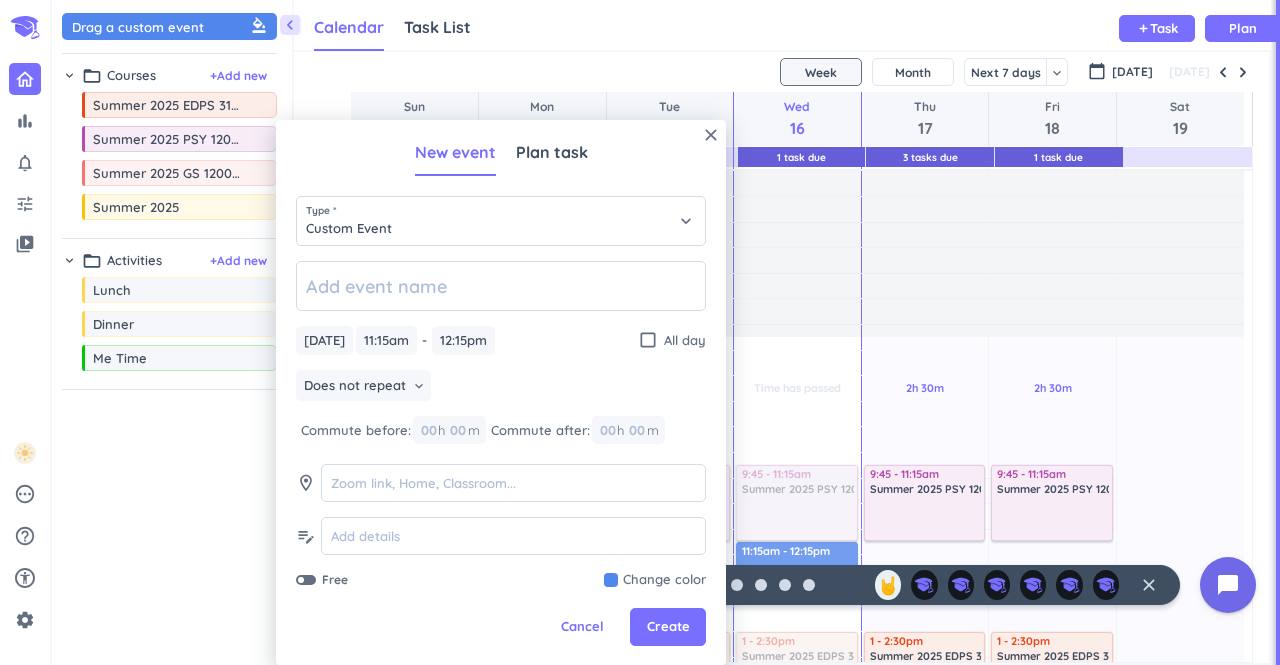 scroll, scrollTop: 0, scrollLeft: 0, axis: both 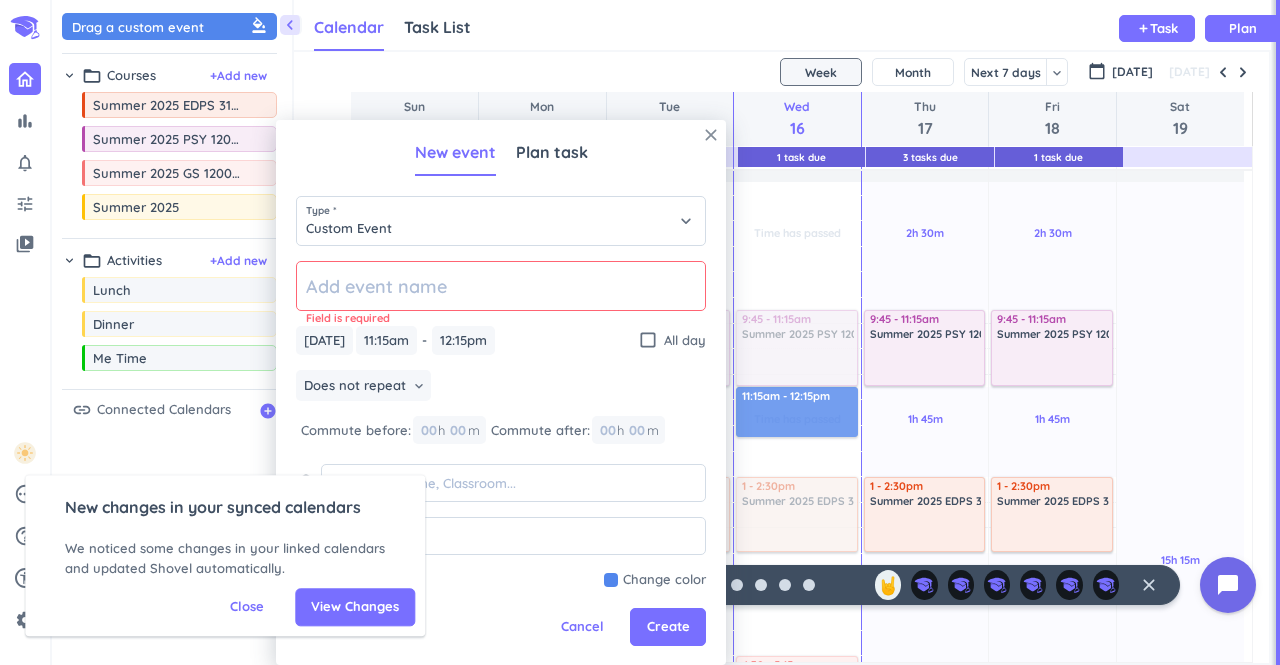 click on "close" at bounding box center (711, 135) 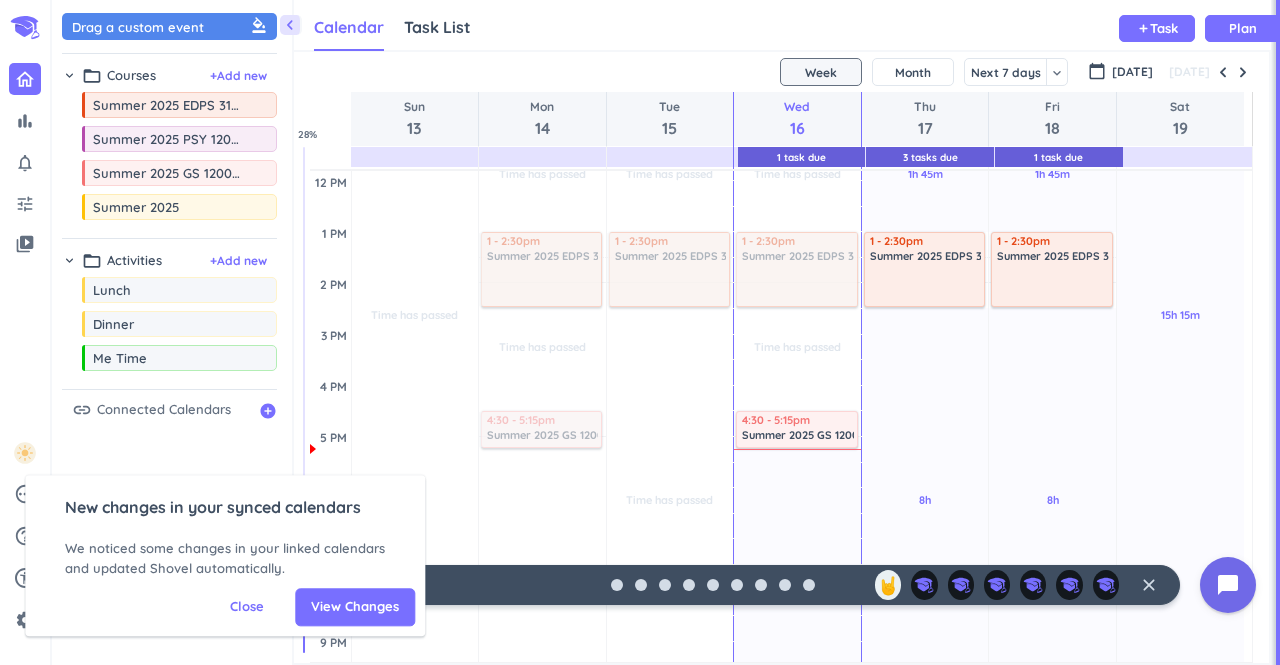 scroll, scrollTop: 399, scrollLeft: 0, axis: vertical 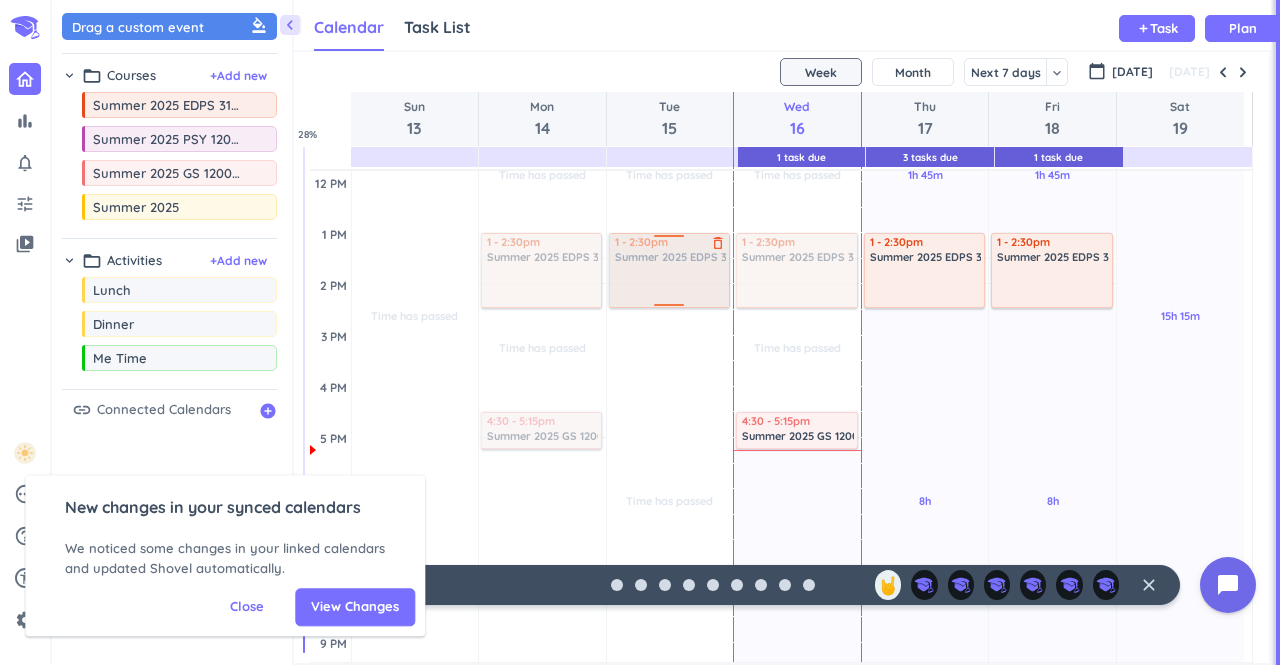 click at bounding box center [668, 270] 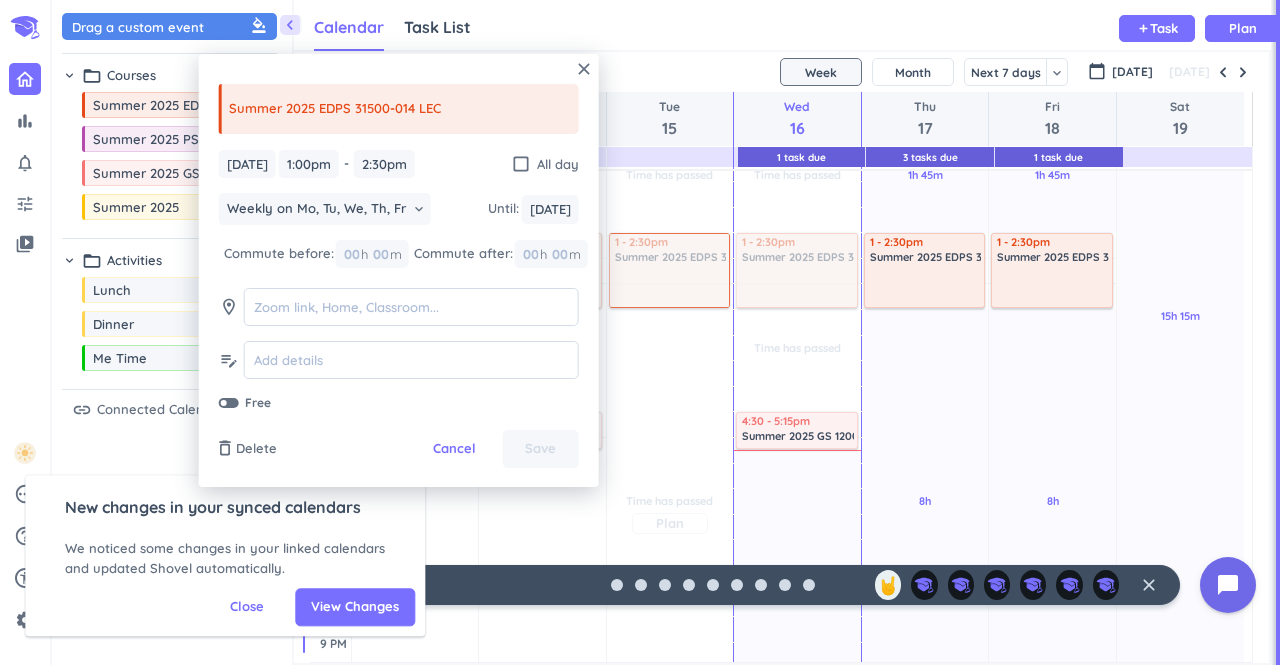 click on "Time has passed Past due Plan" at bounding box center (670, 514) 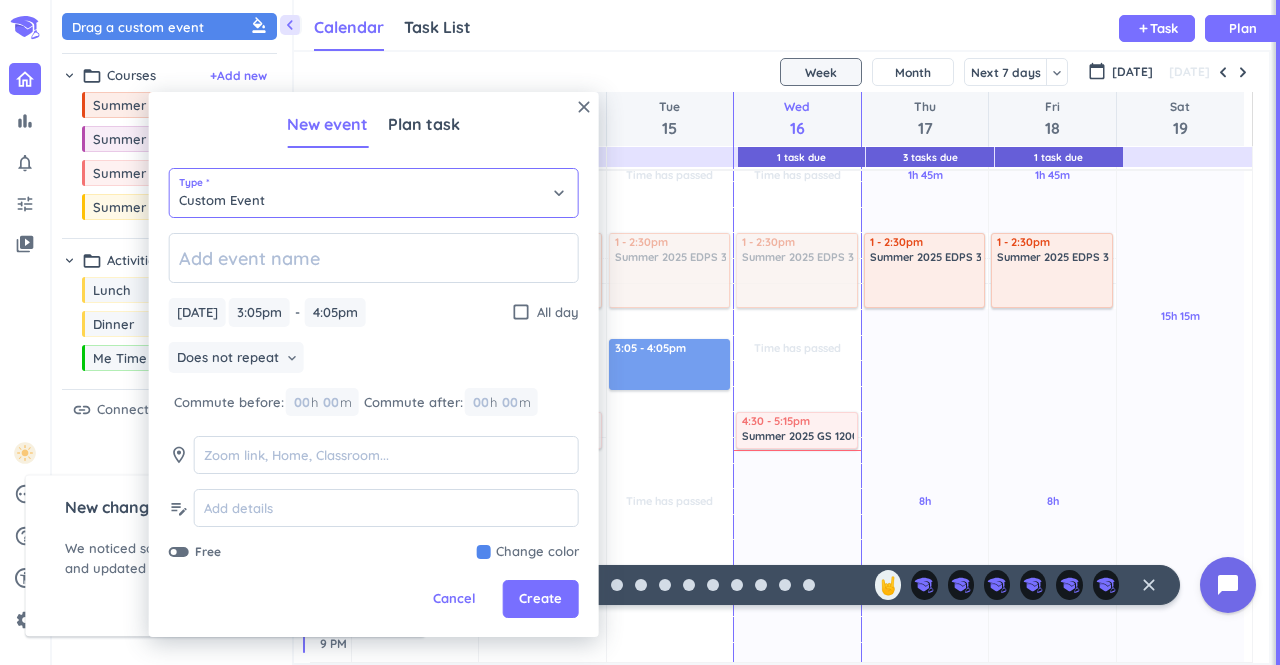 click on "Custom Event" at bounding box center (374, 193) 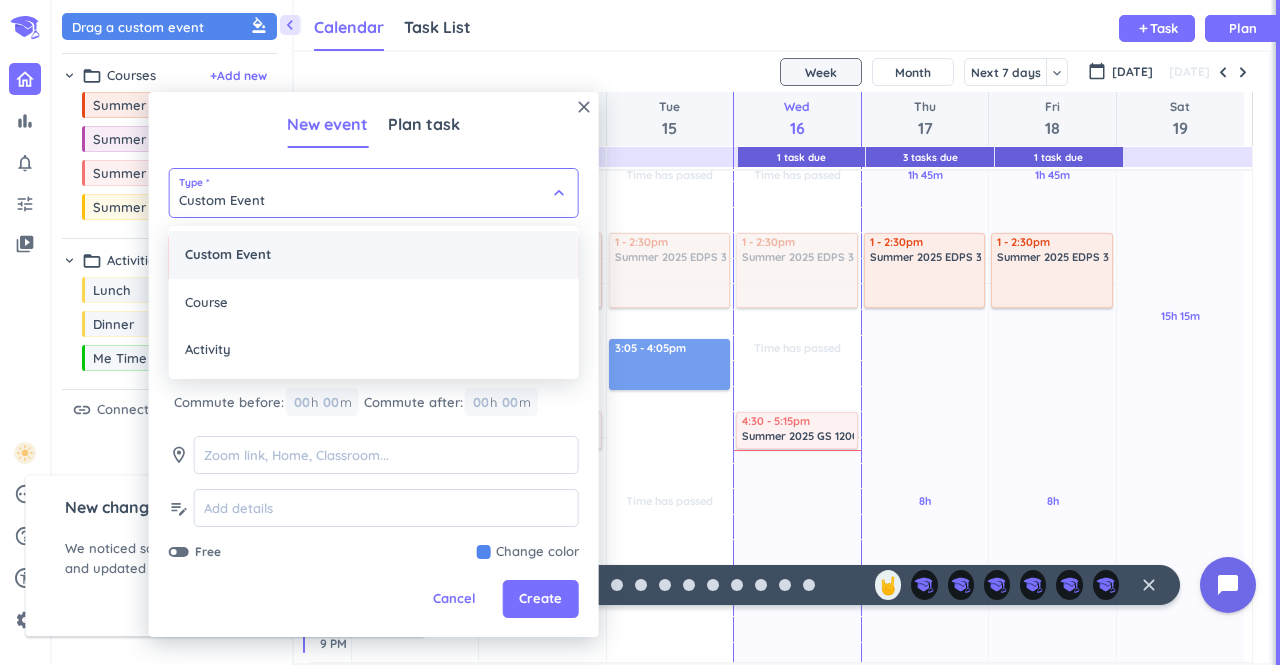 click on "Custom Event" at bounding box center [374, 255] 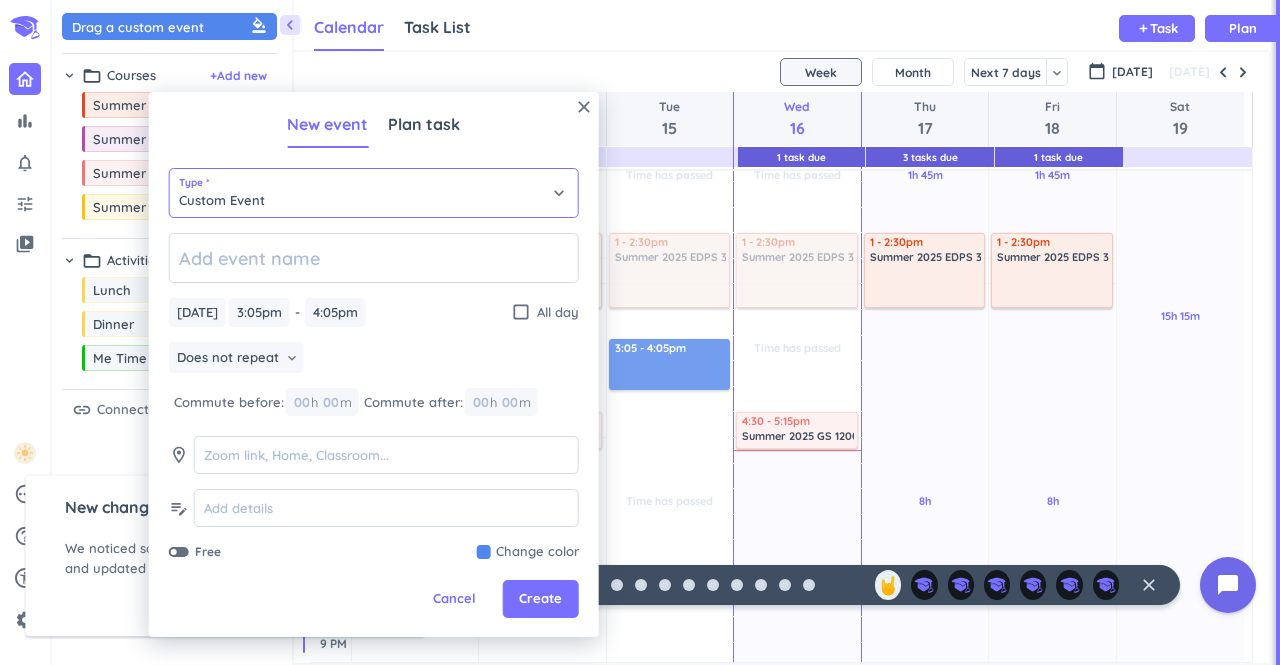 click on "Custom Event" at bounding box center [374, 193] 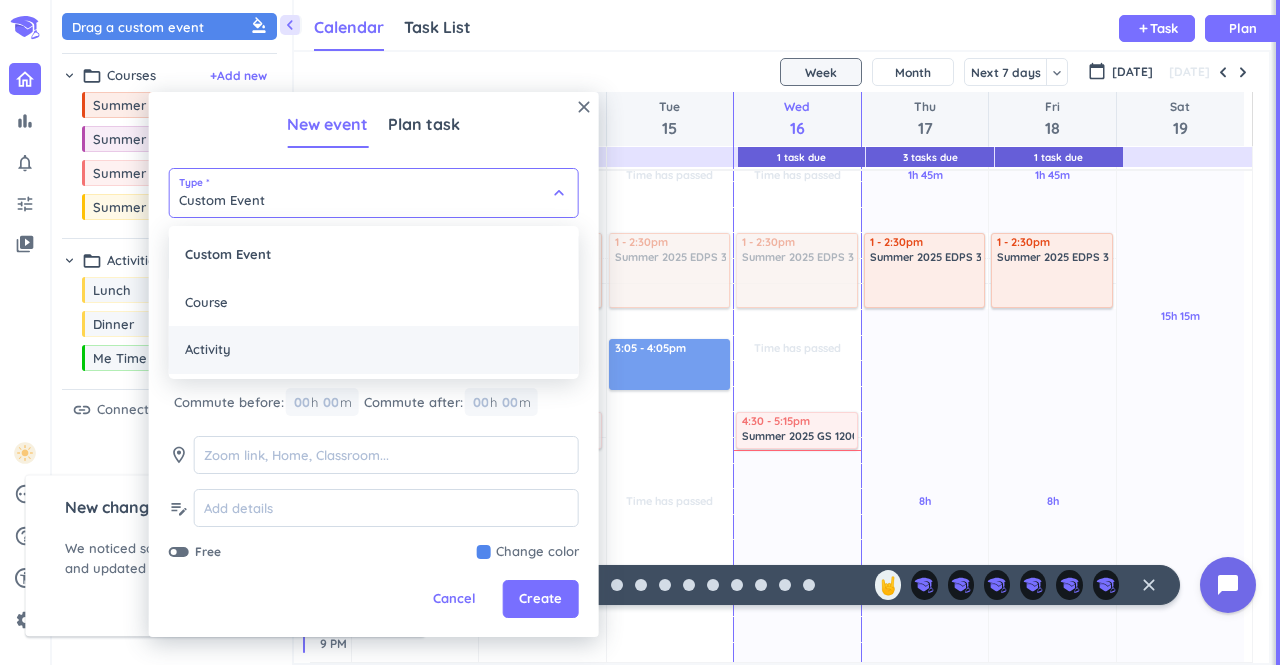 click on "Activity" at bounding box center (374, 350) 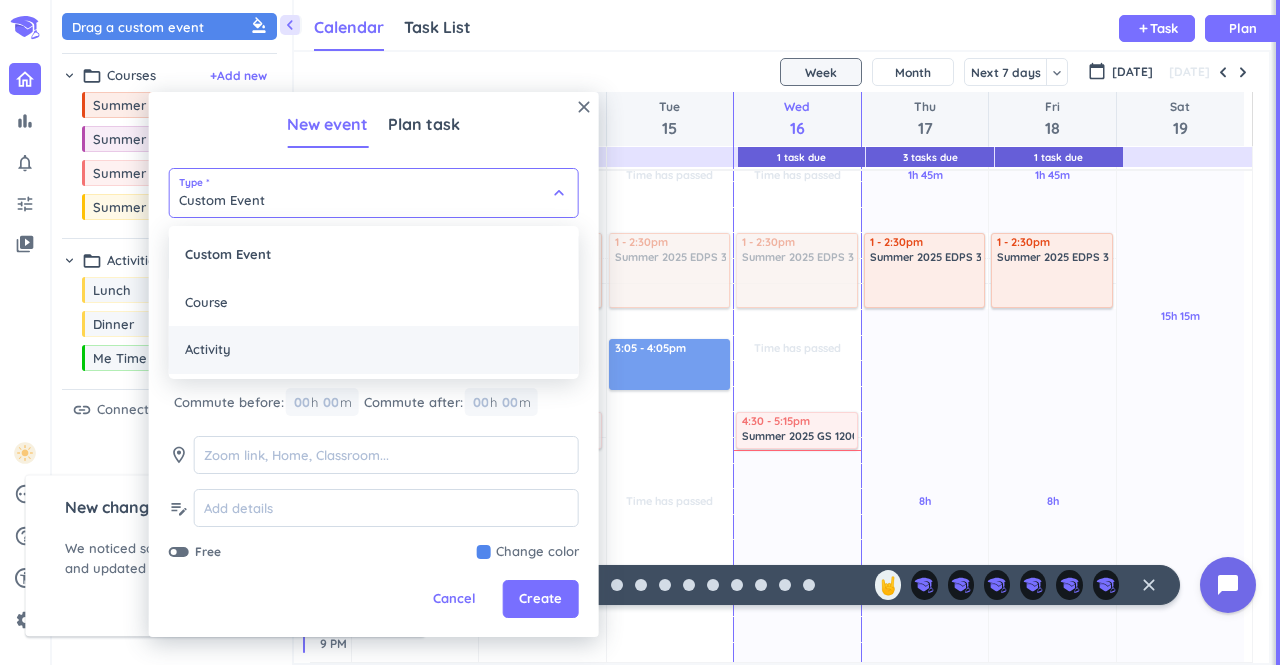 type on "Activity" 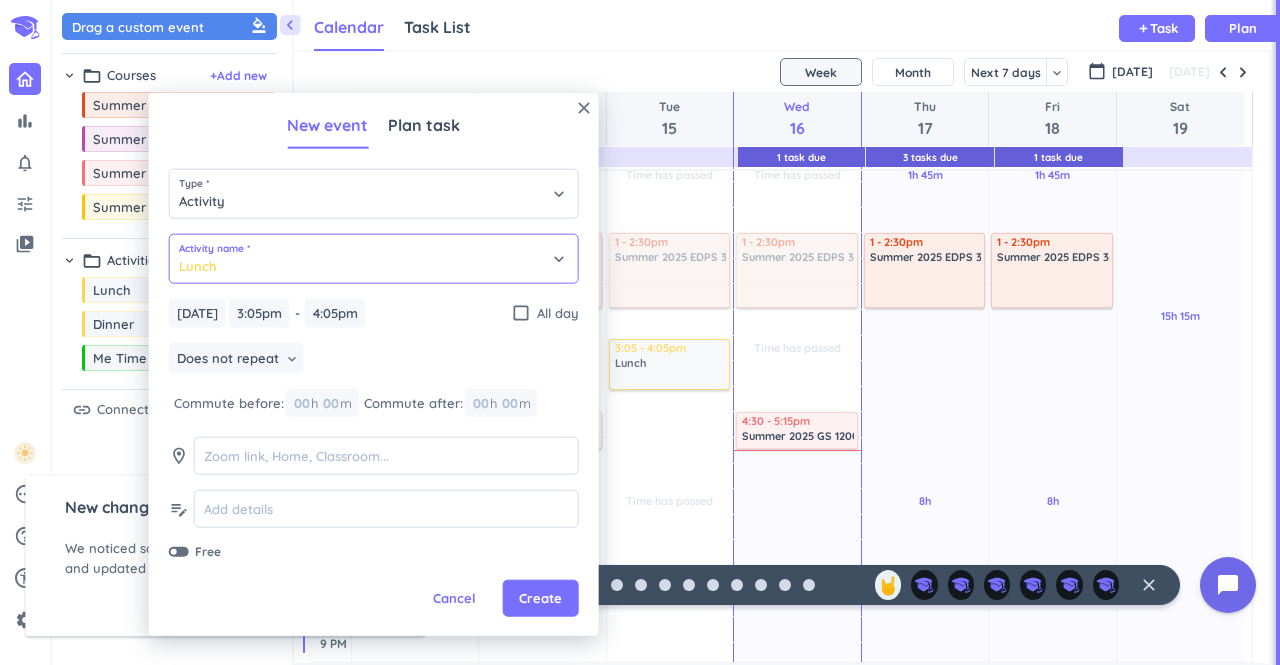 click on "Lunch" at bounding box center [374, 259] 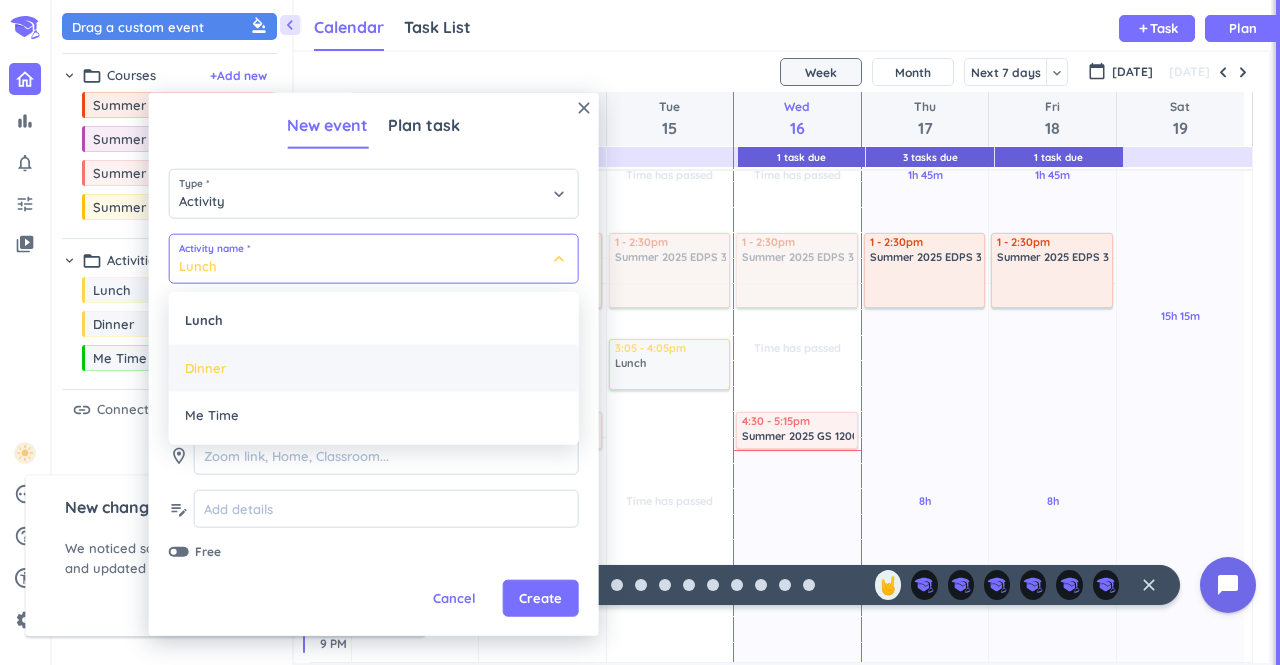 click on "Dinner" at bounding box center [374, 368] 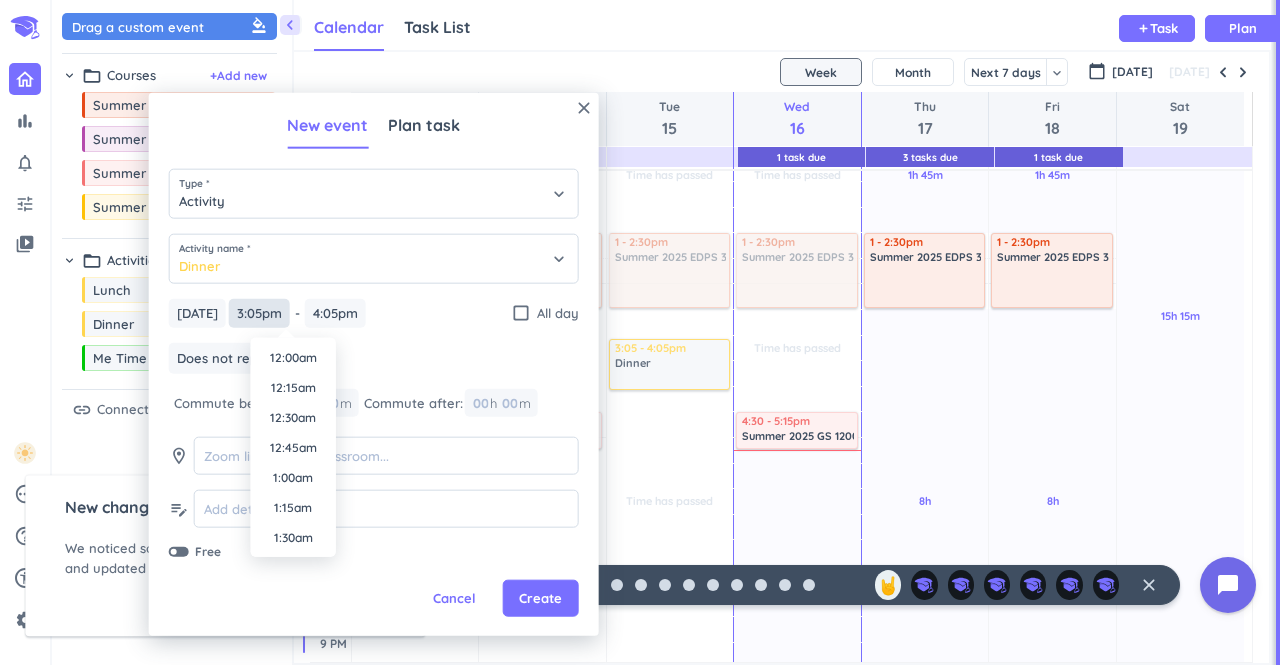 click on "3:05pm" at bounding box center [259, 313] 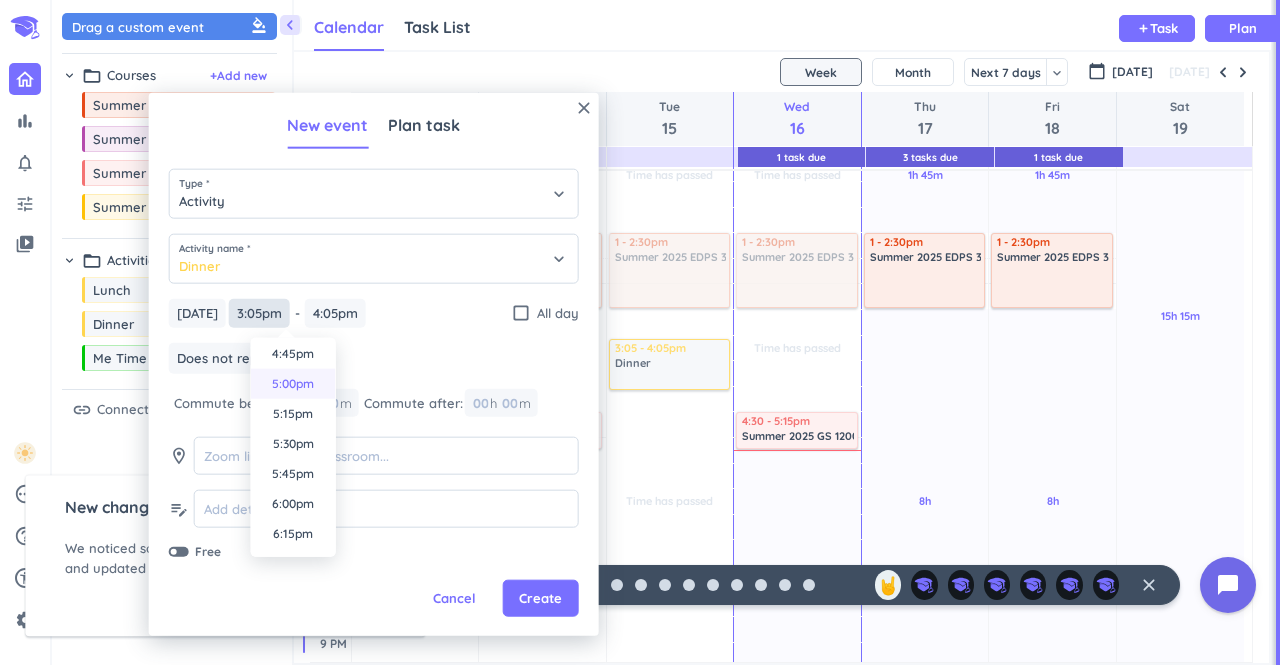 scroll, scrollTop: 2014, scrollLeft: 0, axis: vertical 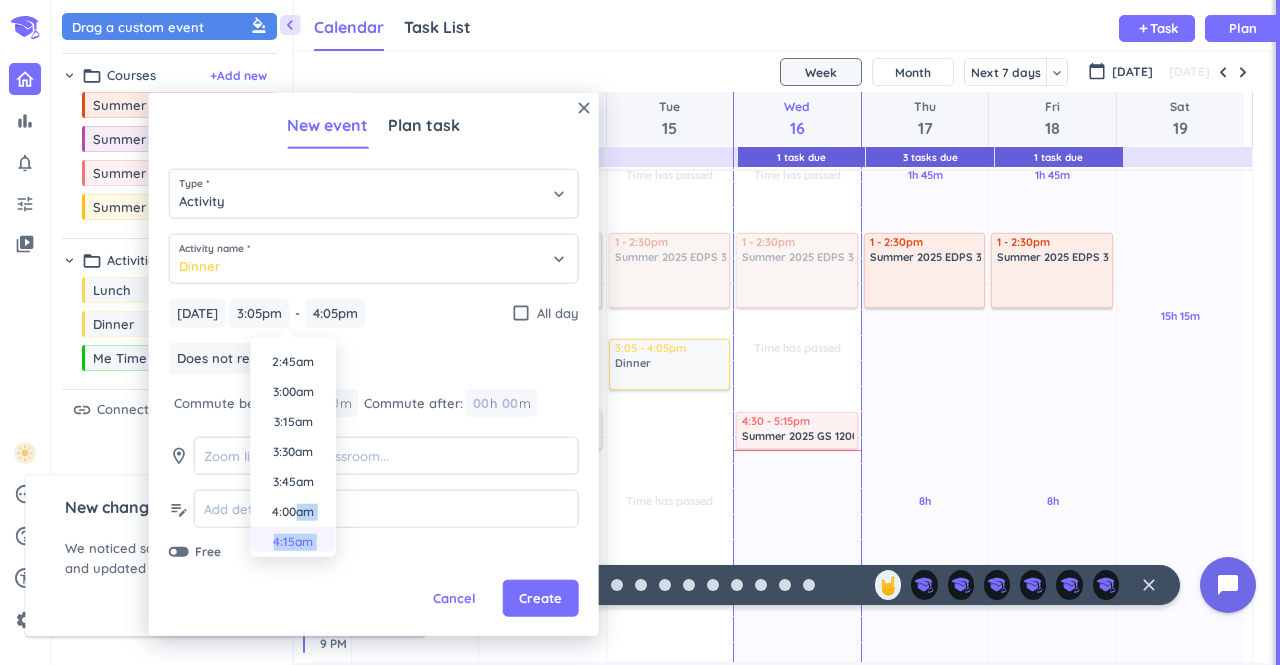 drag, startPoint x: 298, startPoint y: 435, endPoint x: 298, endPoint y: 529, distance: 94 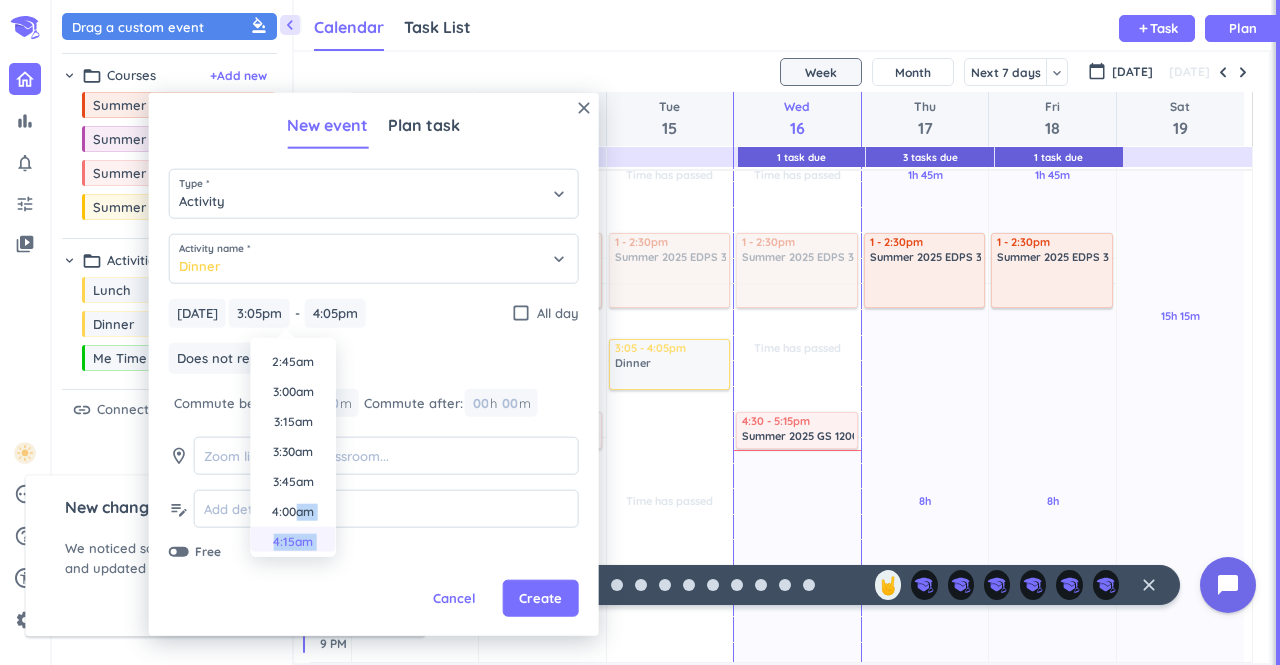 click on "12:00am 12:15am 12:30am 12:45am 1:00am 1:15am 1:30am 1:45am 2:00am 2:15am 2:30am 2:45am 3:00am 3:15am 3:30am 3:45am 4:00am 4:15am 4:30am 4:45am 5:00am 5:15am 5:30am 5:45am 6:00am 6:15am 6:30am 6:45am 7:00am 7:15am 7:30am 7:45am 8:00am 8:15am 8:30am 8:45am 9:00am 9:15am 9:30am 9:45am 10:00am 10:15am 10:30am 10:45am 11:00am 11:15am 11:30am 11:45am 12:00pm 12:15pm 12:30pm 12:45pm 1:00pm 1:15pm 1:30pm 1:45pm 2:00pm 2:15pm 2:30pm 2:45pm 3:00pm 3:15pm 3:30pm 3:45pm 4:00pm 4:15pm 4:30pm 4:45pm 5:00pm 5:15pm 5:30pm 5:45pm 6:00pm 6:15pm 6:30pm 6:45pm 7:00pm 7:15pm 7:30pm 7:45pm 8:00pm 8:15pm 8:30pm 8:45pm 9:00pm 9:15pm 9:30pm 9:45pm 10:00pm 10:15pm 10:30pm 10:45pm 11:00pm 11:15pm 11:30pm 11:45pm" at bounding box center [293, 447] 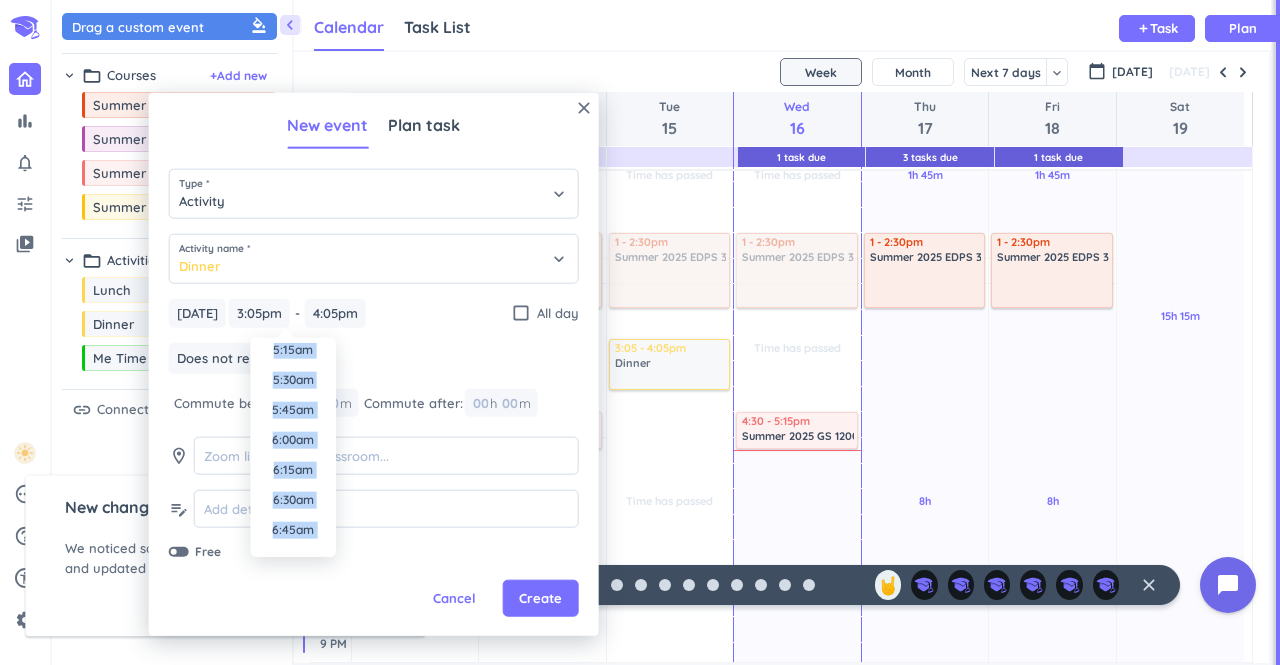 scroll, scrollTop: 639, scrollLeft: 0, axis: vertical 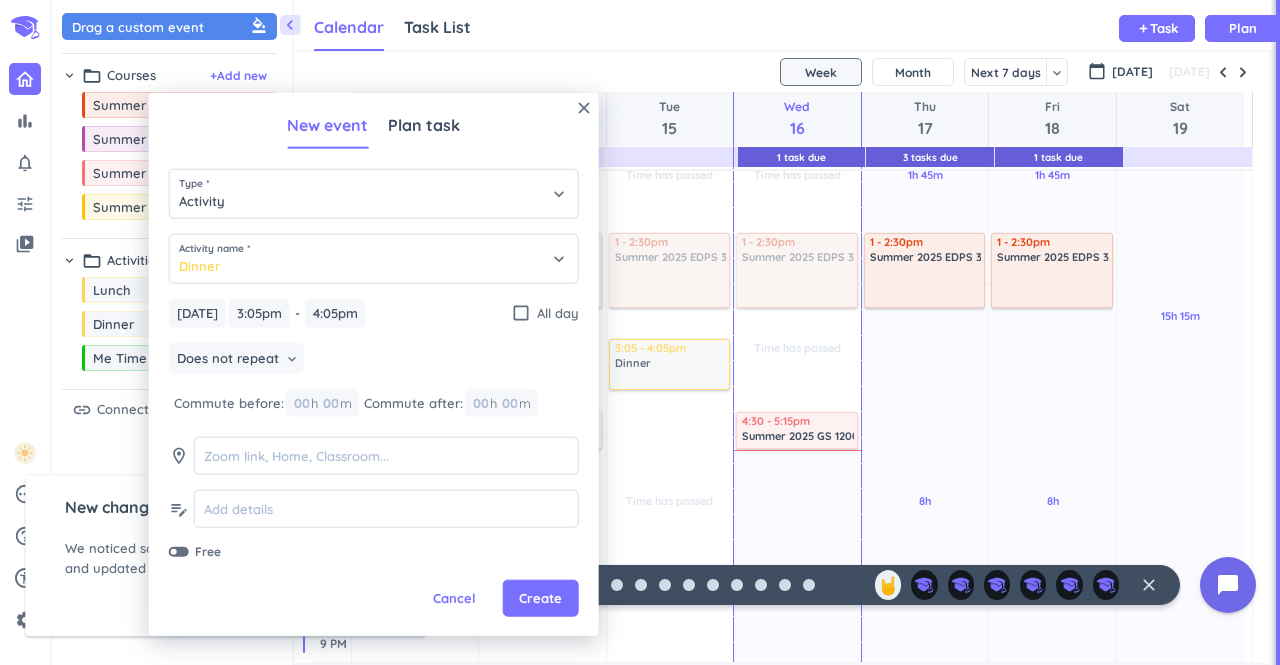 click on "[DATE] [DATE]   3:05pm 3:05pm - 4:05pm 4:05pm check_box_outline_blank All day" at bounding box center [374, 313] 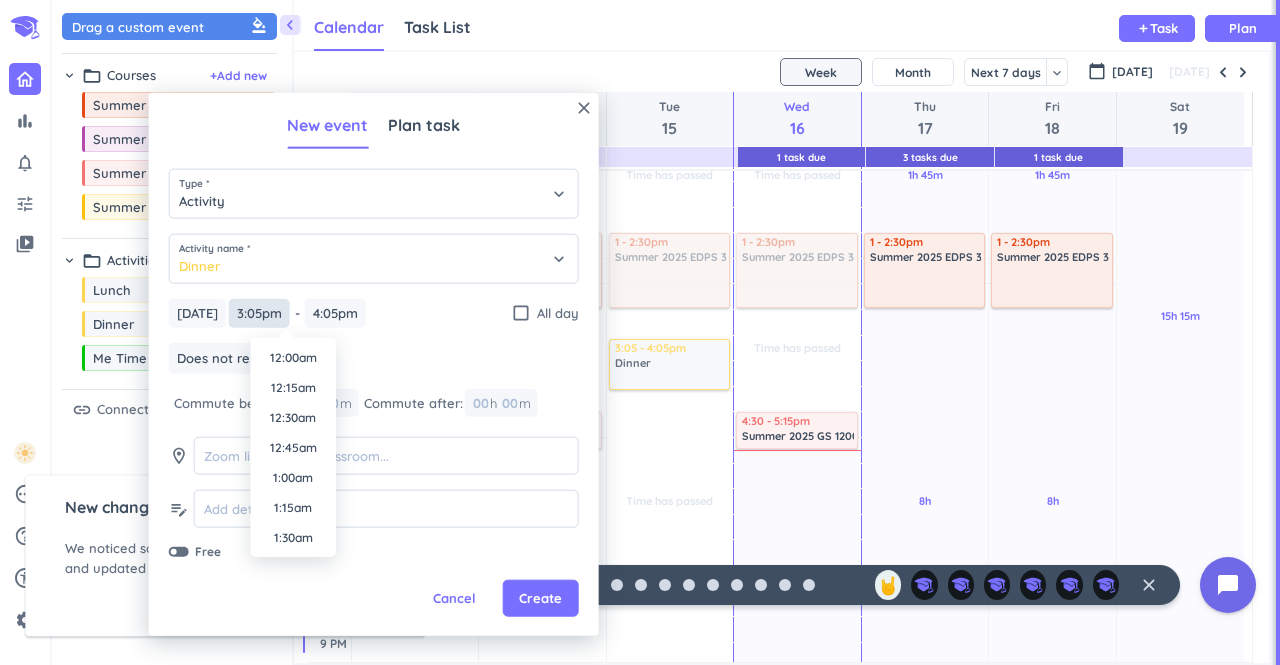 click on "3:05pm" at bounding box center [259, 313] 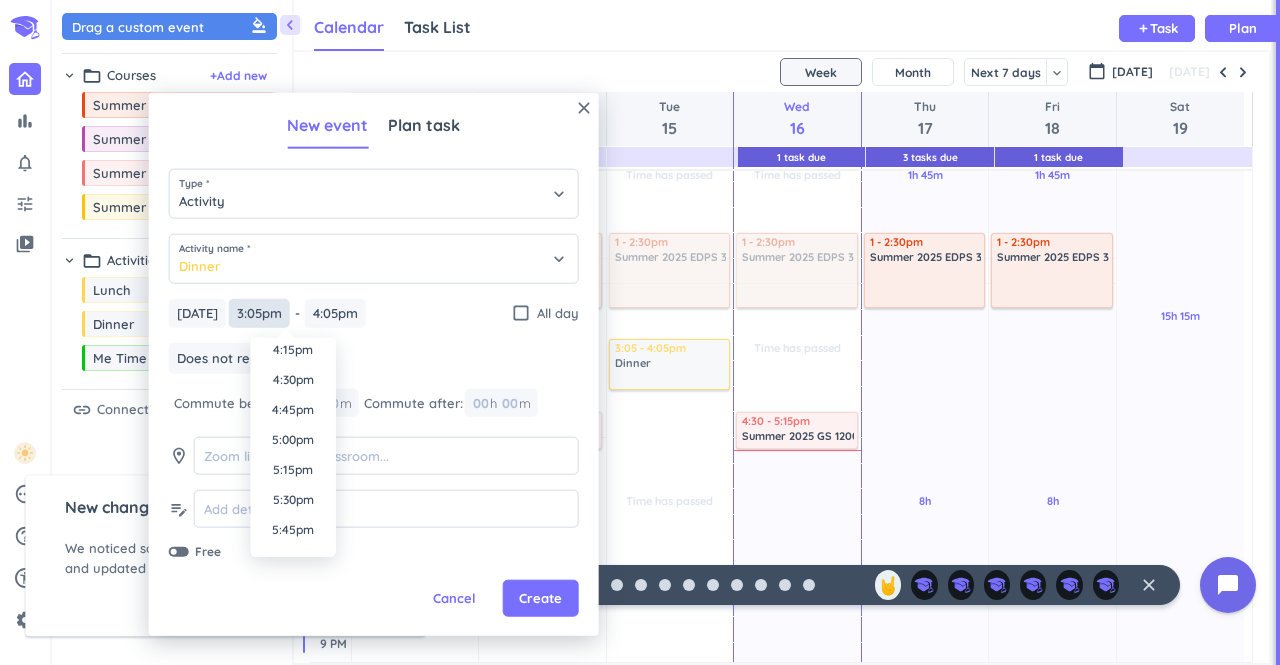 scroll, scrollTop: 1960, scrollLeft: 0, axis: vertical 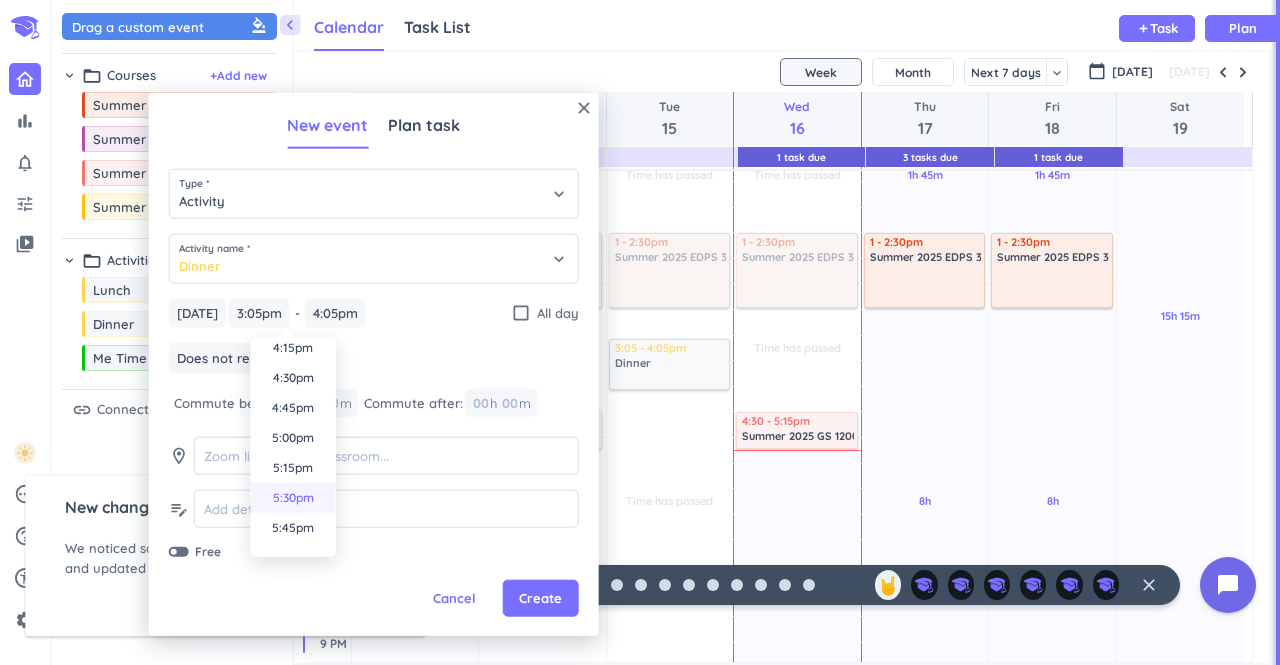 click on "5:30pm" at bounding box center [293, 498] 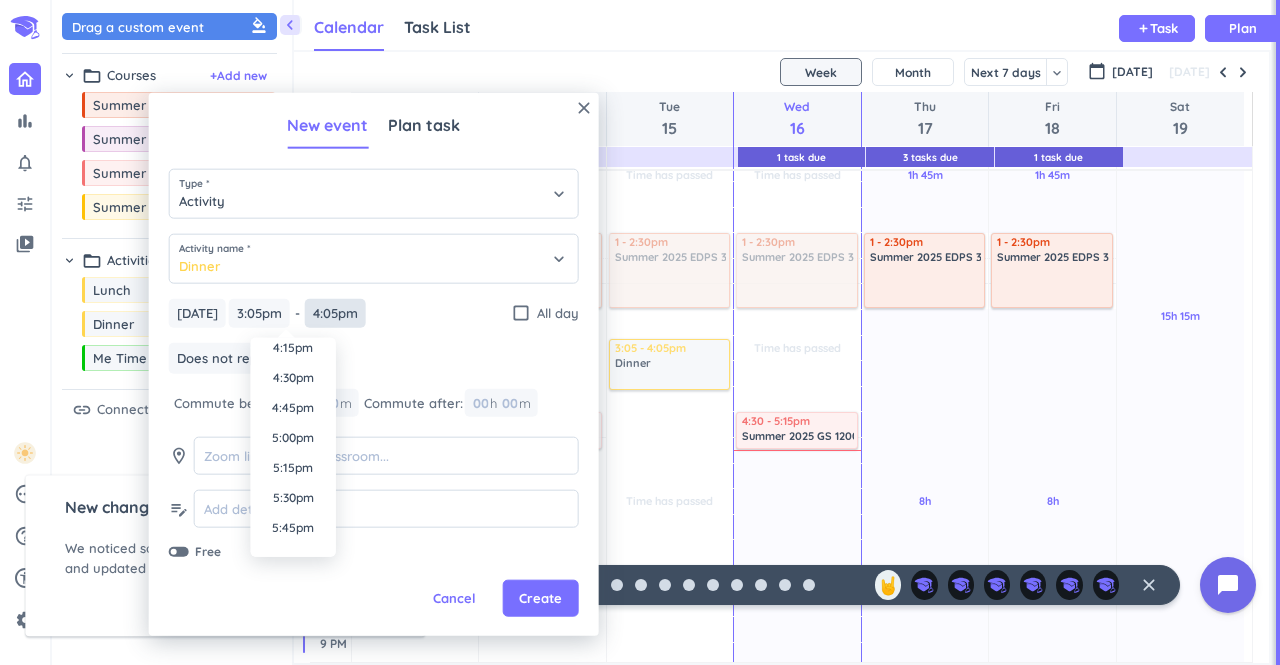 type on "5:30pm" 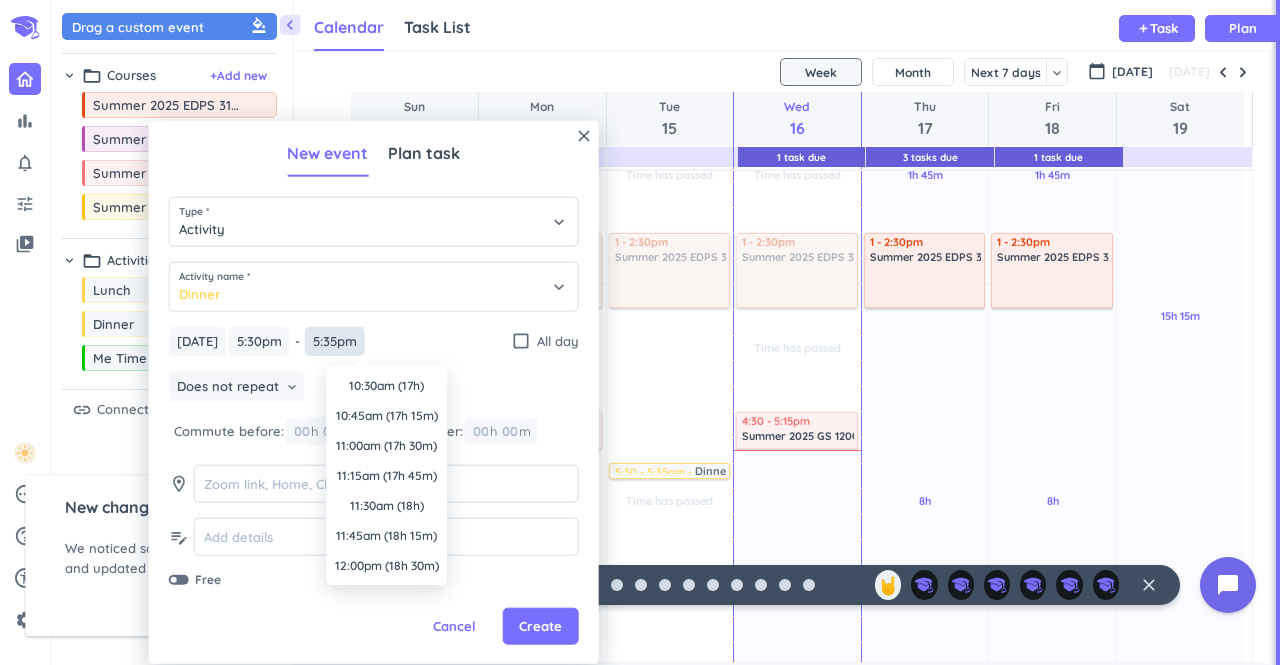 click on "5:35pm" at bounding box center (335, 341) 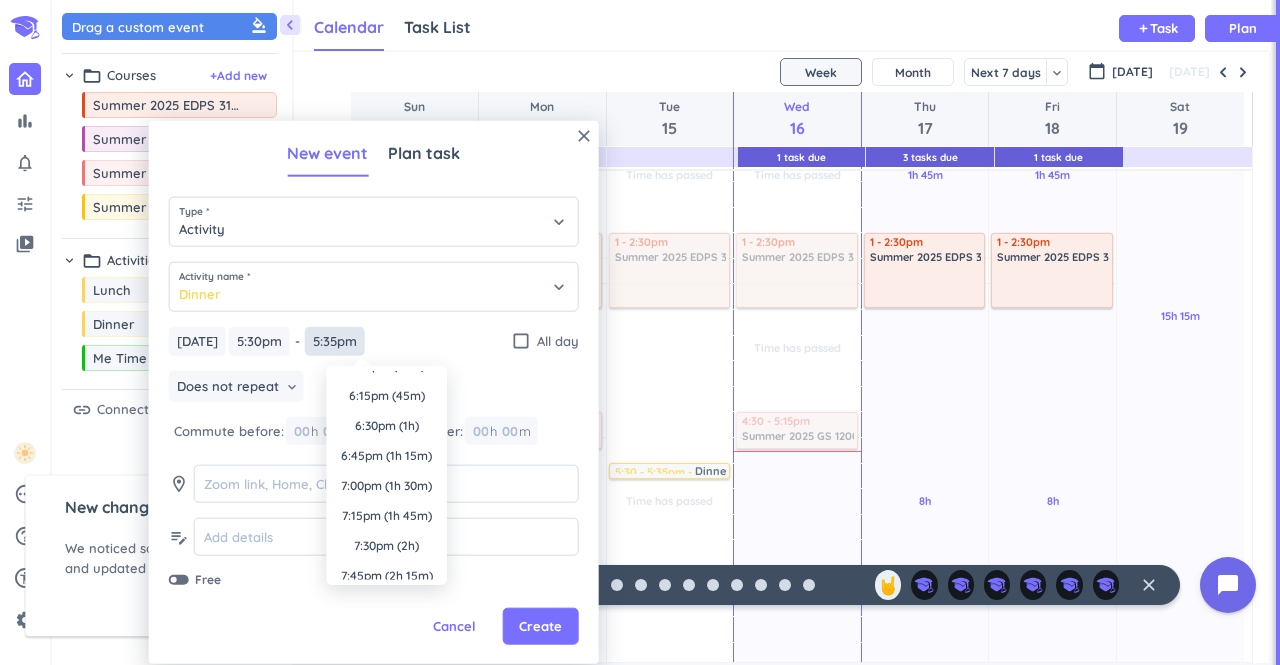 scroll, scrollTop: 0, scrollLeft: 0, axis: both 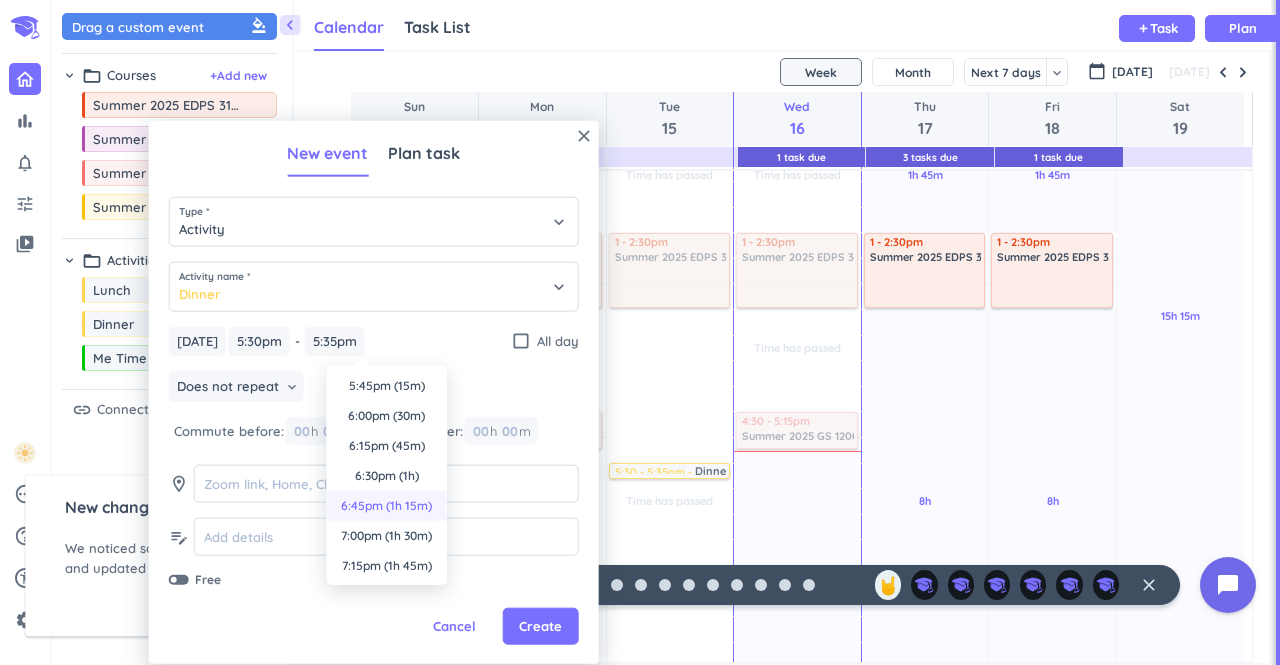 click on "6:45pm (1h 15m)" at bounding box center (387, 506) 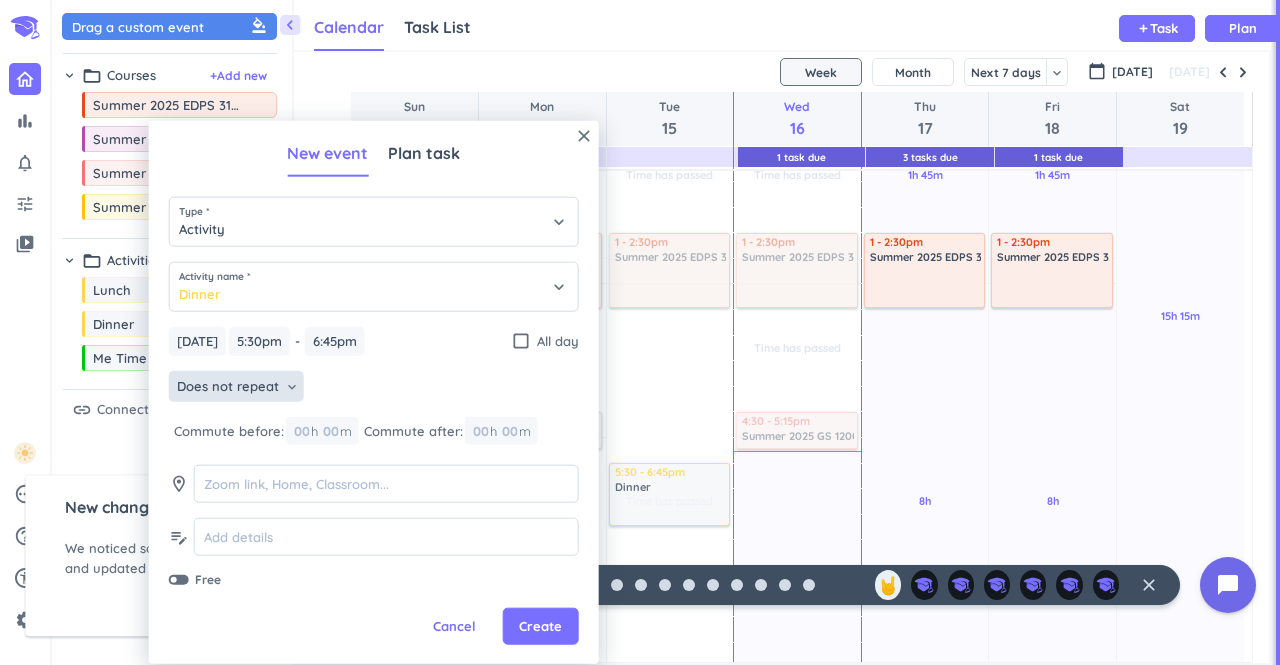 click on "Does not repeat" at bounding box center (228, 387) 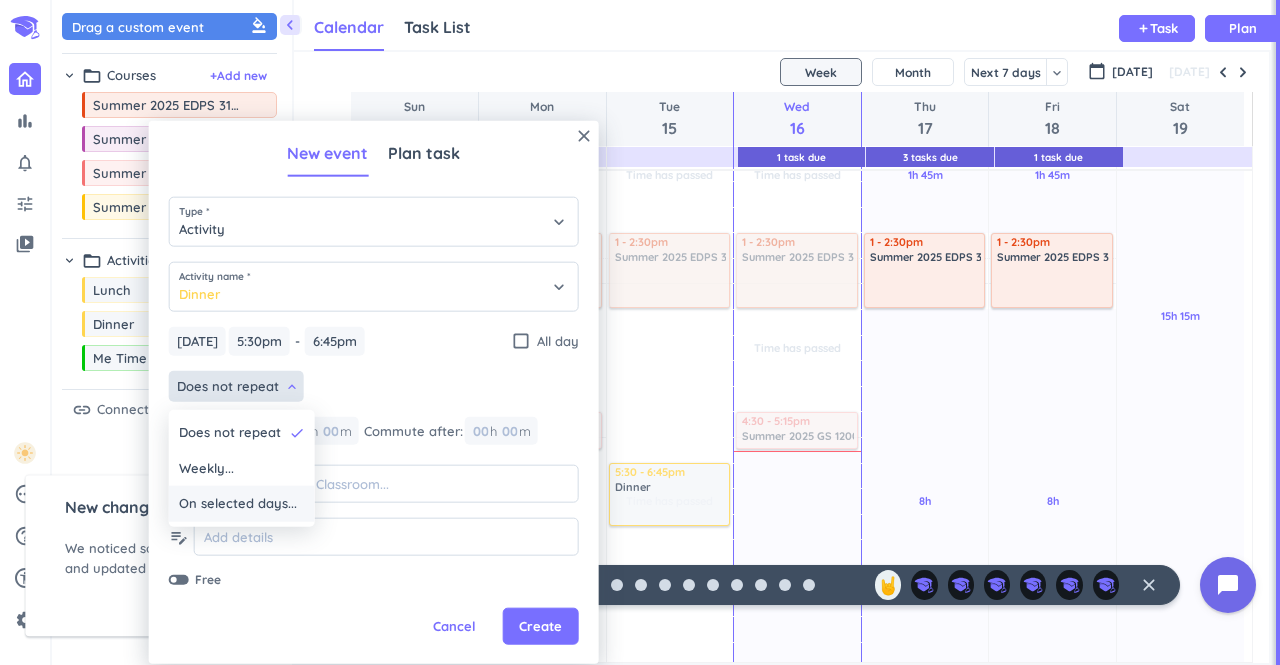 click on "On selected days..." at bounding box center [238, 504] 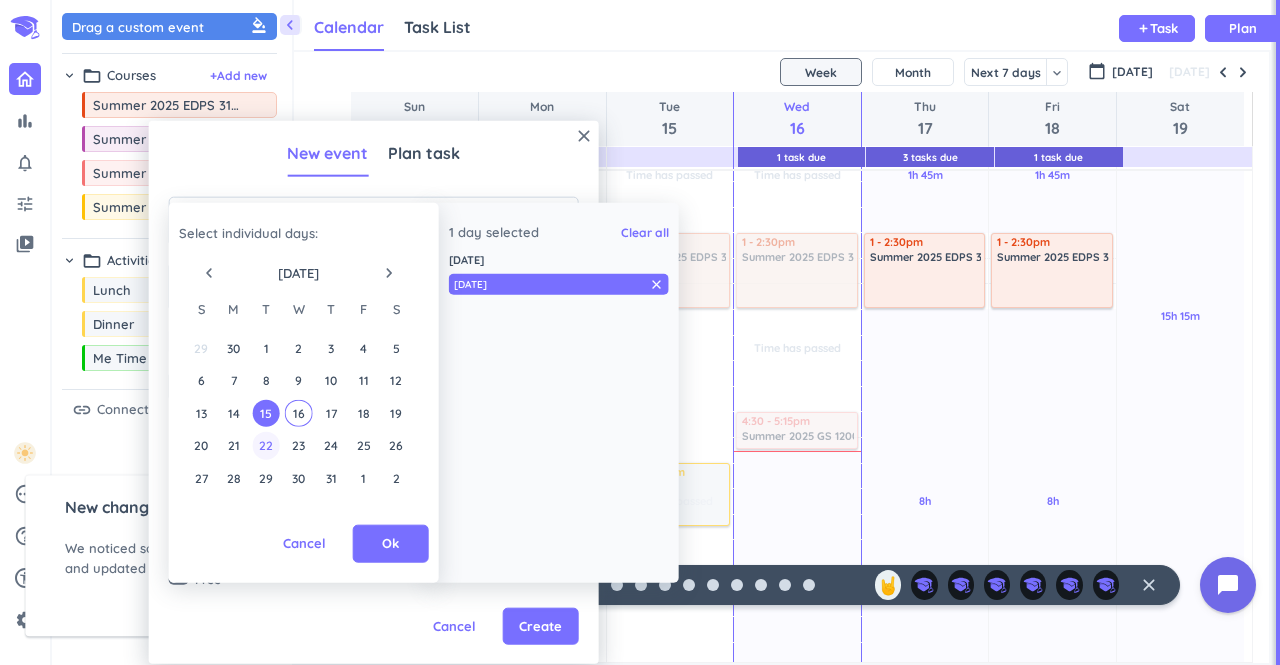 click on "22" at bounding box center [266, 445] 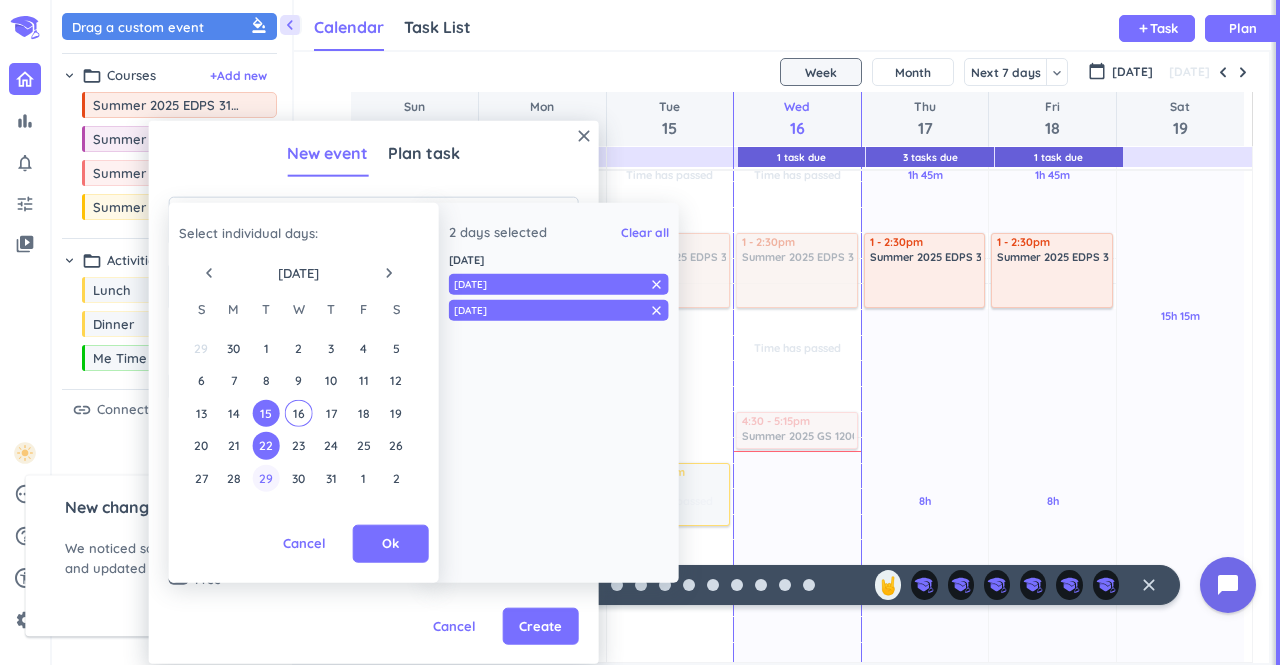 click on "29" at bounding box center (266, 477) 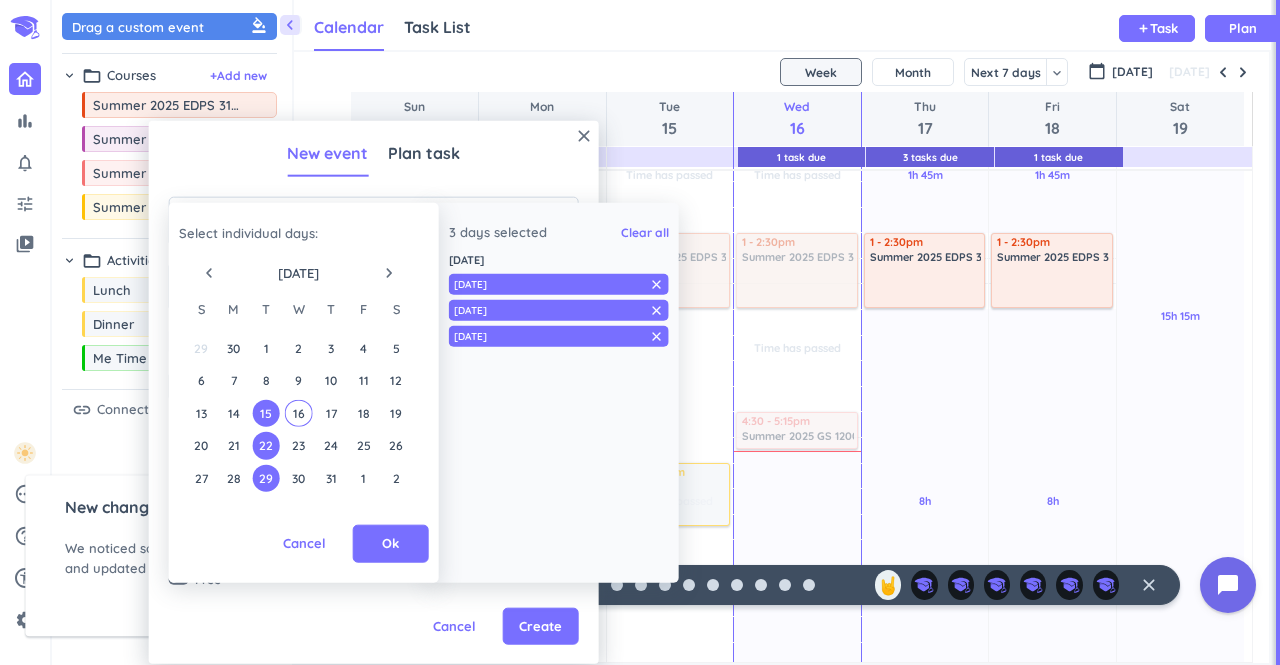 click on "navigate_next" at bounding box center (389, 273) 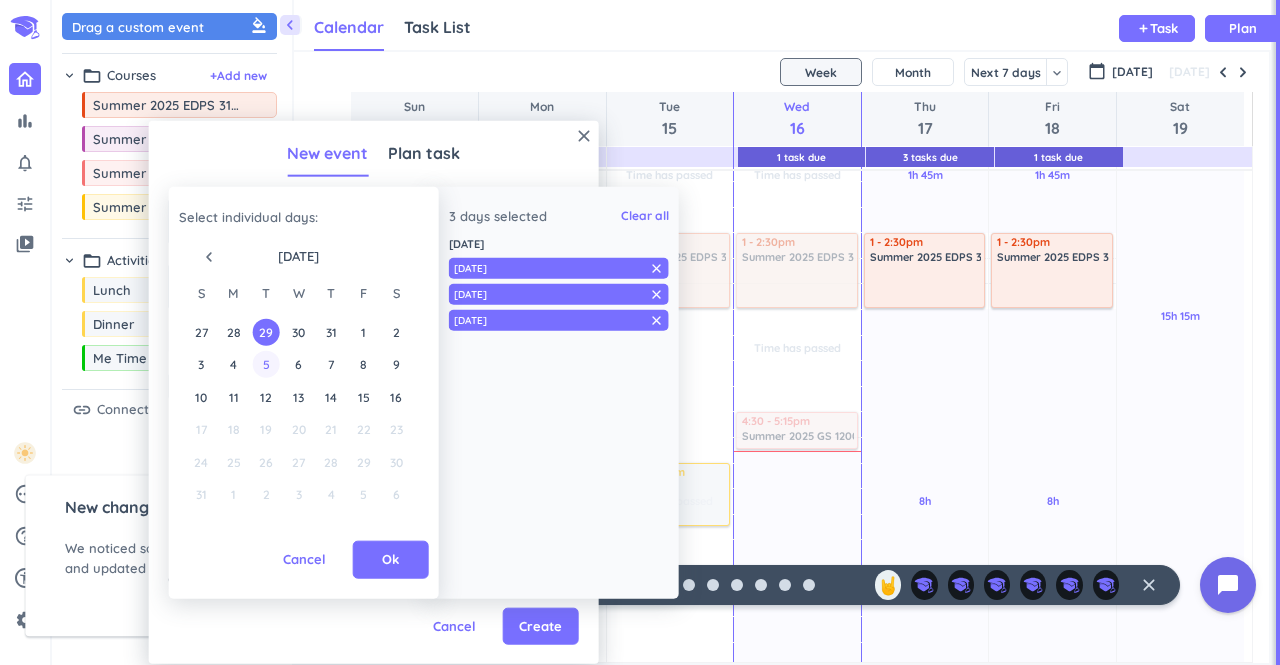 click on "5" at bounding box center [266, 364] 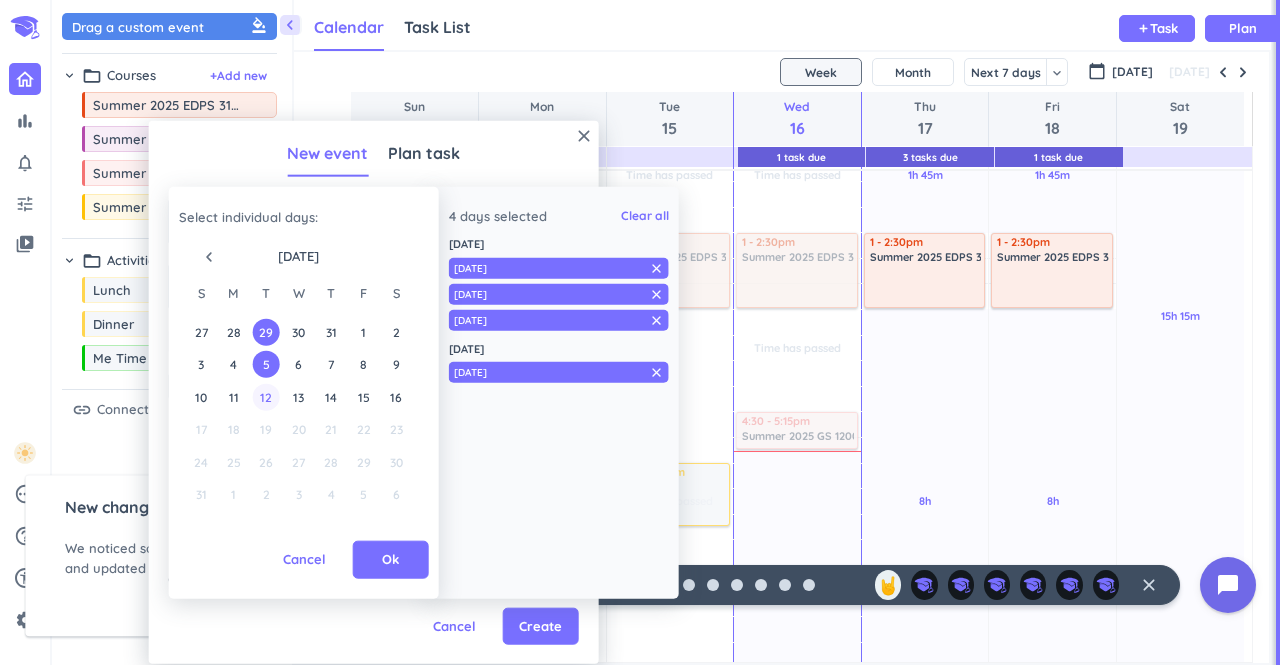 click on "12" at bounding box center (266, 396) 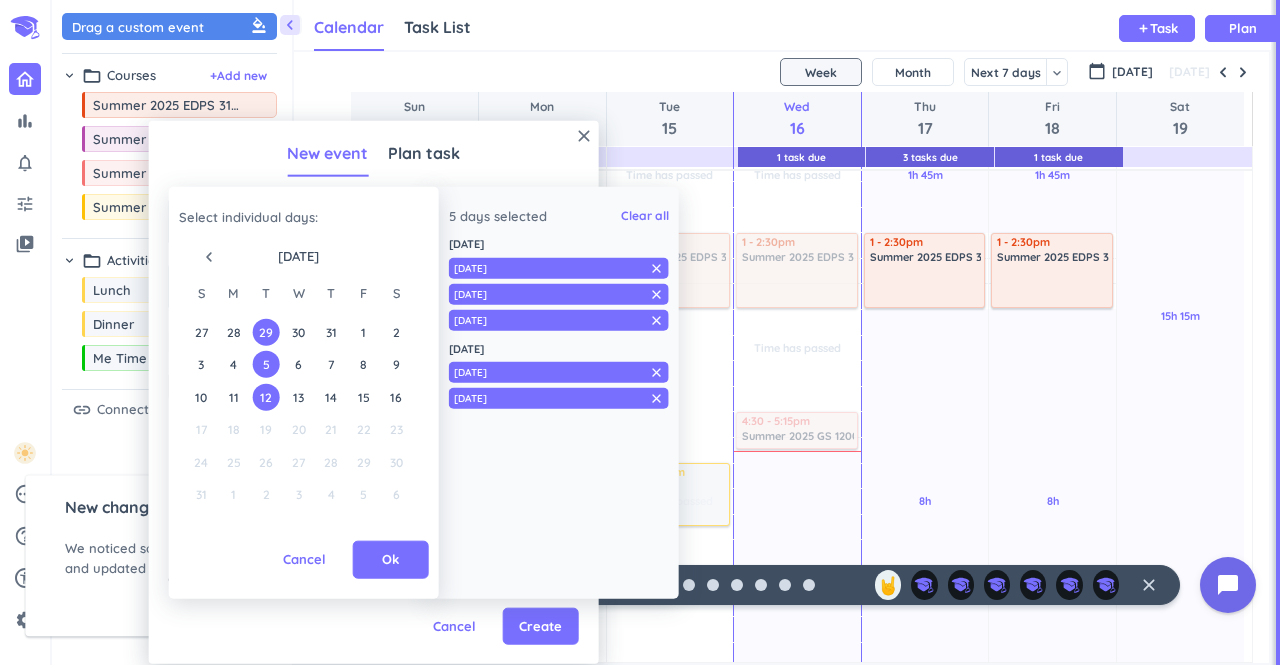 click on "12" at bounding box center [266, 396] 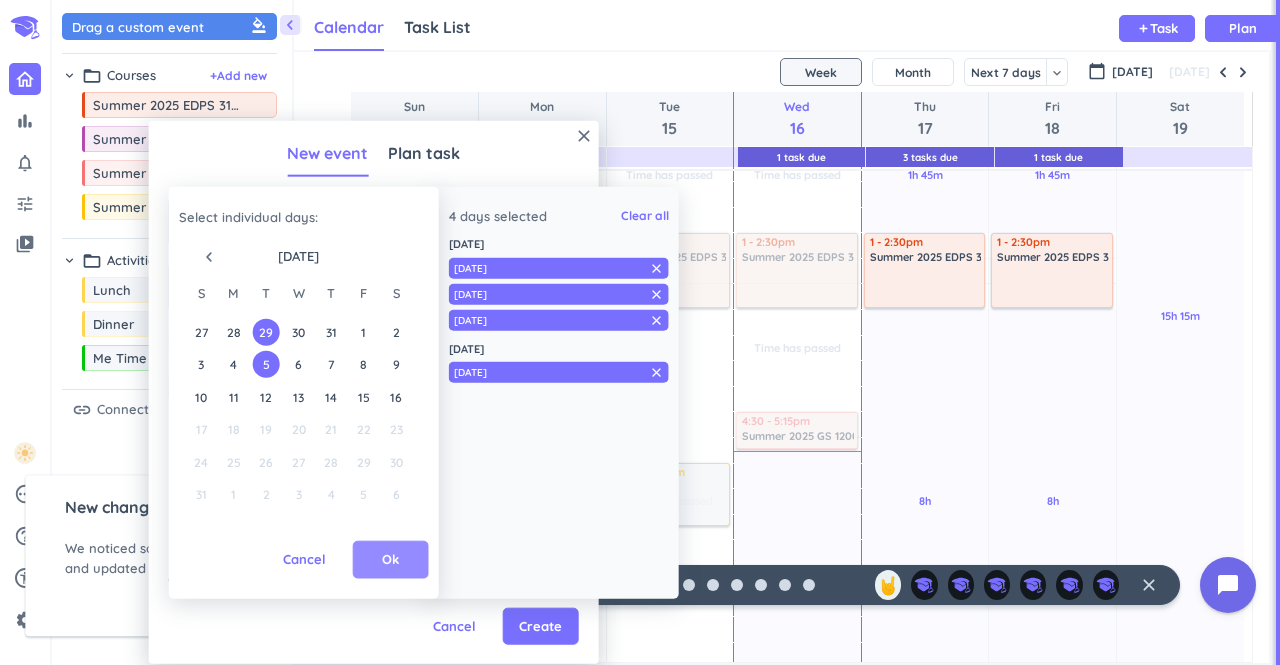 click on "Ok" at bounding box center (390, 560) 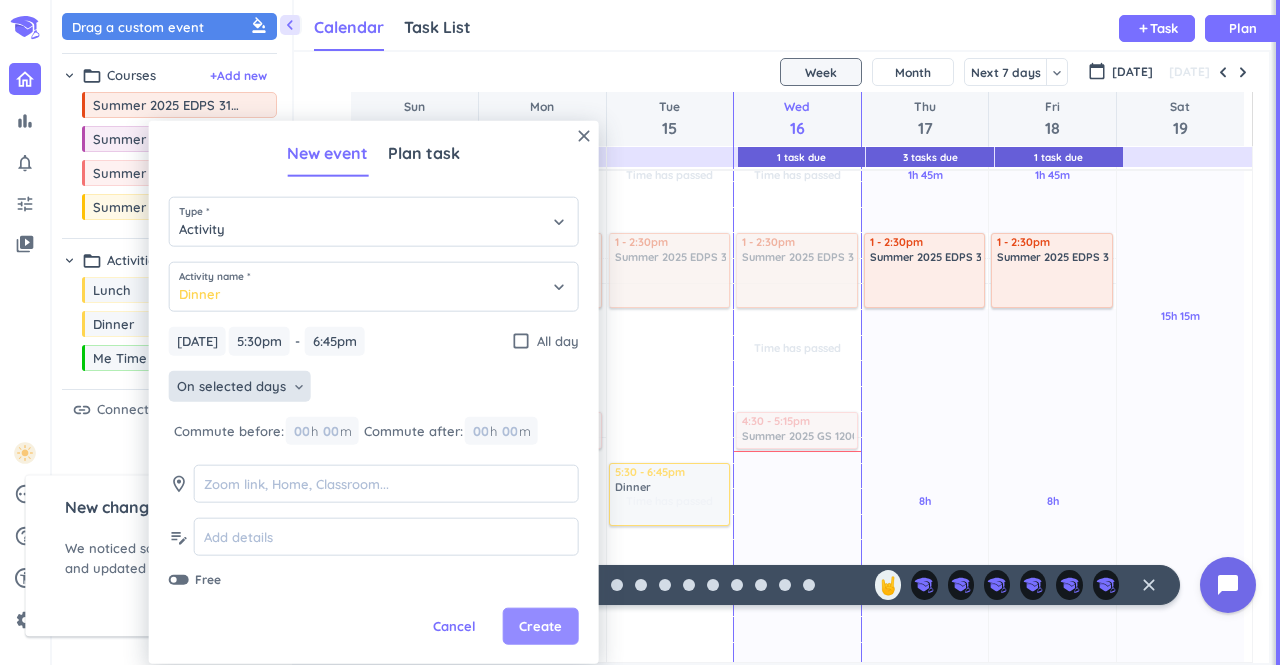 click on "Create" at bounding box center [541, 627] 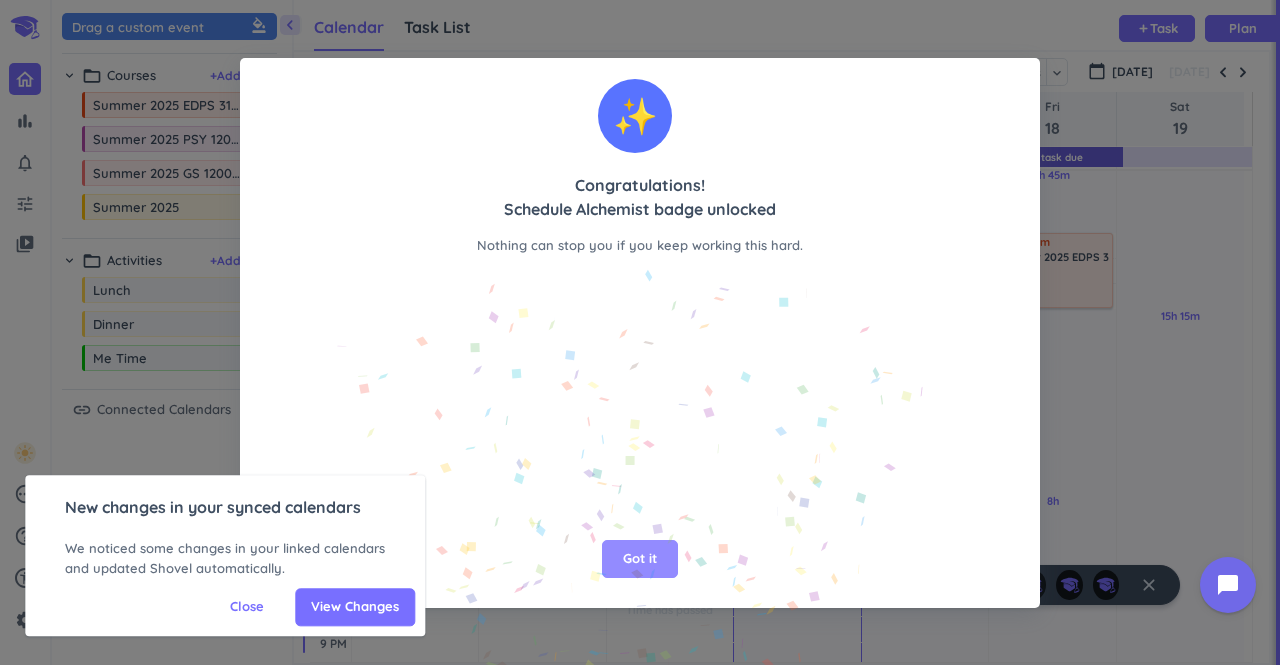 click on "Got it" at bounding box center (640, 559) 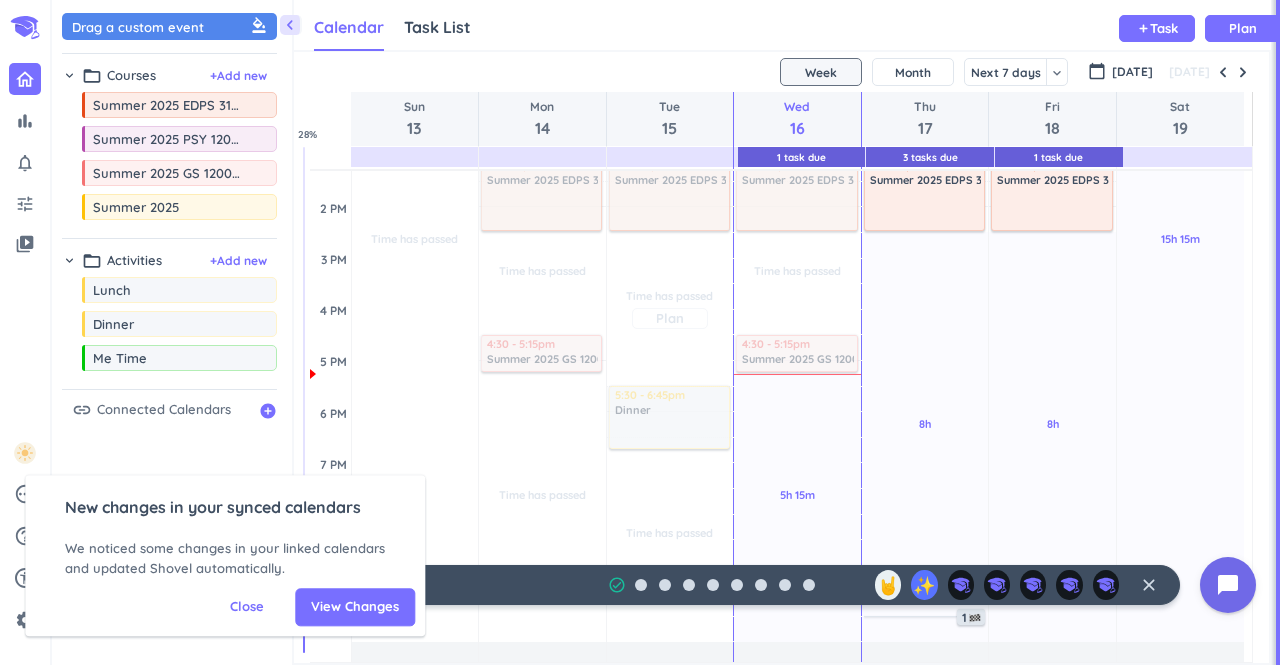 scroll, scrollTop: 480, scrollLeft: 0, axis: vertical 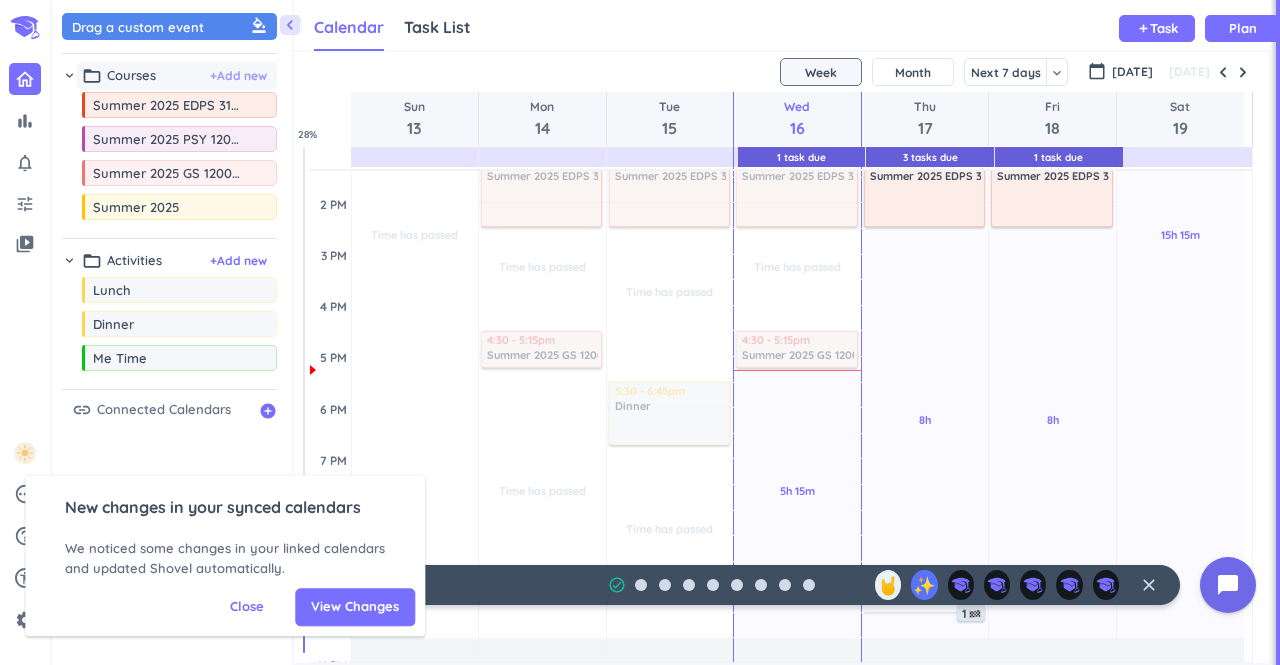 click on "+  Add new" at bounding box center (238, 76) 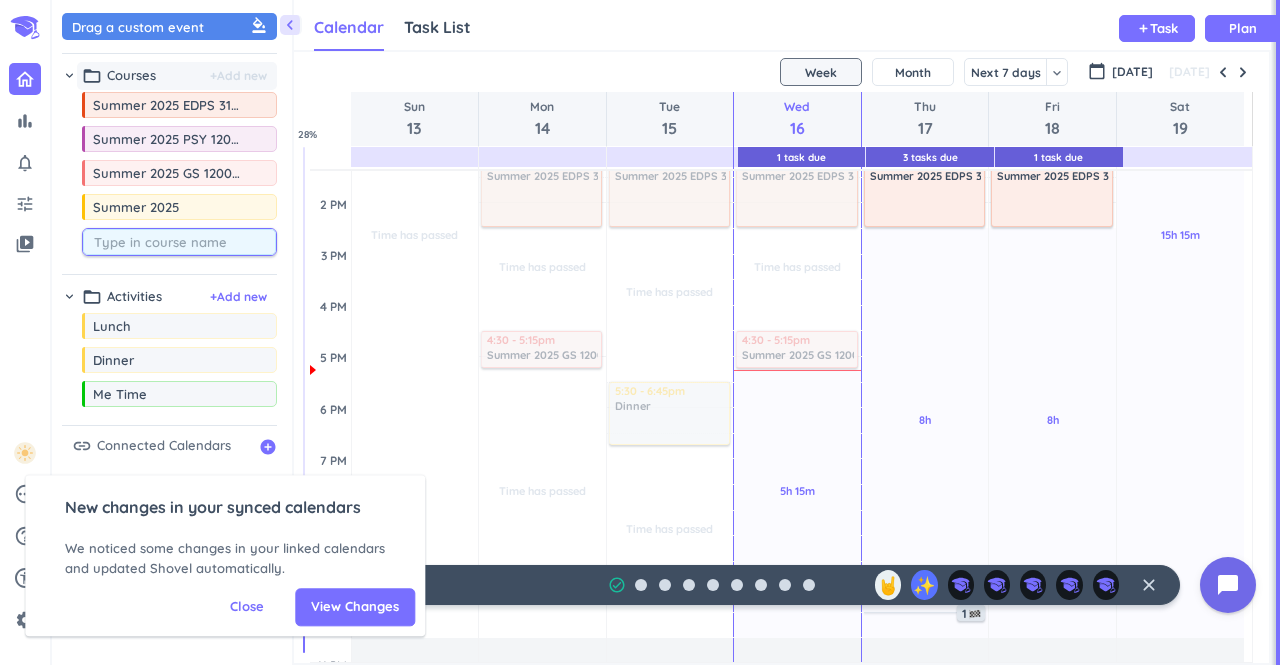 click on "+  Add new" at bounding box center (238, 76) 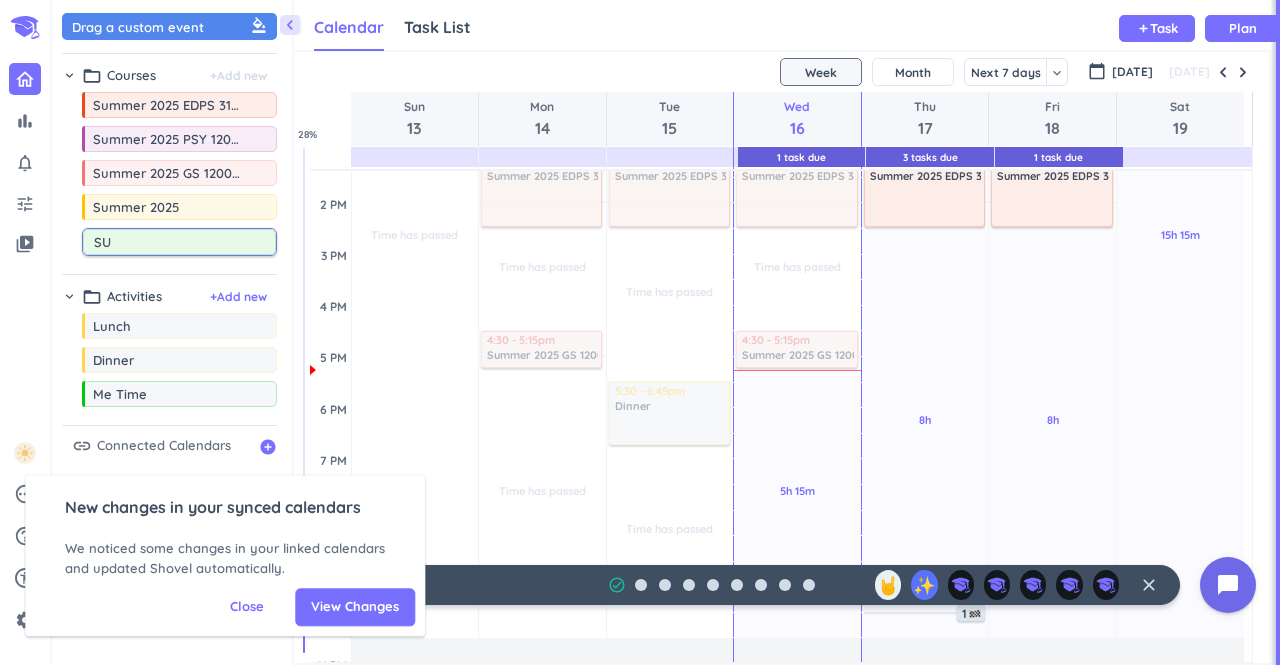 type on "S" 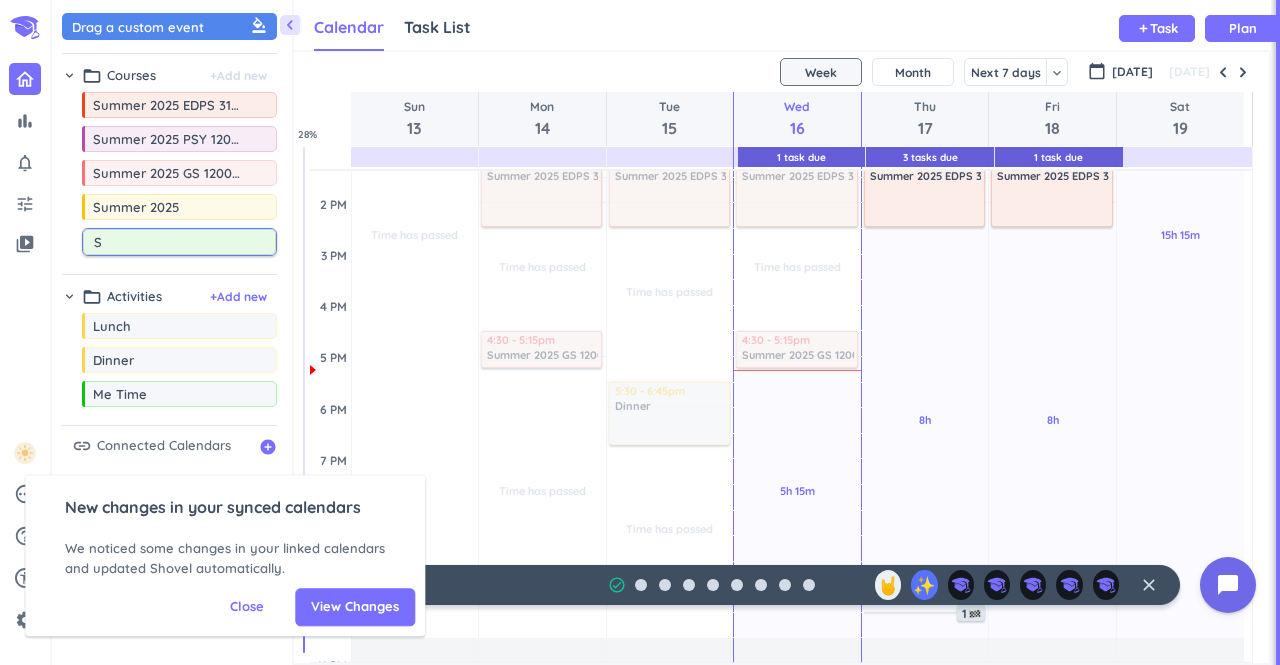 type 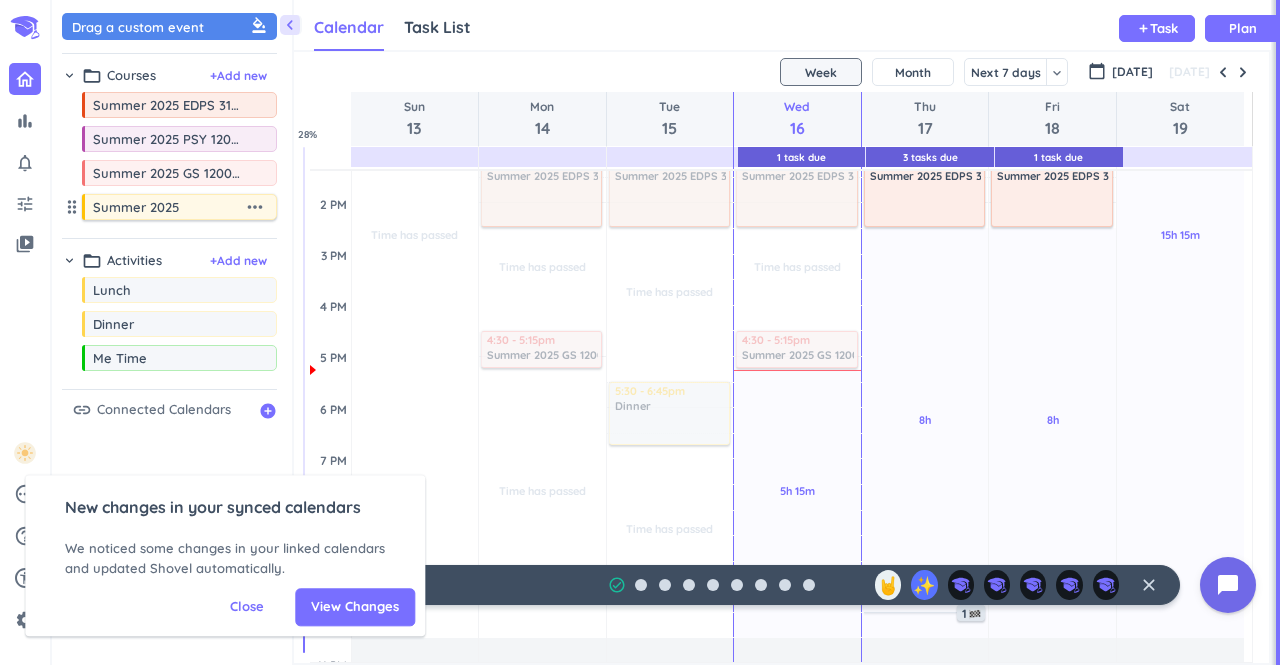 click on "more_horiz" at bounding box center (255, 207) 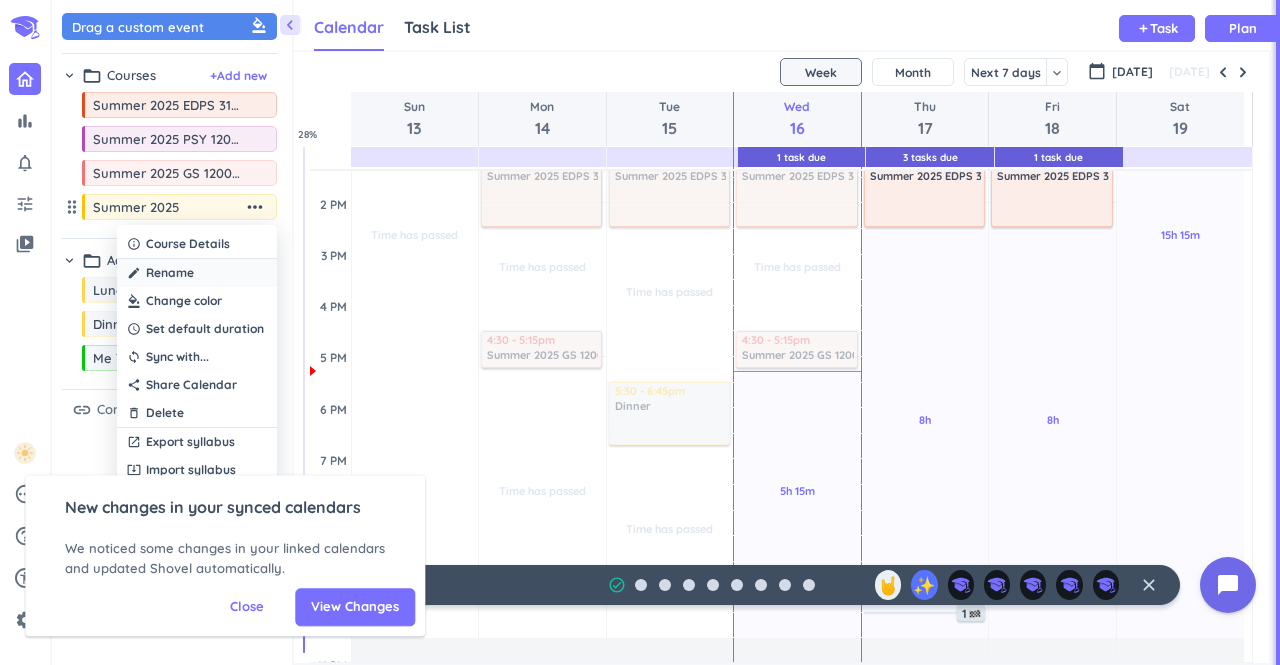 click on "create Rename" at bounding box center (197, 273) 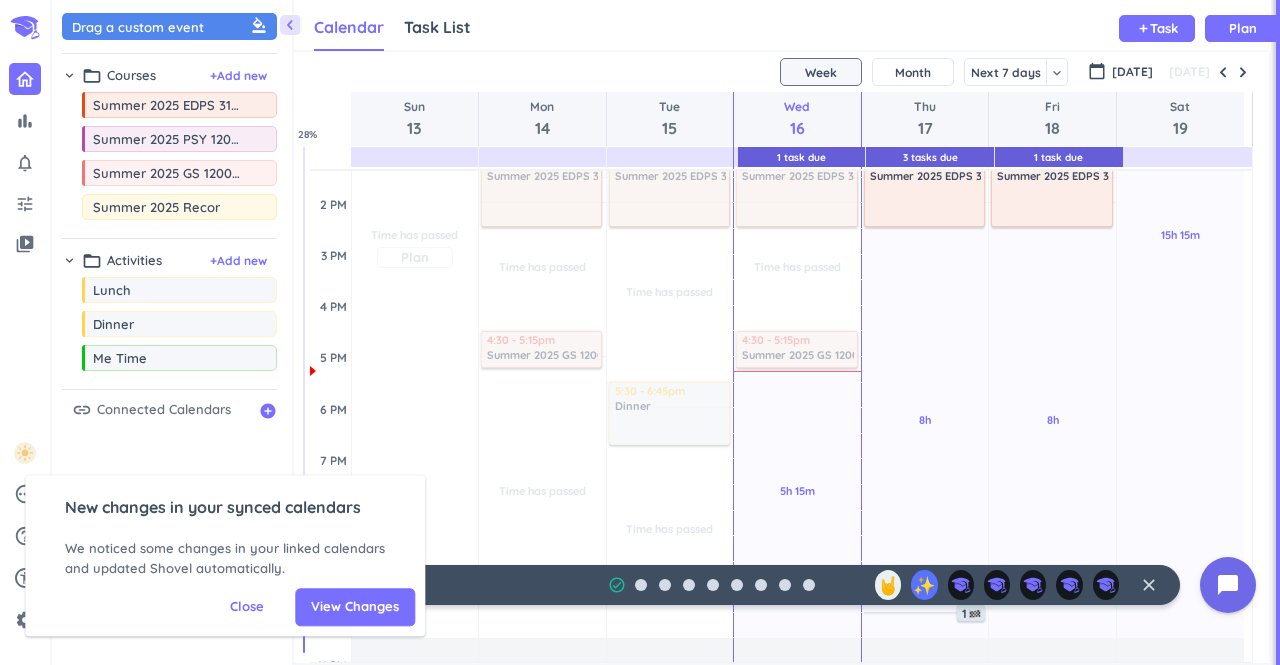 type on "Summer 2025 Reco" 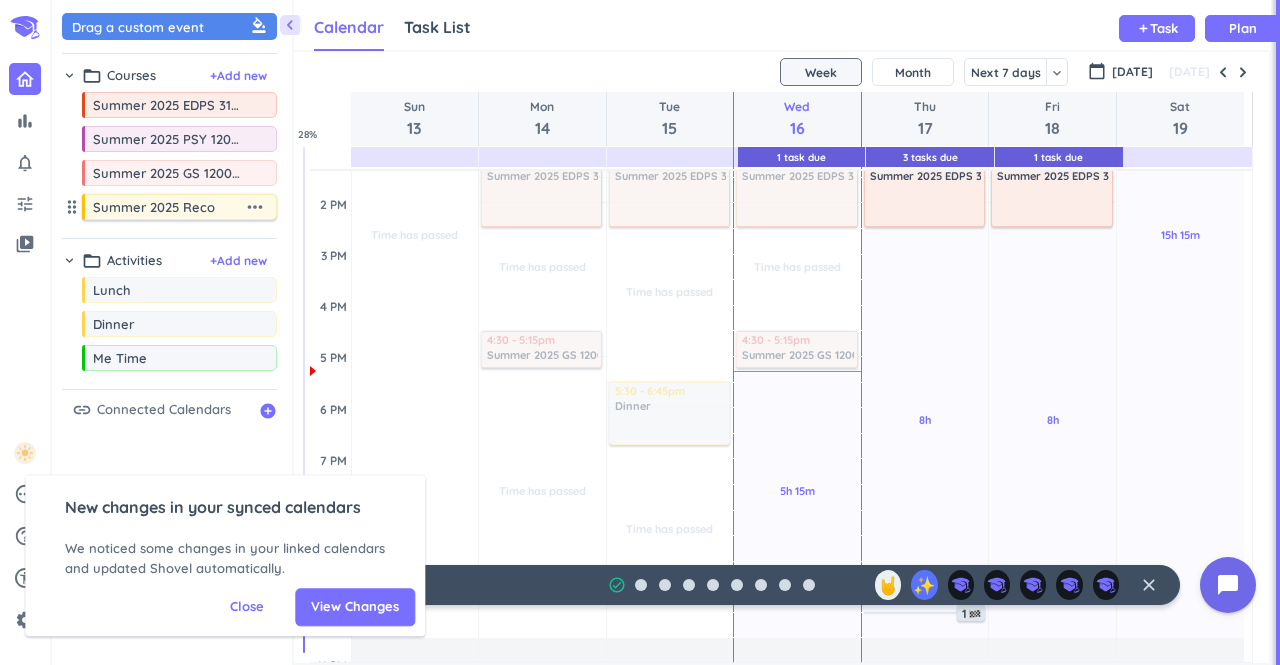 click on "more_horiz" at bounding box center (255, 207) 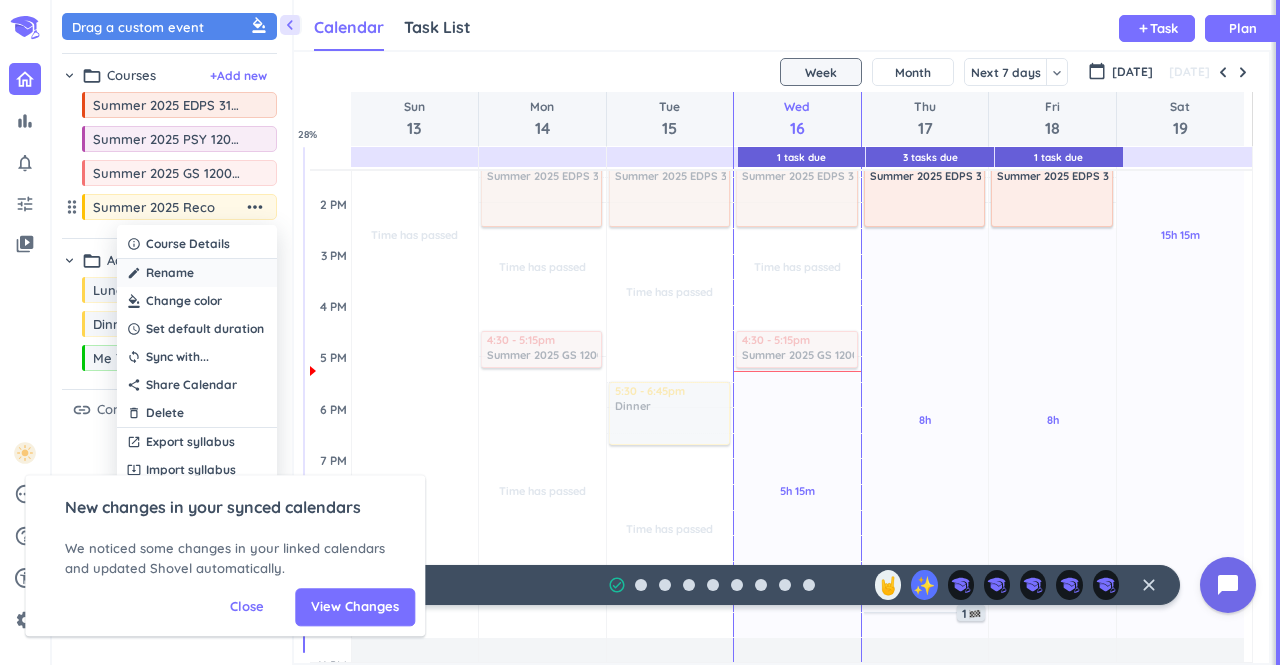 click on "create Rename" at bounding box center [197, 273] 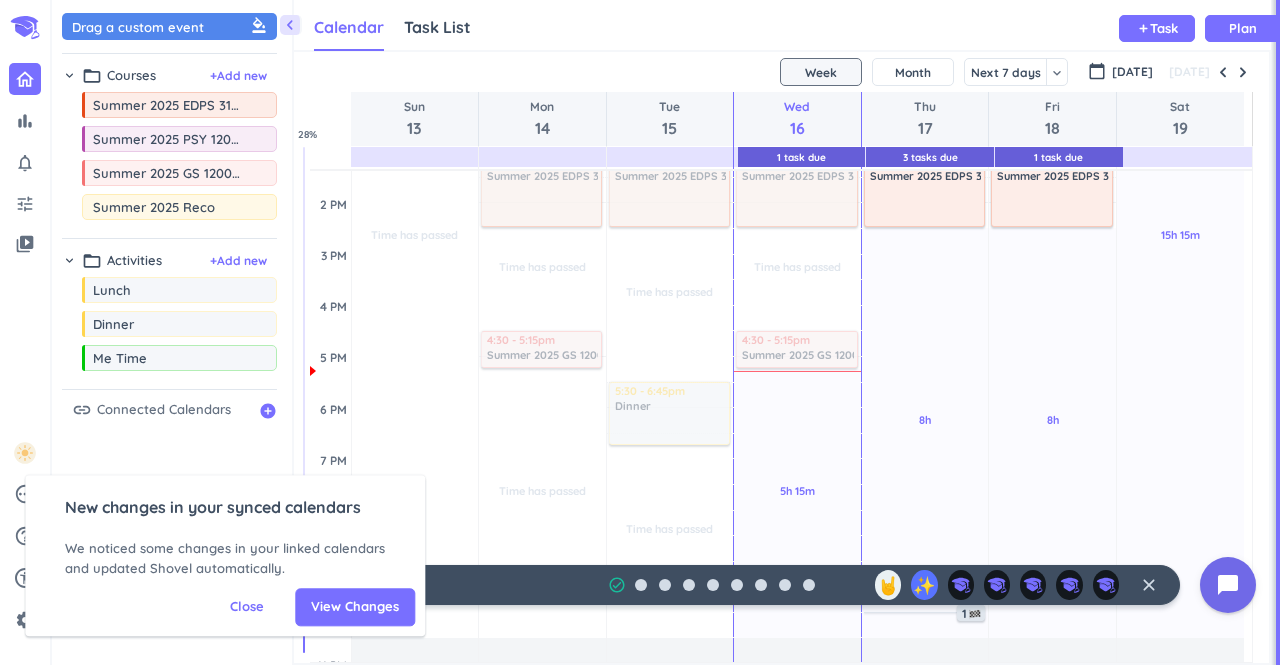 type on "Summer 2025 Rec" 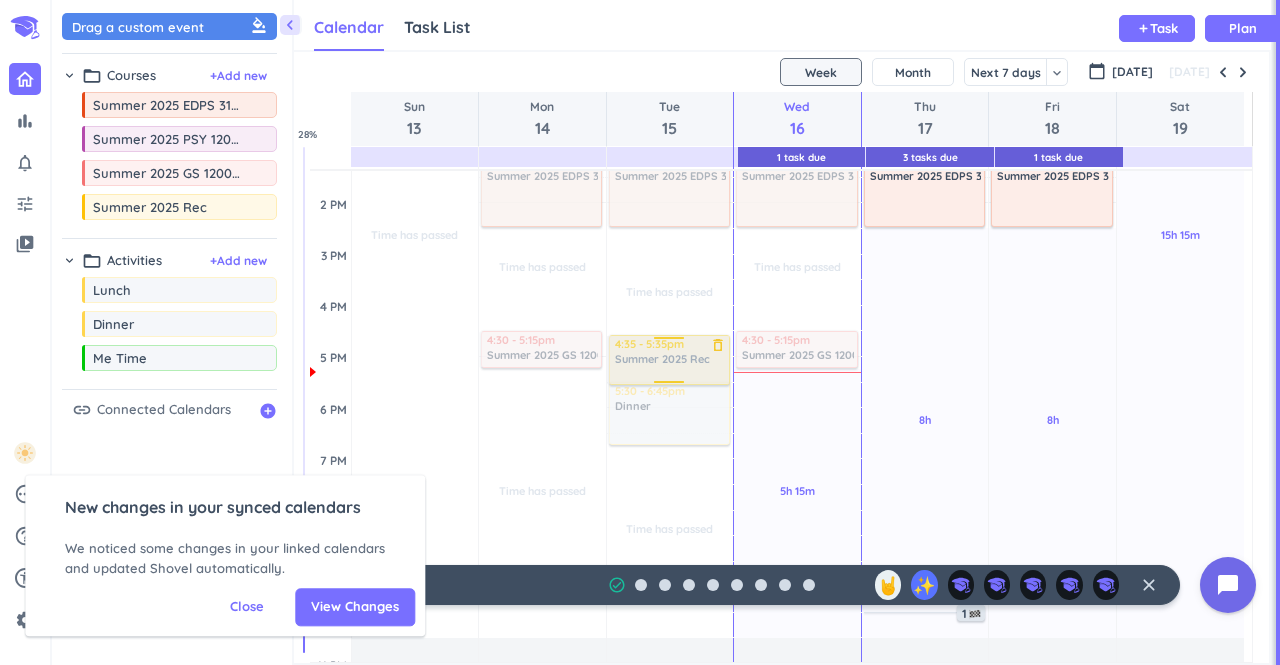 drag, startPoint x: 156, startPoint y: 209, endPoint x: 651, endPoint y: 335, distance: 510.7847 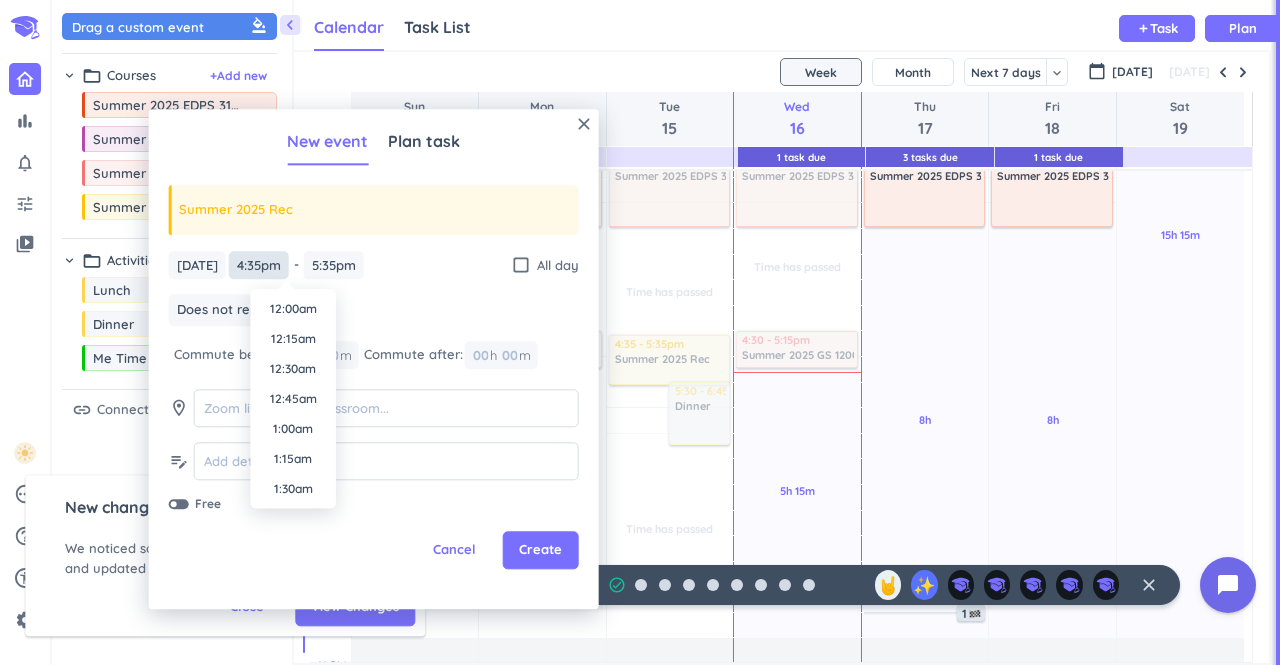 click on "4:35pm" at bounding box center [259, 265] 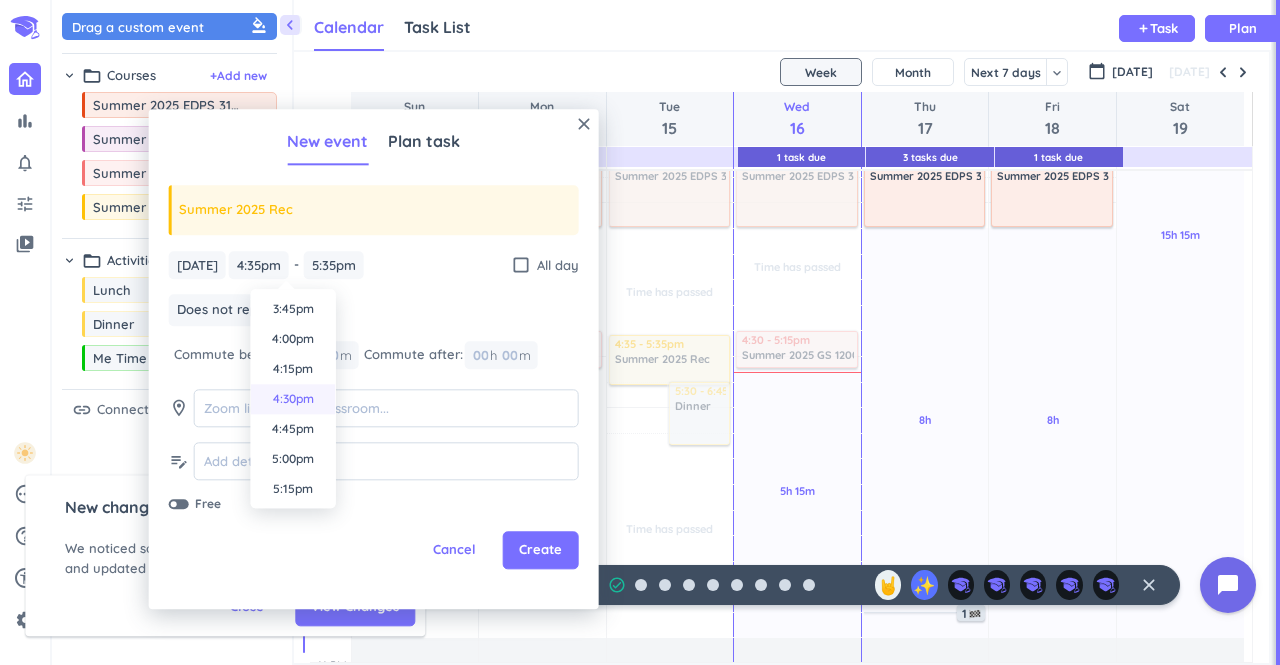 click on "4:30pm" at bounding box center (293, 399) 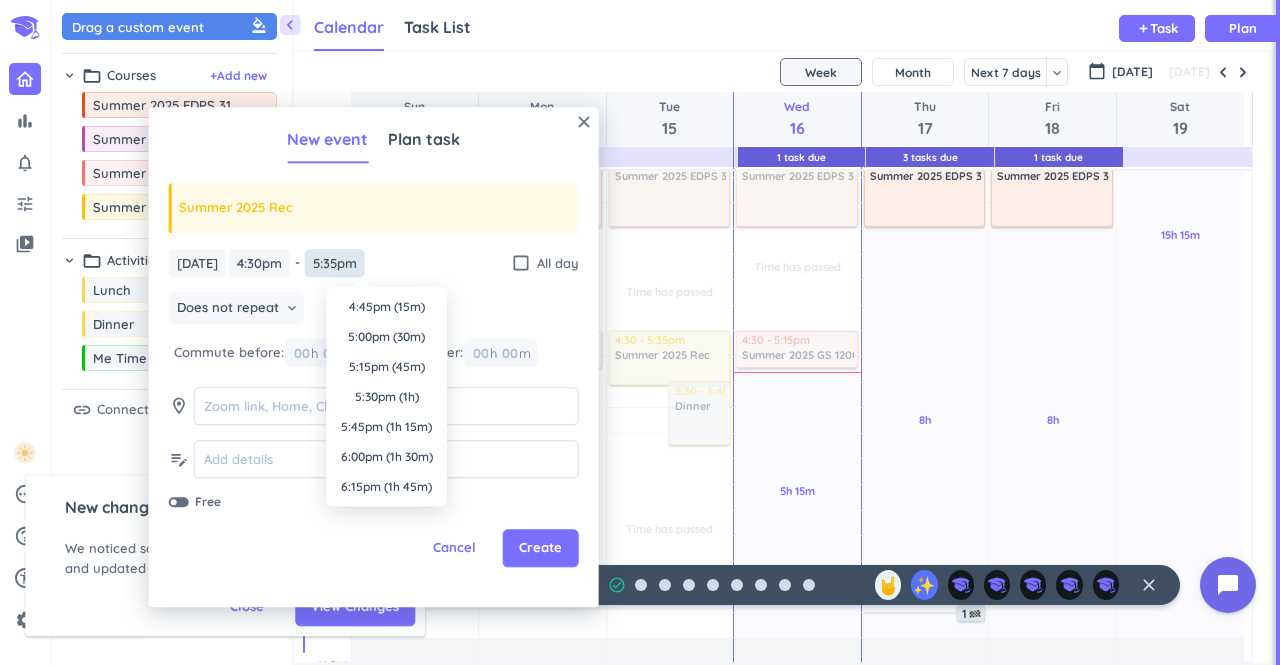 click on "5:35pm" at bounding box center [335, 263] 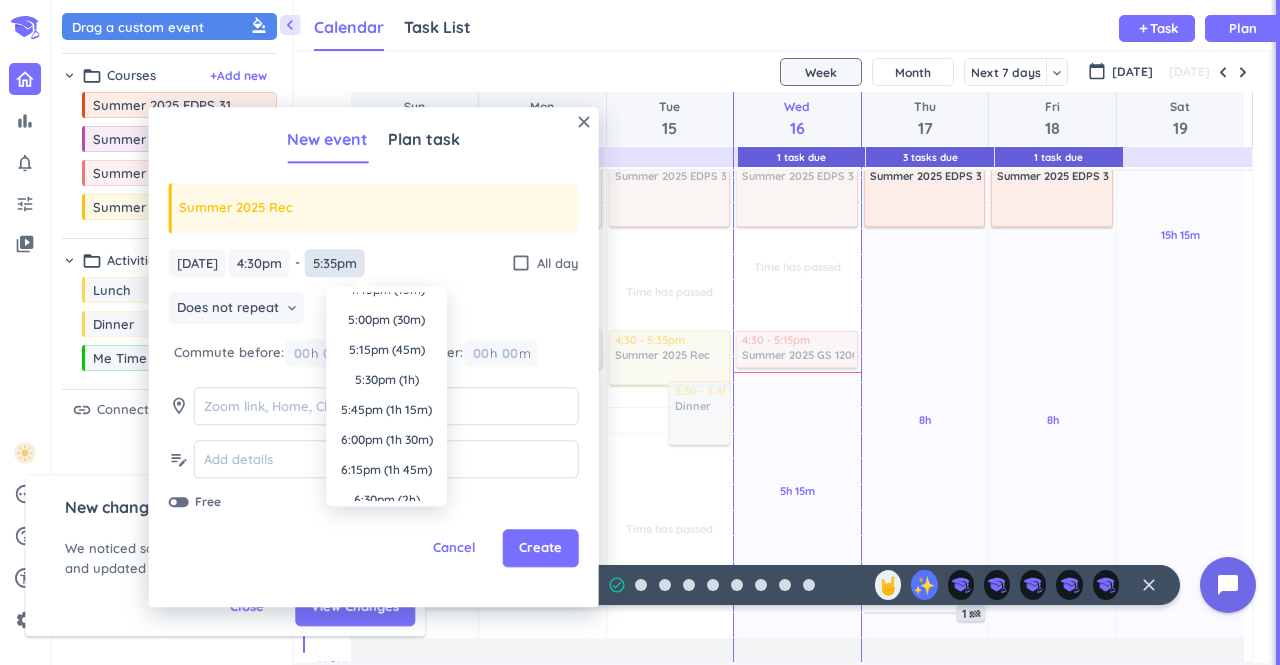 scroll, scrollTop: 12, scrollLeft: 0, axis: vertical 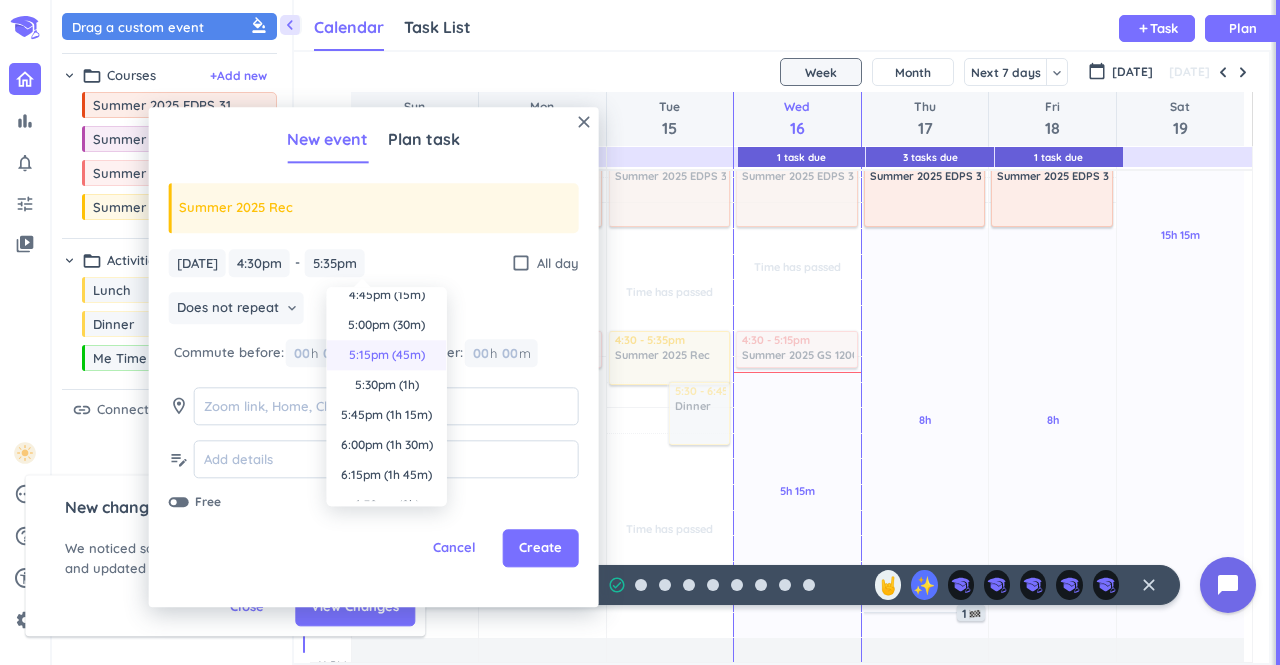 click on "5:15pm (45m)" at bounding box center [387, 355] 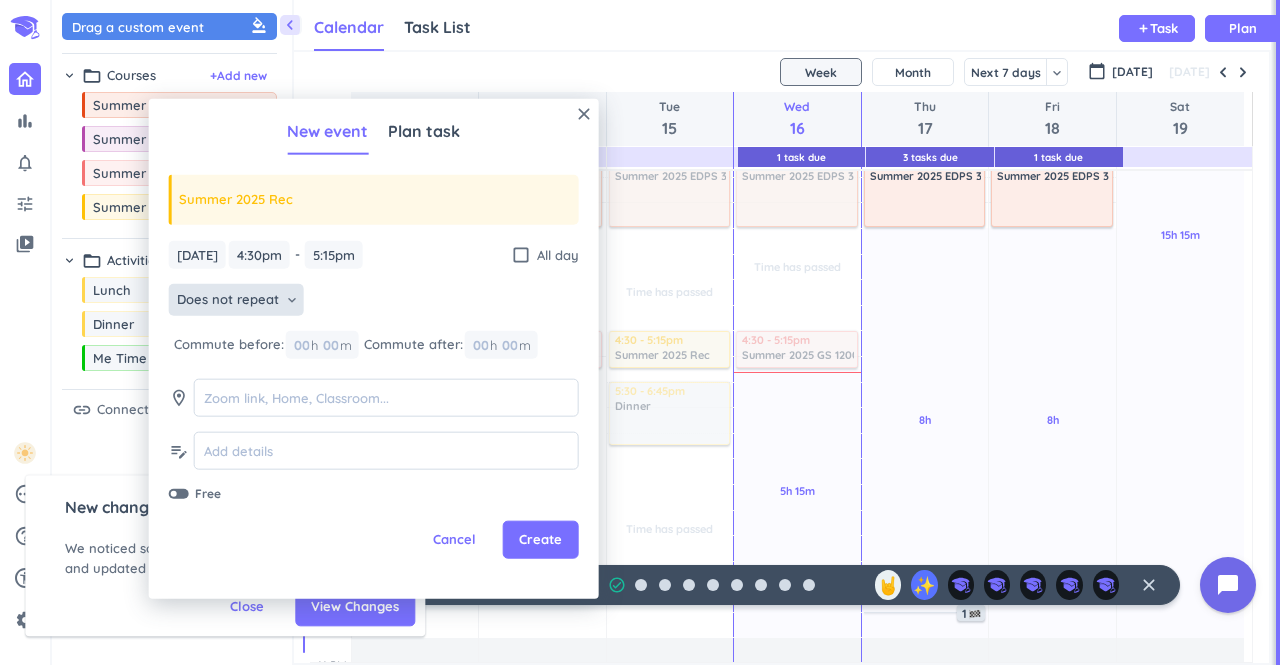 click on "Does not repeat" at bounding box center [228, 300] 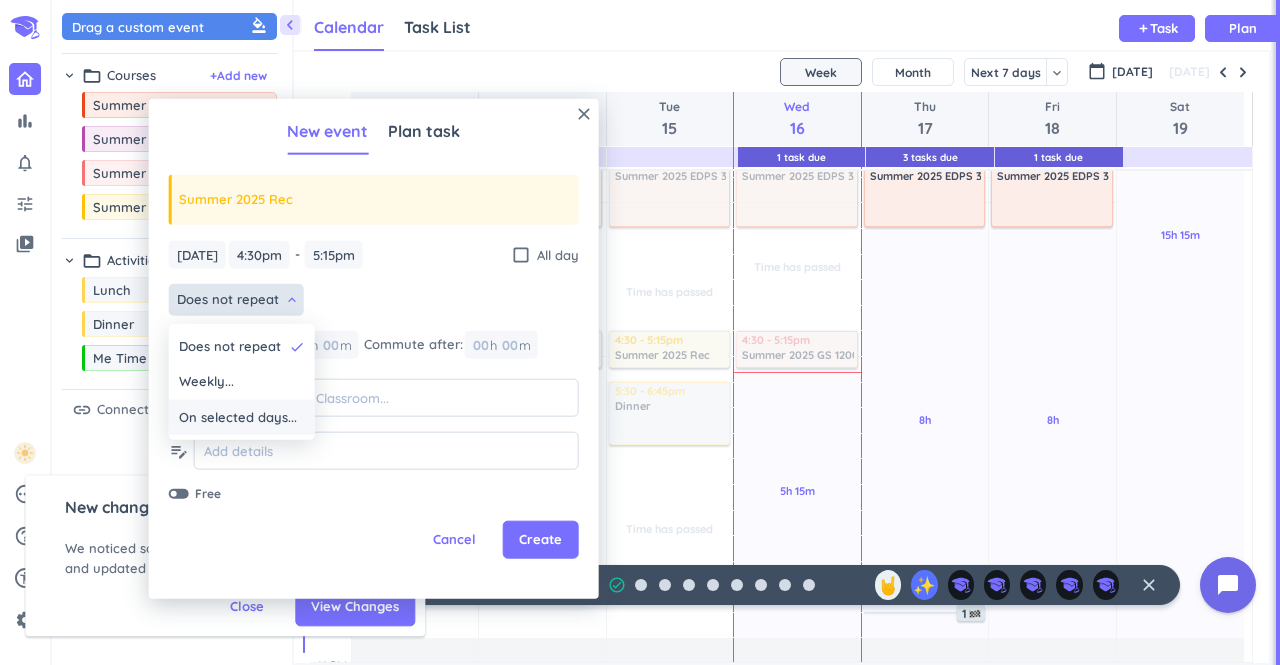 click on "On selected days..." at bounding box center [242, 418] 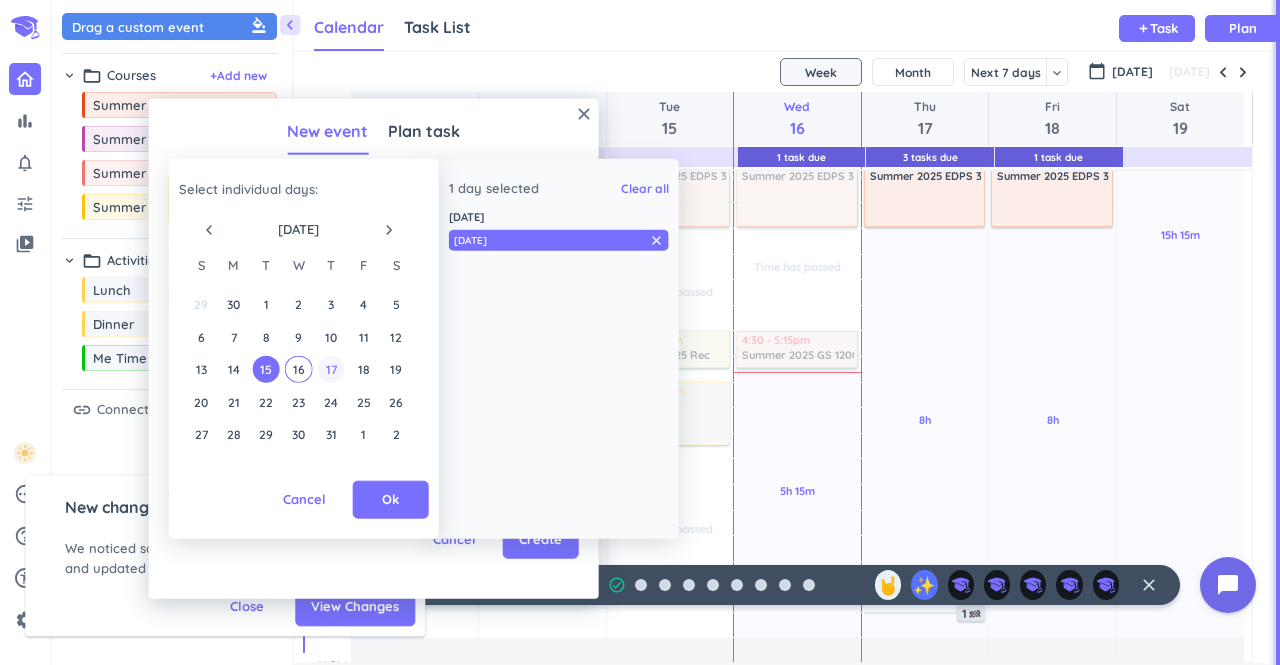 click on "17" at bounding box center (331, 369) 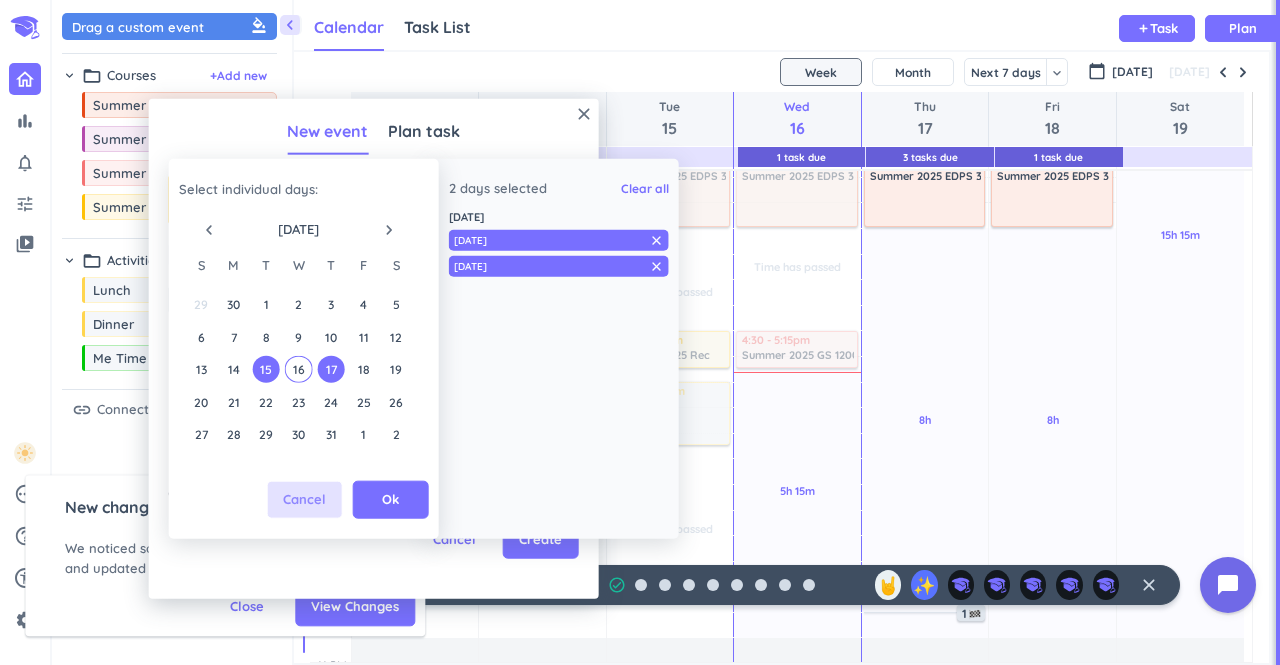 click on "Cancel" at bounding box center (304, 500) 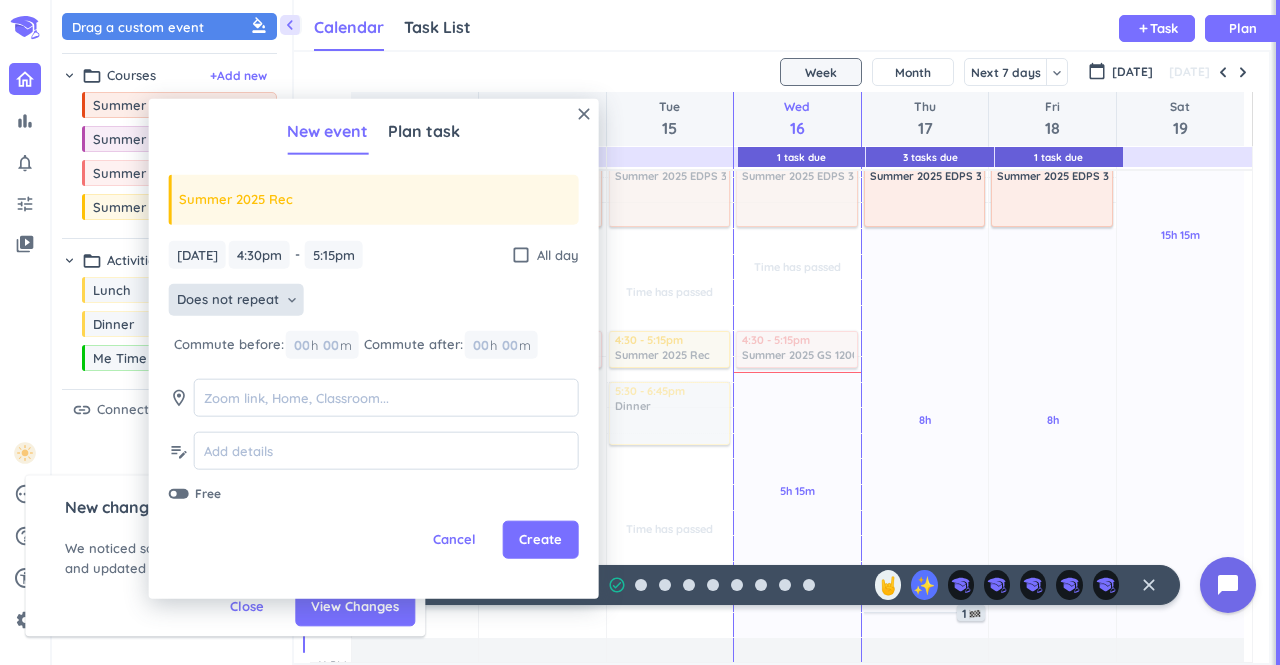 click on "Does not repeat" at bounding box center [228, 300] 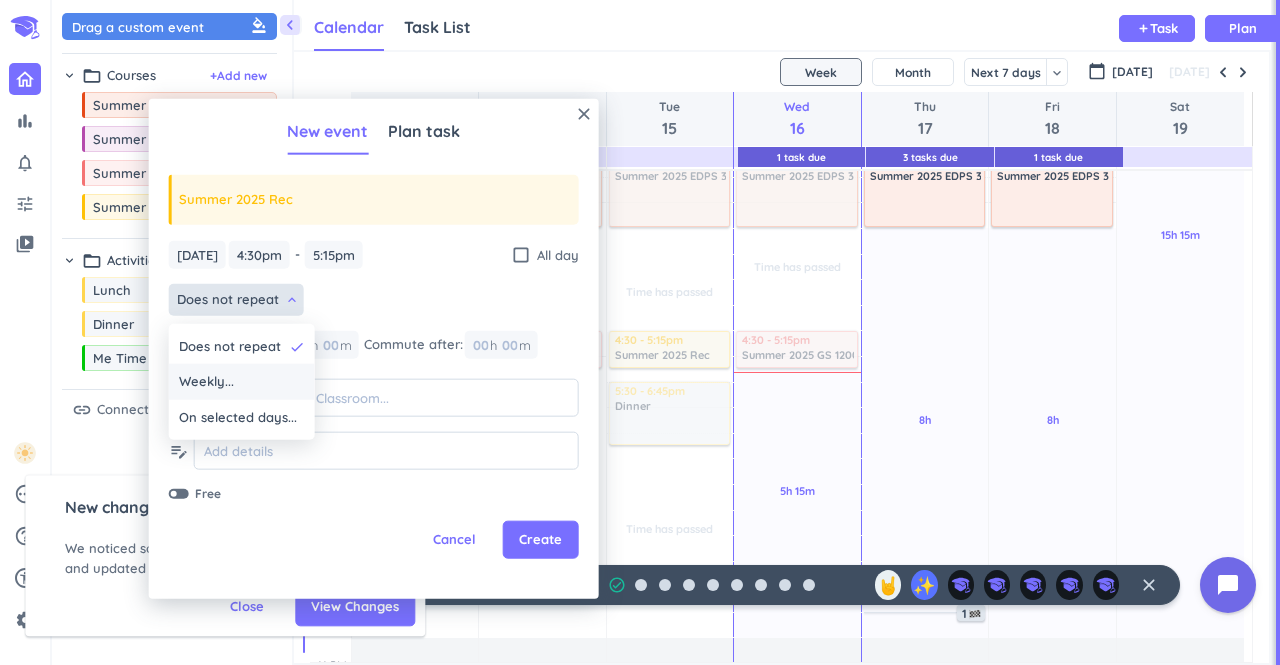 click on "Weekly..." at bounding box center [242, 382] 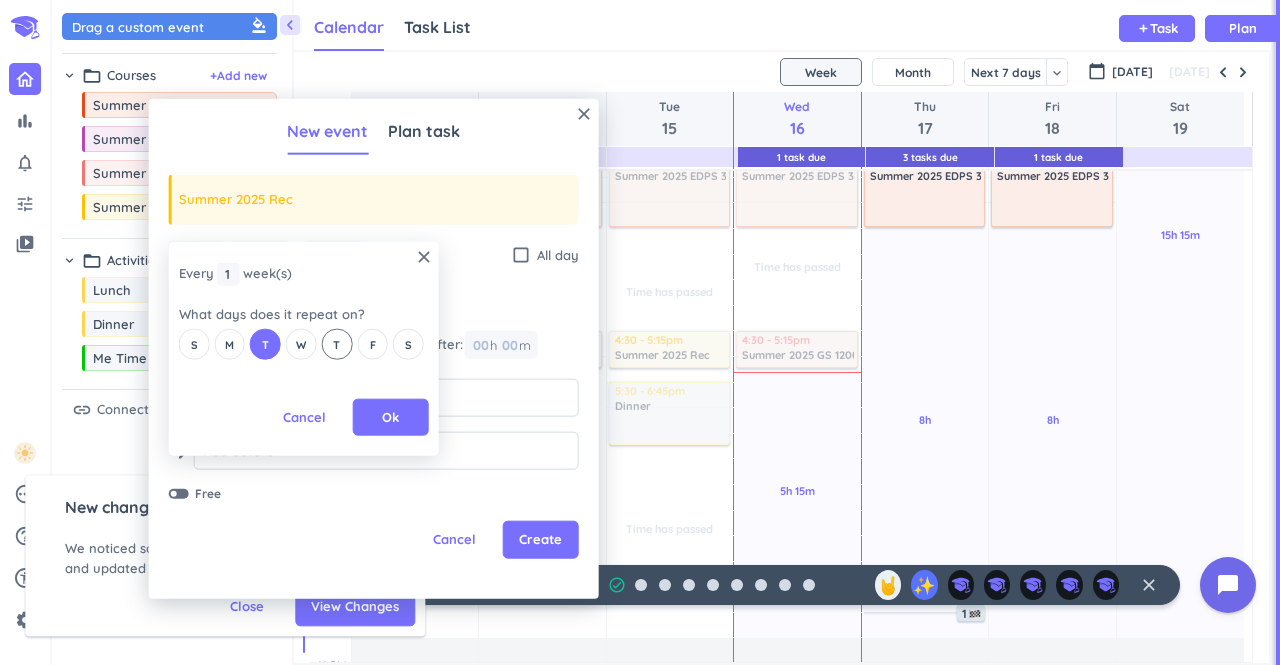 click on "T" at bounding box center (337, 344) 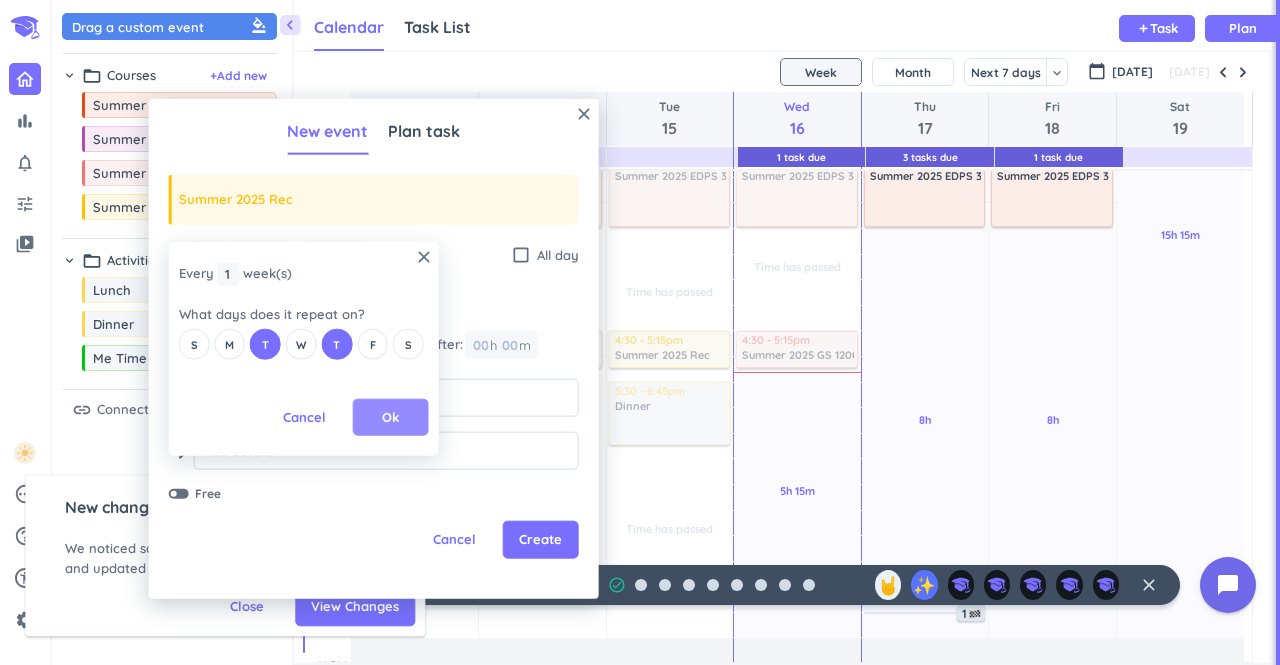 click on "Ok" at bounding box center (391, 417) 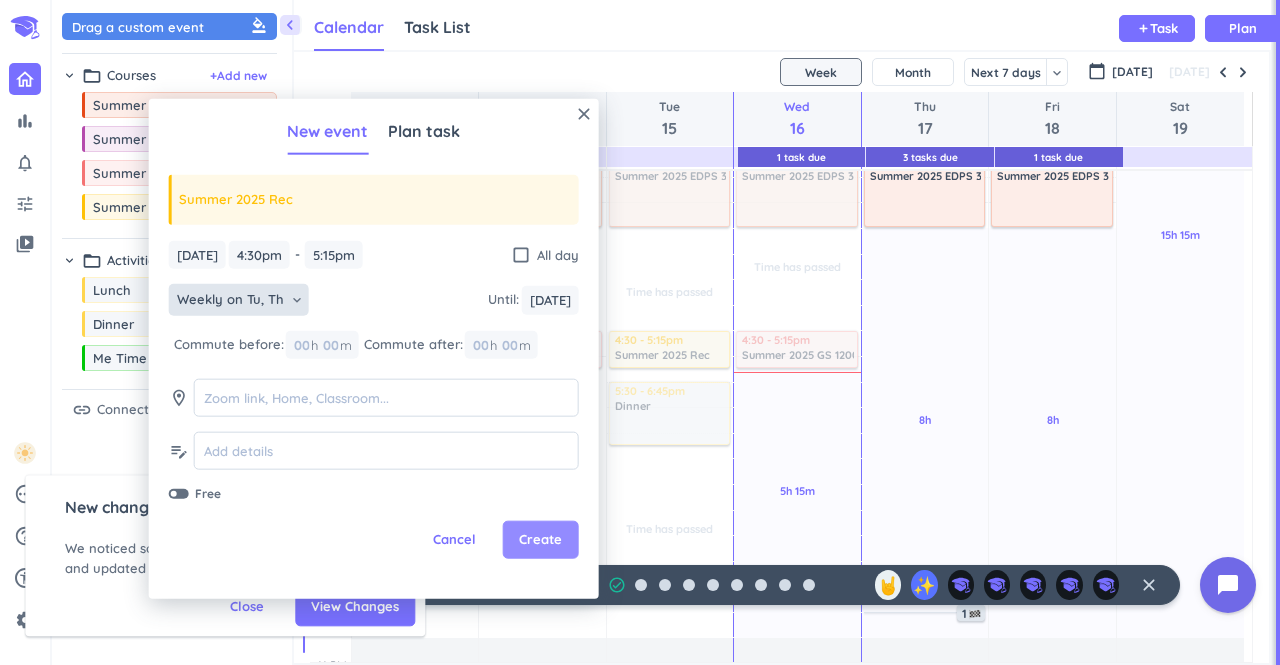 click on "Create" at bounding box center [541, 540] 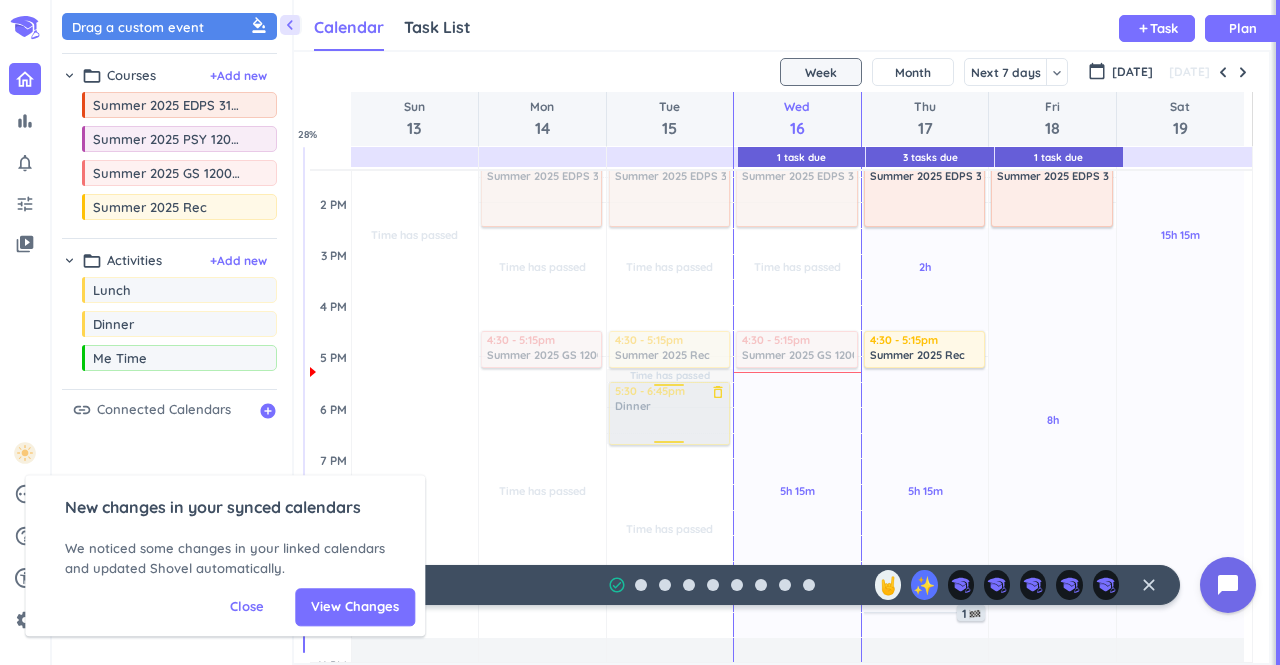 click at bounding box center [668, 413] 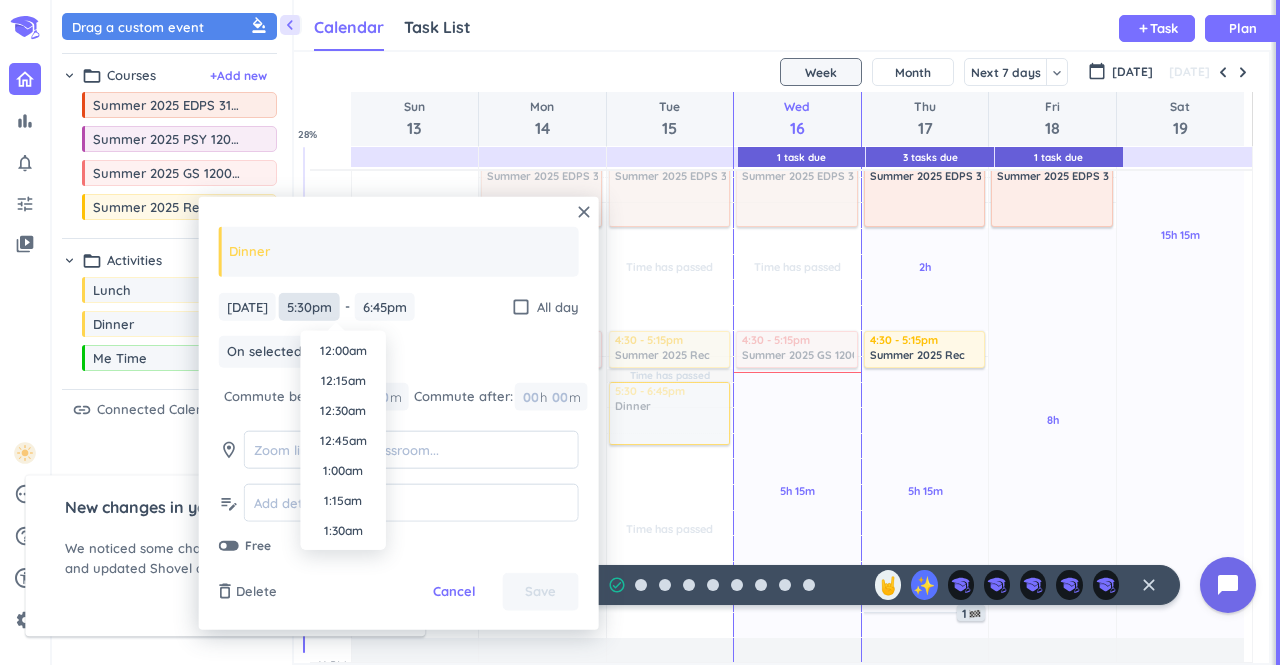 scroll, scrollTop: 2010, scrollLeft: 0, axis: vertical 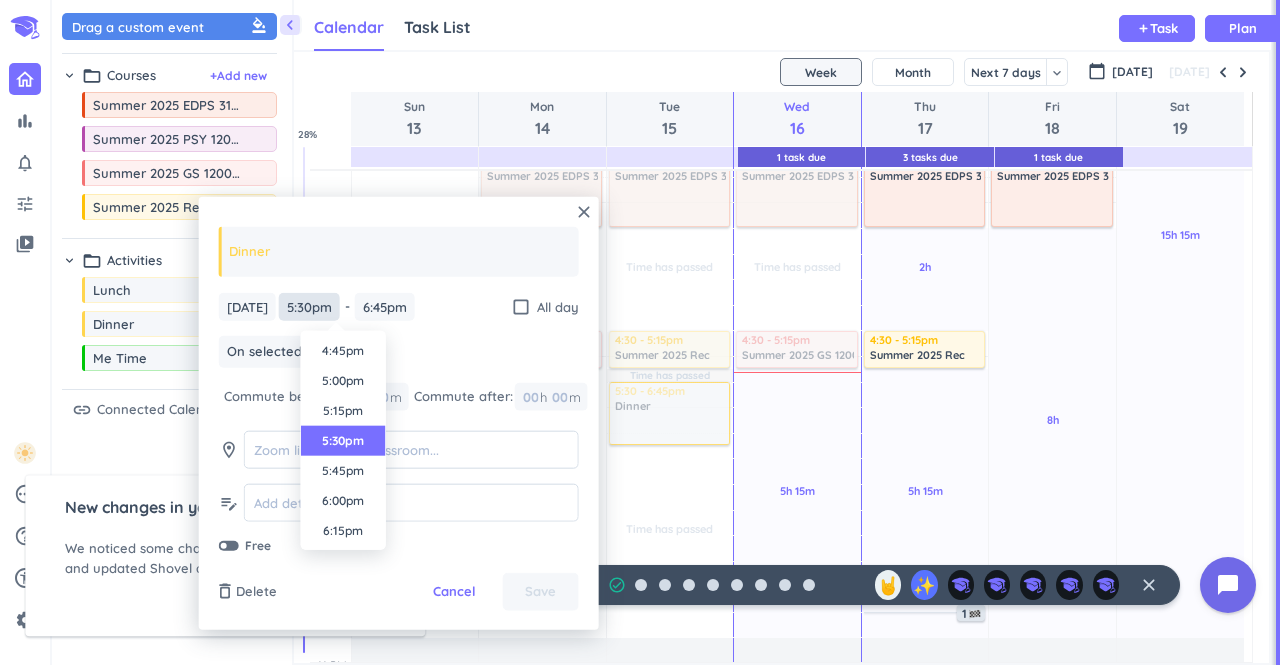 click on "5:30pm" at bounding box center (309, 306) 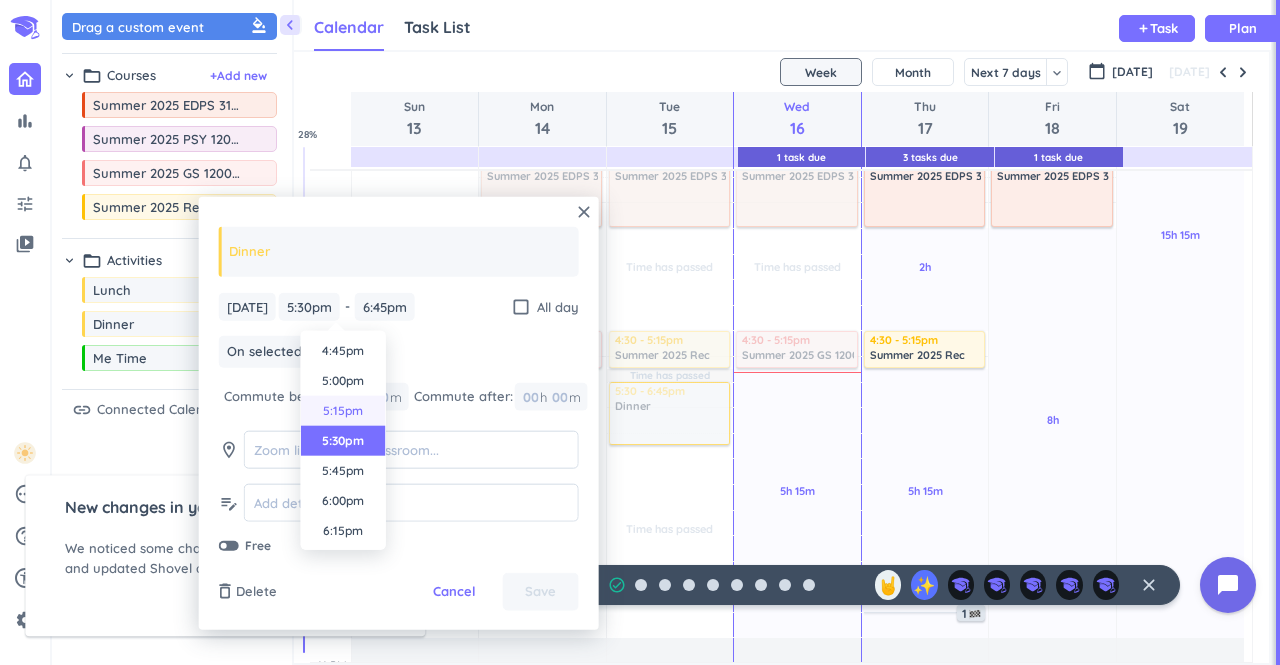 click on "5:15pm" at bounding box center [343, 411] 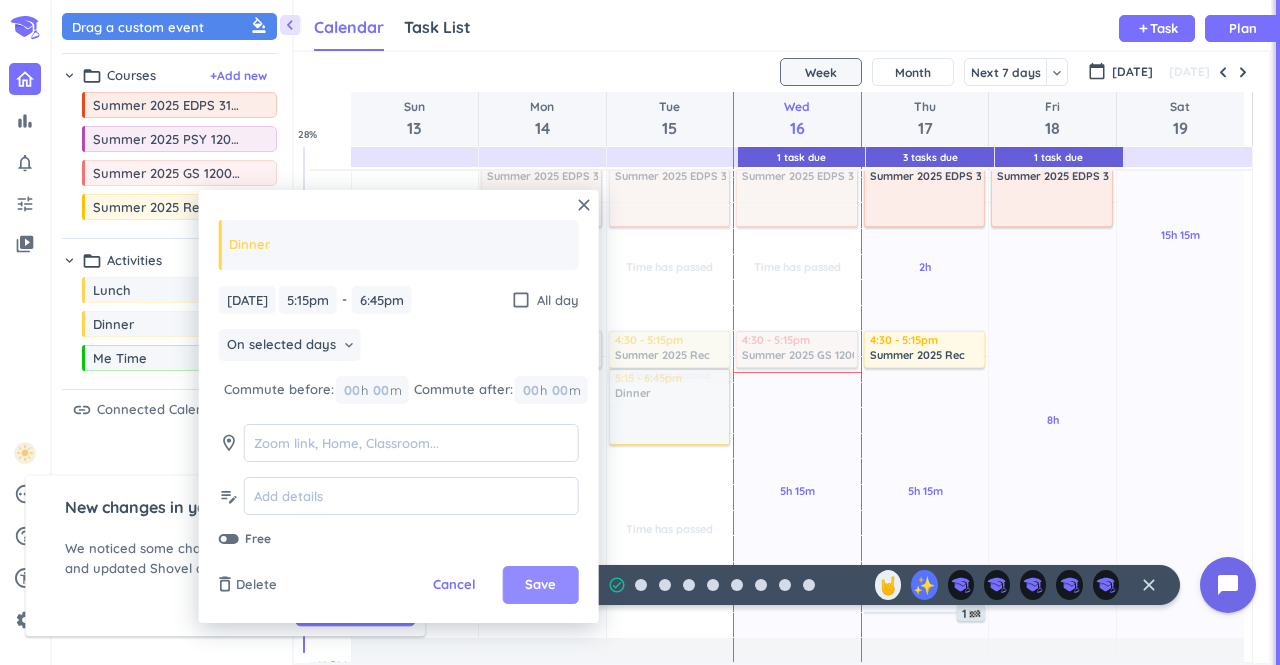 click on "Save" at bounding box center (541, 585) 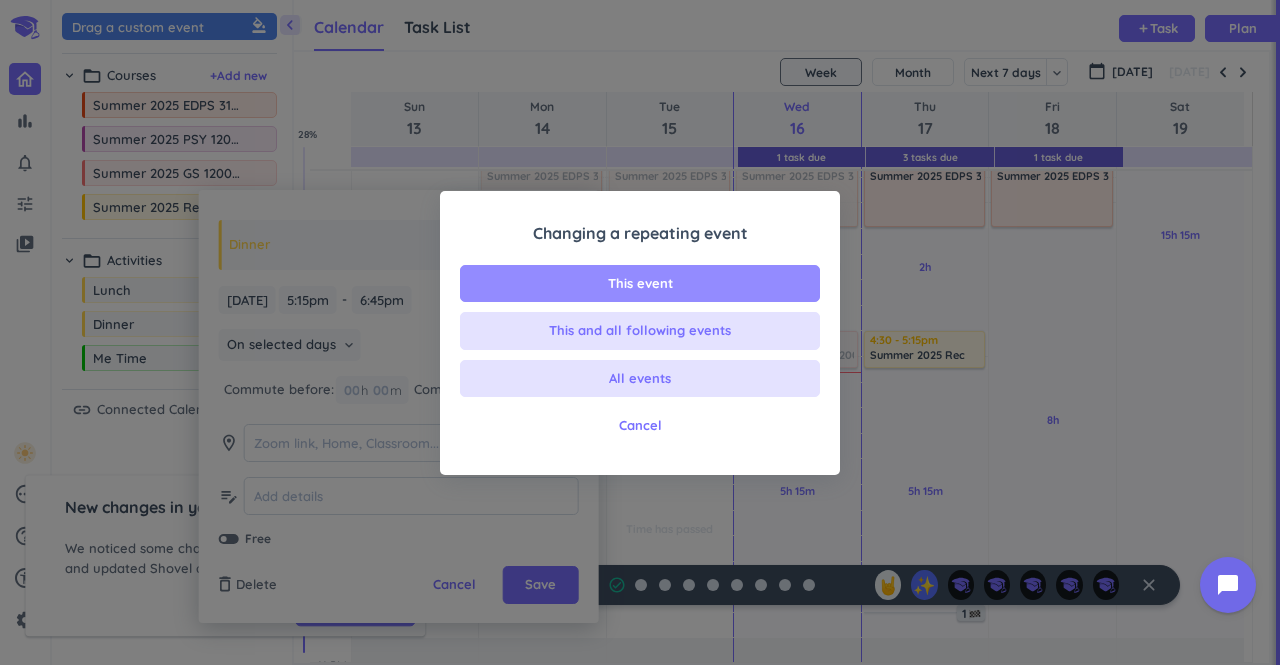 click on "This event" at bounding box center [640, 284] 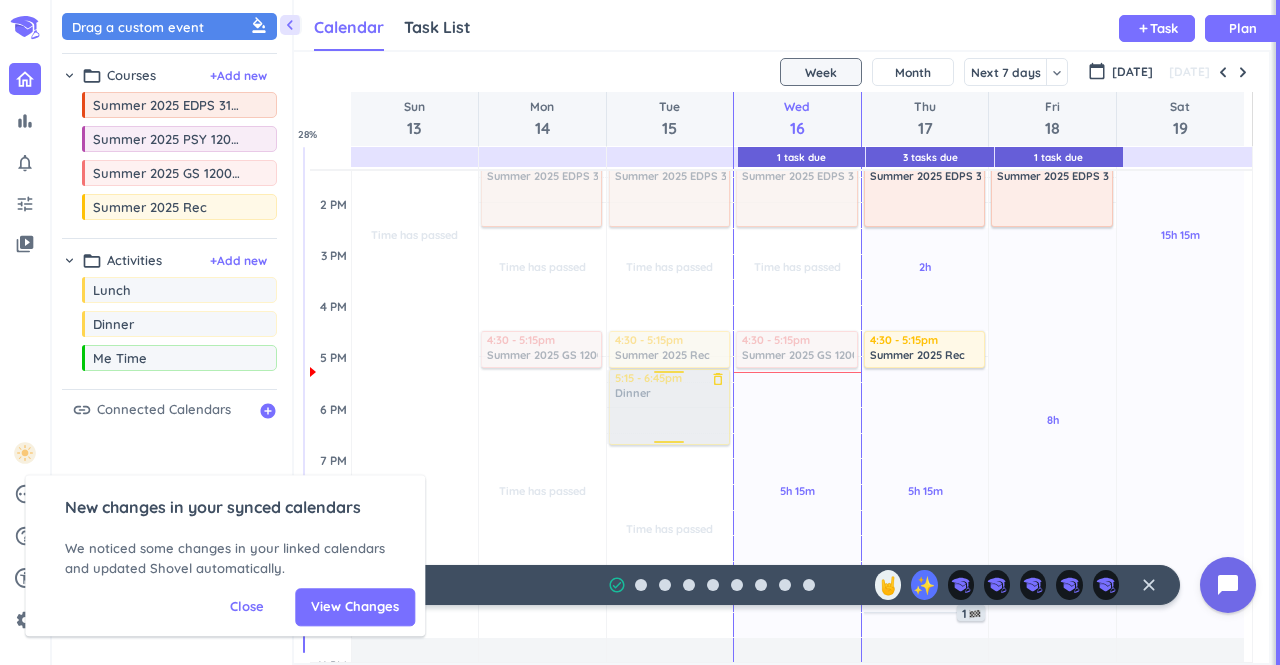 click at bounding box center (668, 407) 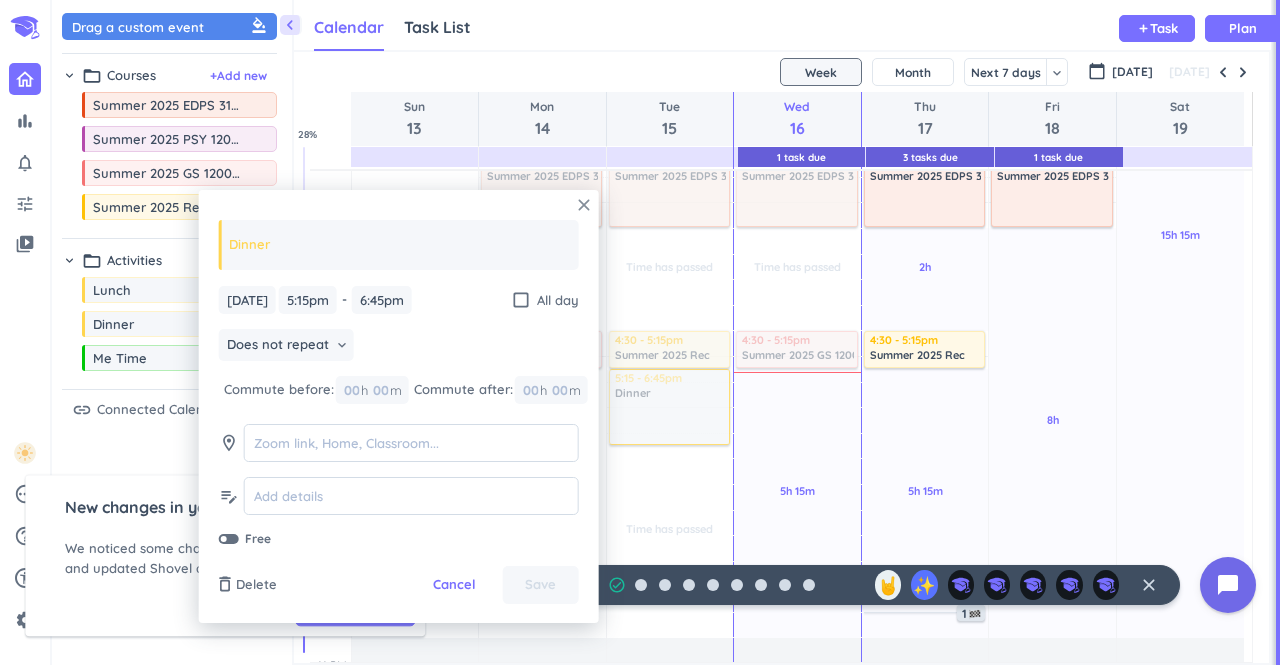 click on "close" at bounding box center [584, 205] 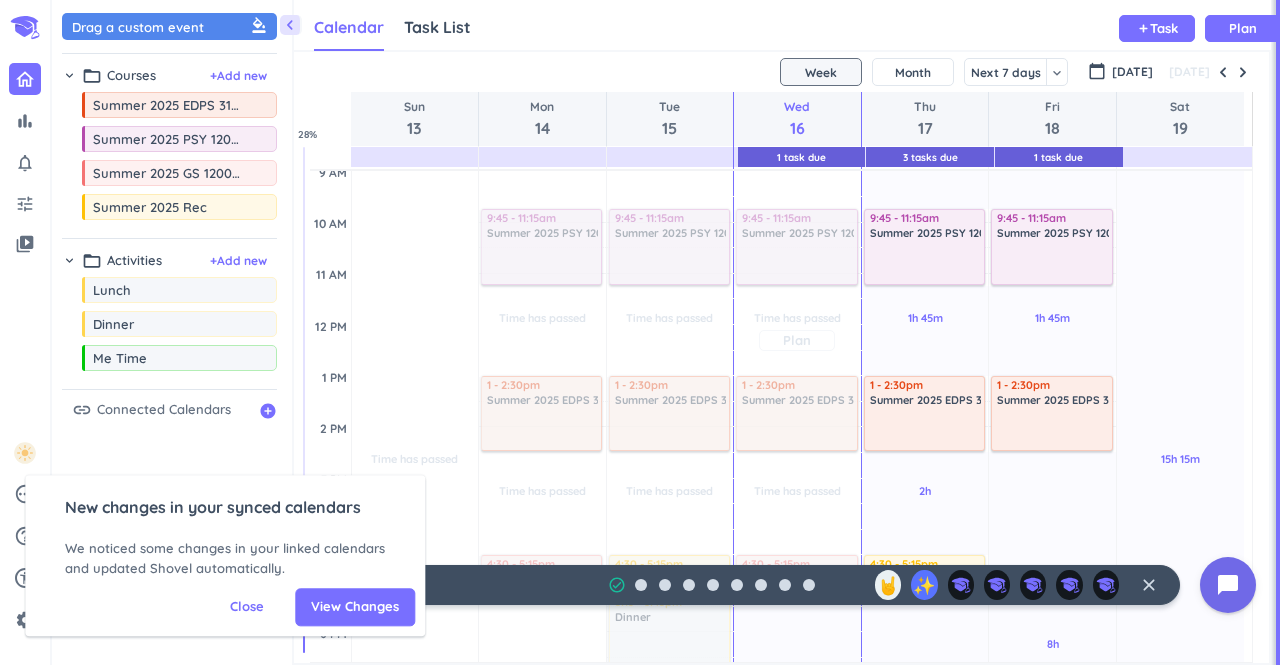 scroll, scrollTop: 258, scrollLeft: 0, axis: vertical 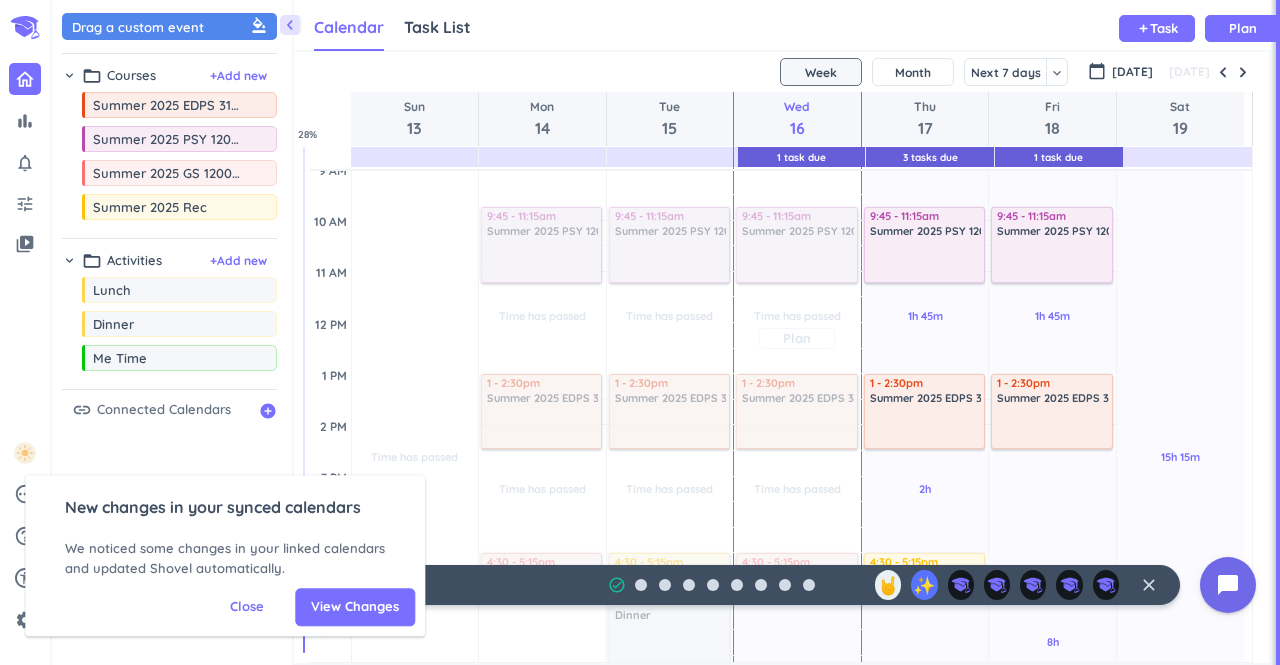 click on "Plan" at bounding box center [797, 338] 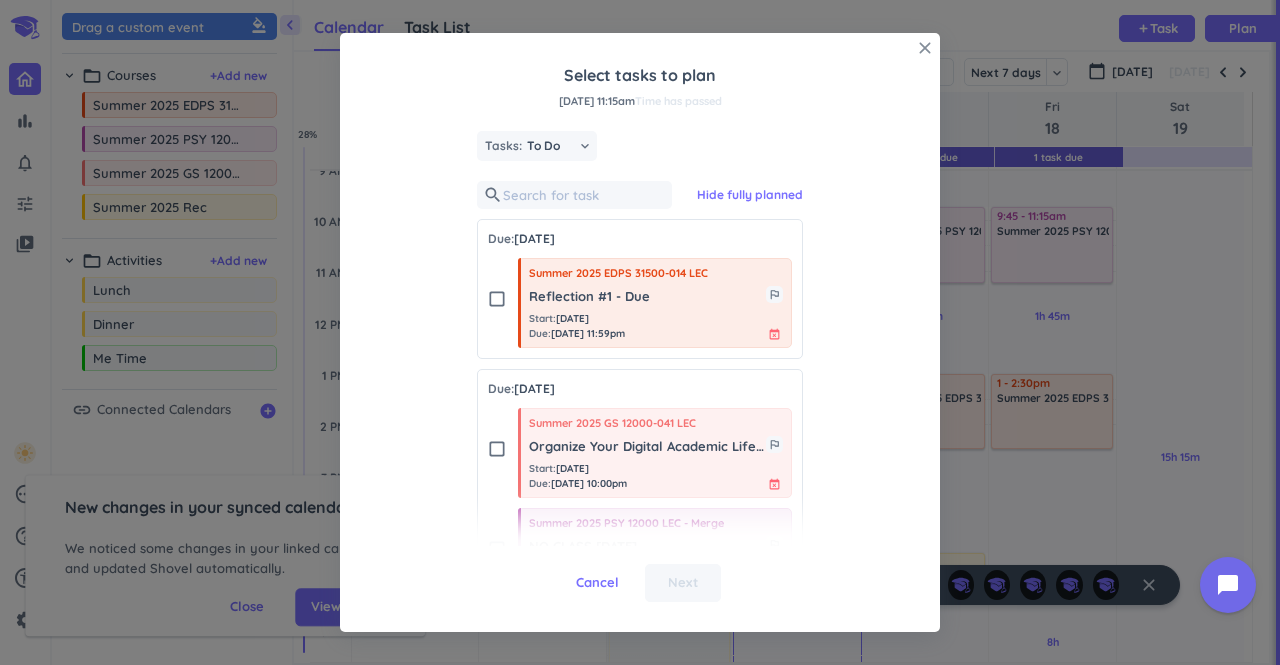 click on "close" at bounding box center [925, 48] 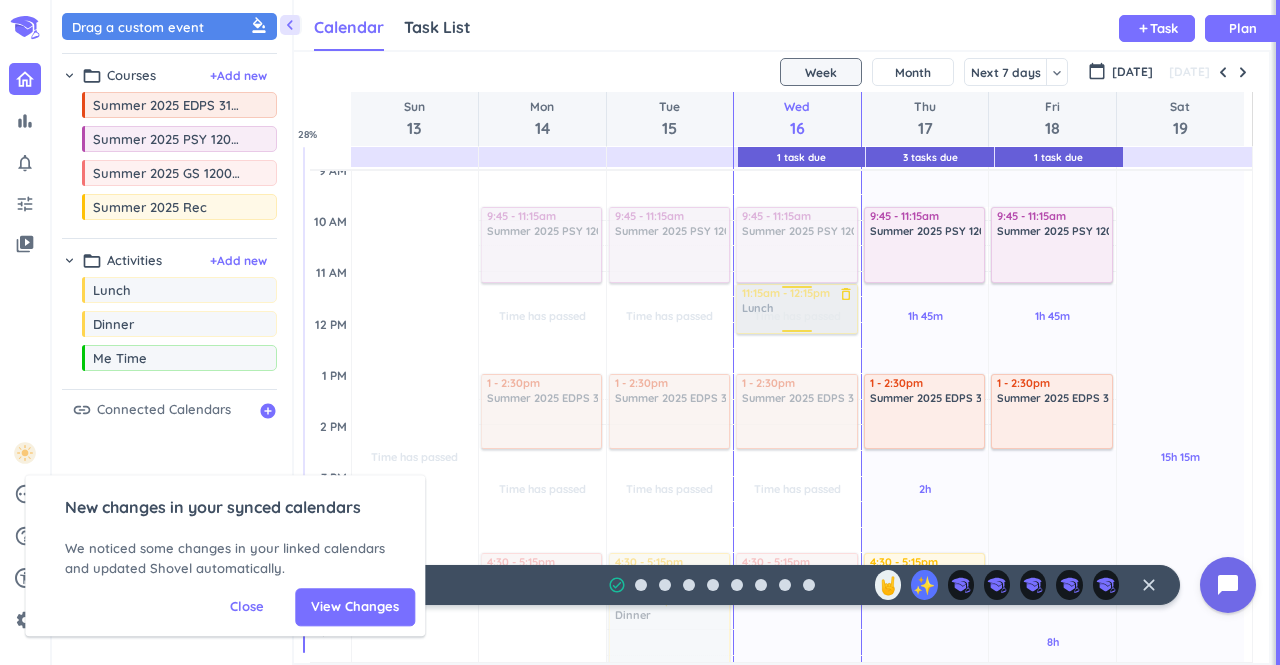 click on "chevron_left Drag a custom event format_color_fill chevron_right folder_open Courses   +  Add new drag_indicator Summer 2025 EDPS 31500-014 LEC more_horiz drag_indicator Summer 2025 PSY 12000 LEC - Merge more_horiz drag_indicator Summer 2025 GS 12000-041 LEC more_horiz drag_indicator Summer 2025 Rec more_horiz chevron_right folder_open Activities   +  Add new drag_indicator Lunch more_horiz drag_indicator Dinner more_horiz drag_indicator Me Time more_horiz link Connected Calendars add_circle Calendar Task List Calendar keyboard_arrow_down add Task Plan 1   Task   Due 3   Tasks   Due 1   Task   Due SHOVEL [DATE] - [DATE] Week Month Next 7 days keyboard_arrow_down Week keyboard_arrow_down calendar_today [DATE] [DATE] Sun 13 Mon 14 Tue 15 Wed 16 Thu 17 Fri 18 Sat 19 4 AM 5 AM 6 AM 7 AM 8 AM 9 AM 10 AM 11 AM 12 PM 1 PM 2 PM 3 PM 4 PM 5 PM 6 PM 7 PM 8 PM 9 PM 10 PM 11 PM 12 AM 1 AM 2 AM 3 AM Time has passed Past due Plan Adjust Awake Time Adjust Awake Time Time has passed Past due Plan Time has passed Plan %" at bounding box center [666, 332] 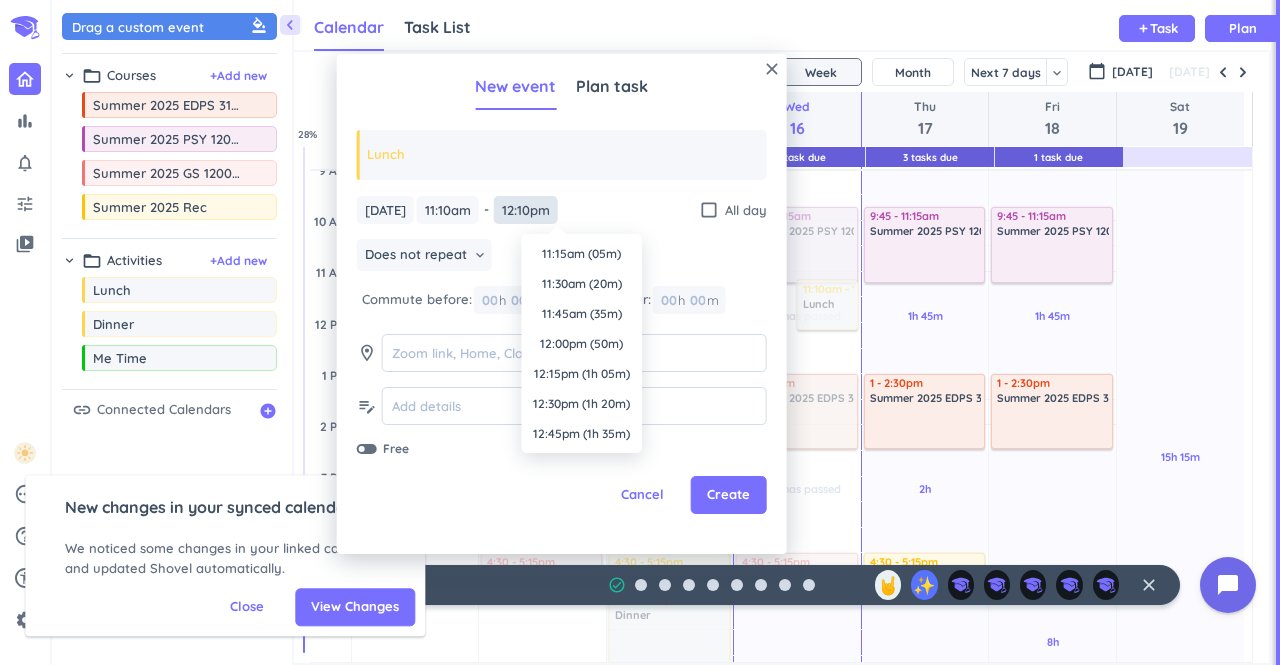click on "12:10pm" at bounding box center (526, 210) 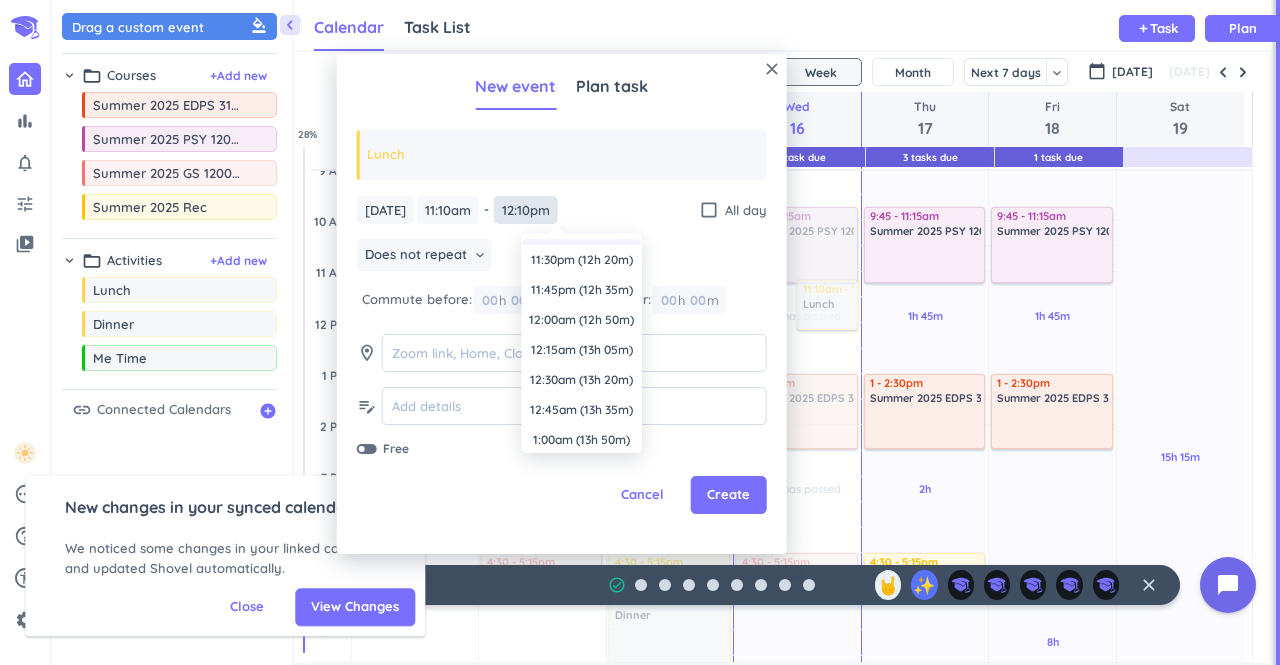 scroll, scrollTop: 1464, scrollLeft: 0, axis: vertical 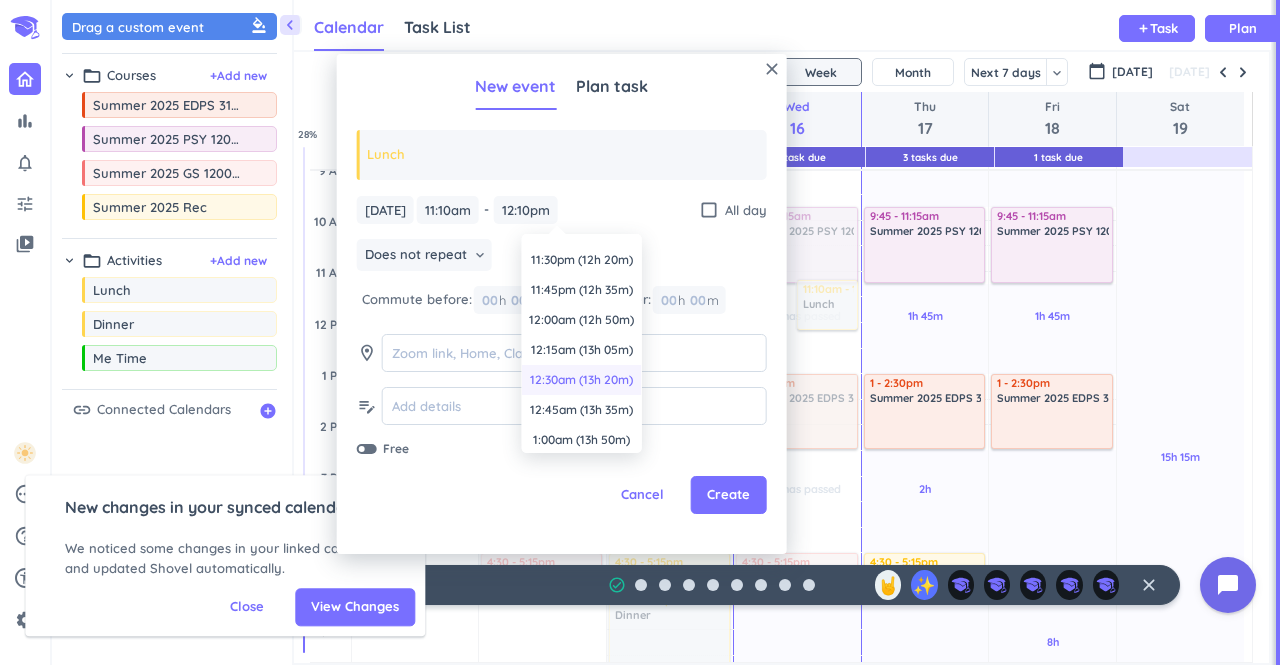 click on "12:30am (13h 20m)" at bounding box center (582, 380) 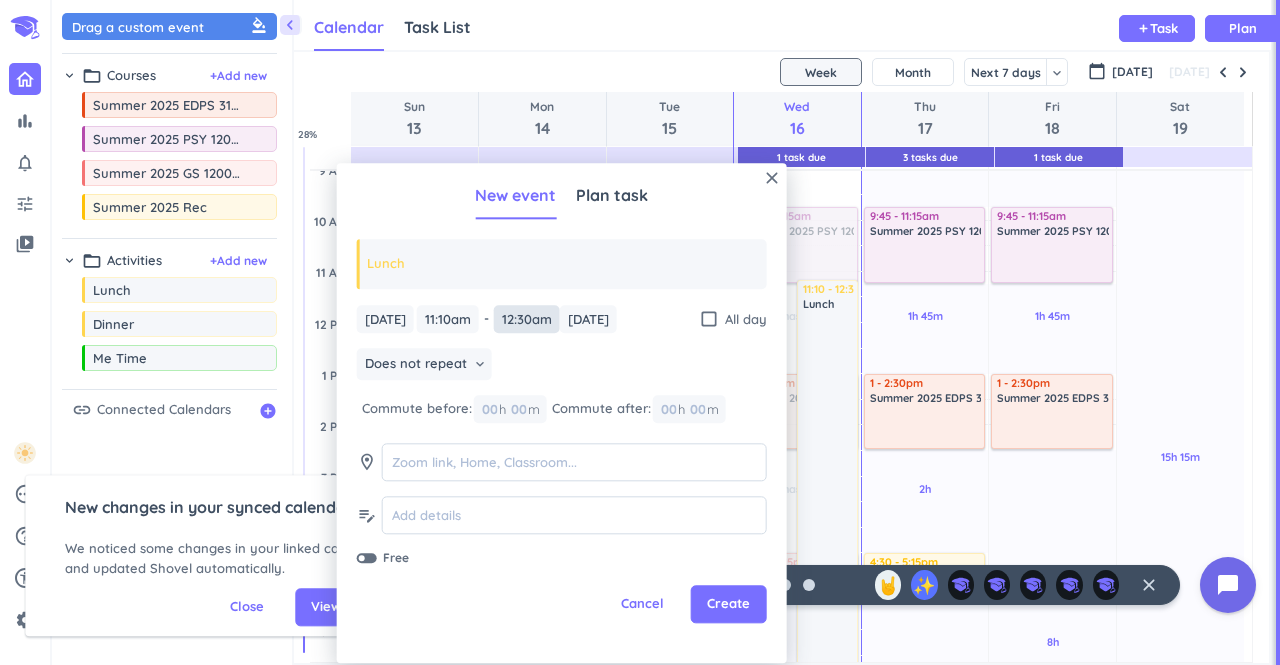 click on "12:30am" at bounding box center (527, 319) 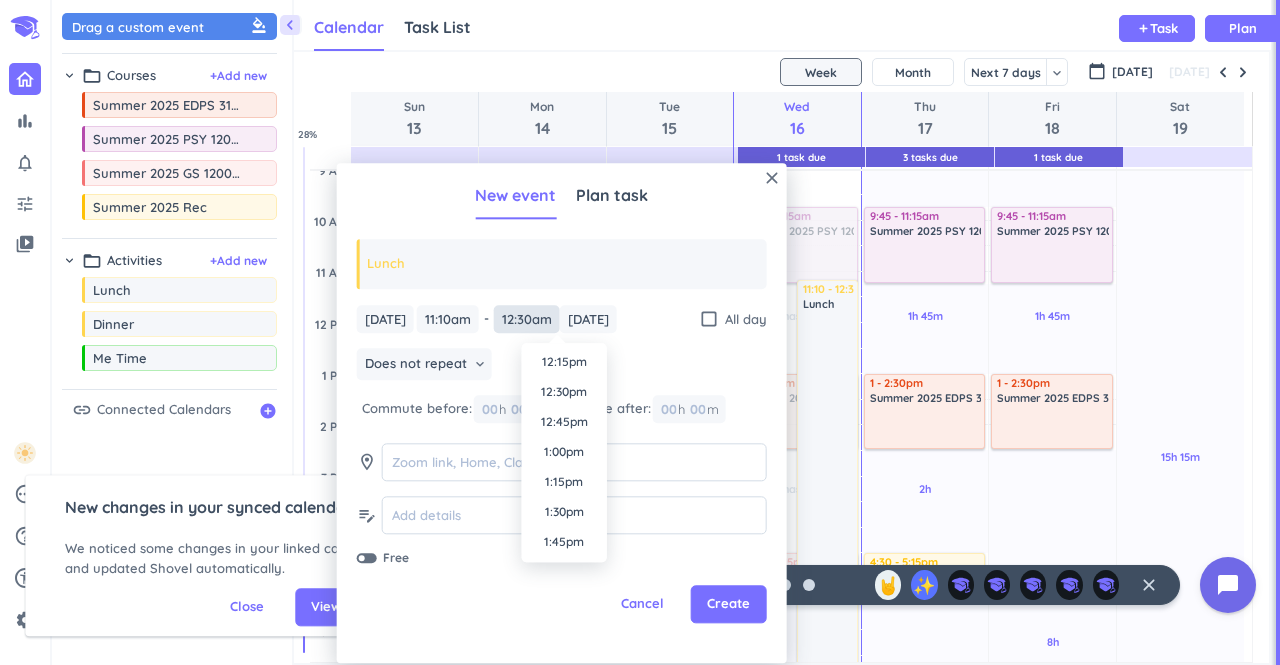 scroll, scrollTop: 1473, scrollLeft: 0, axis: vertical 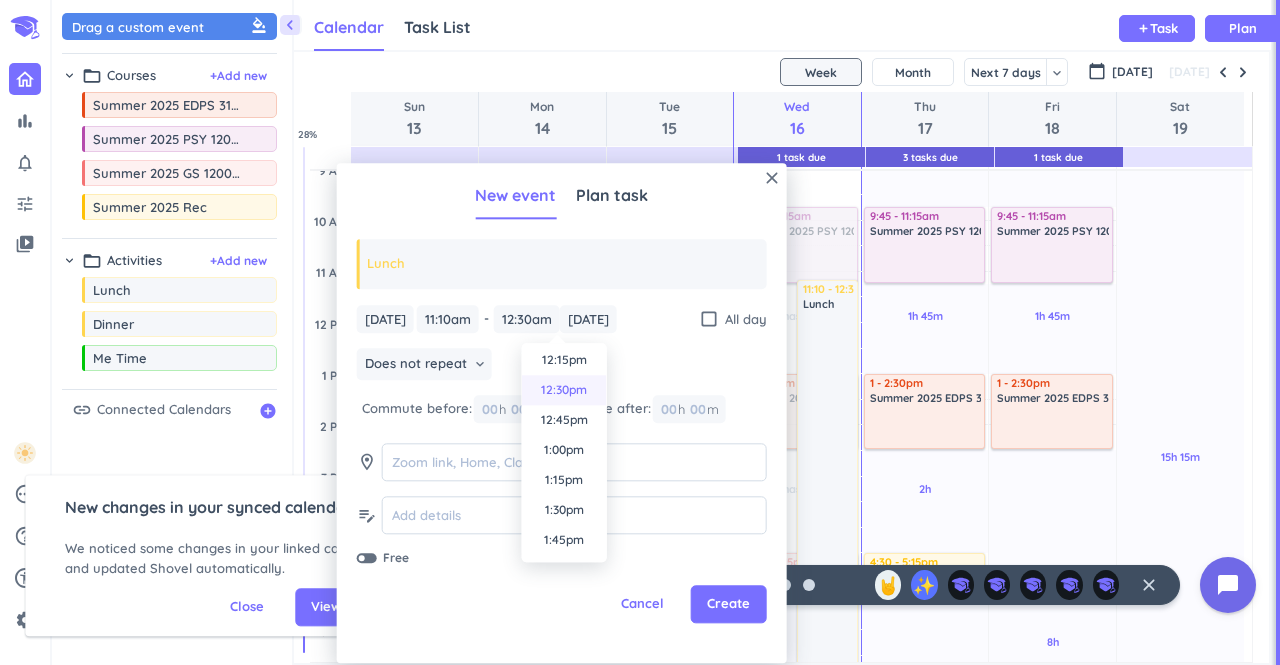 click on "12:30pm" at bounding box center (564, 390) 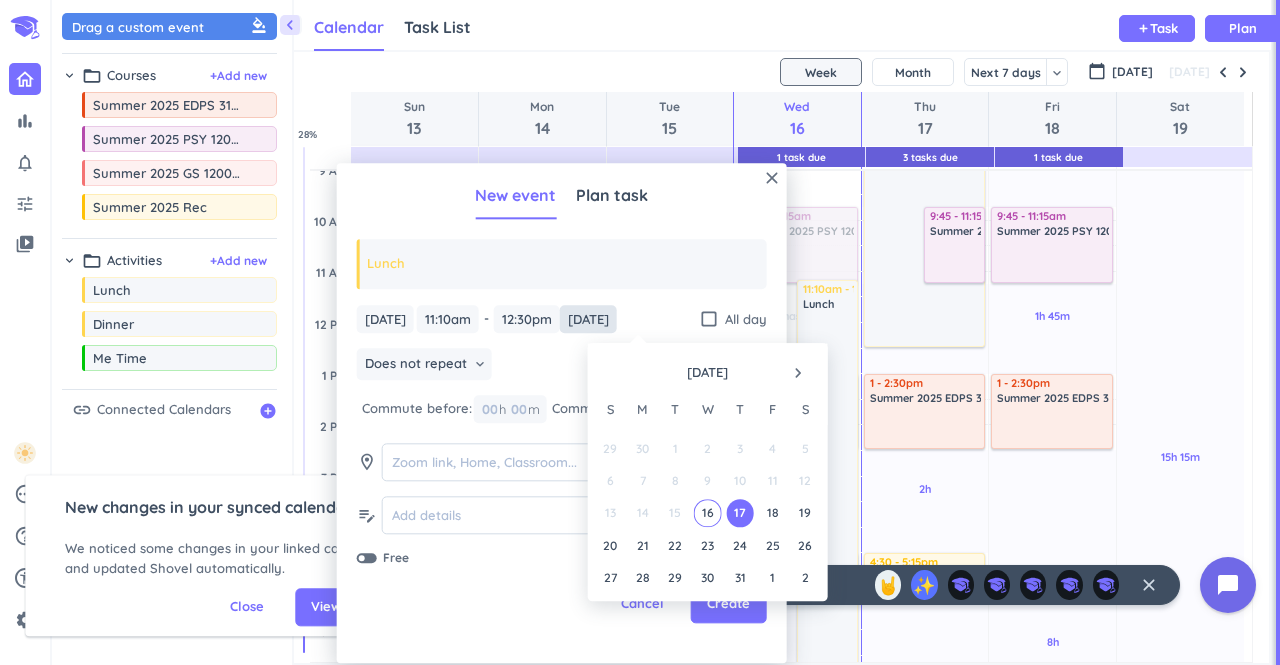 click on "[DATE]" at bounding box center [588, 319] 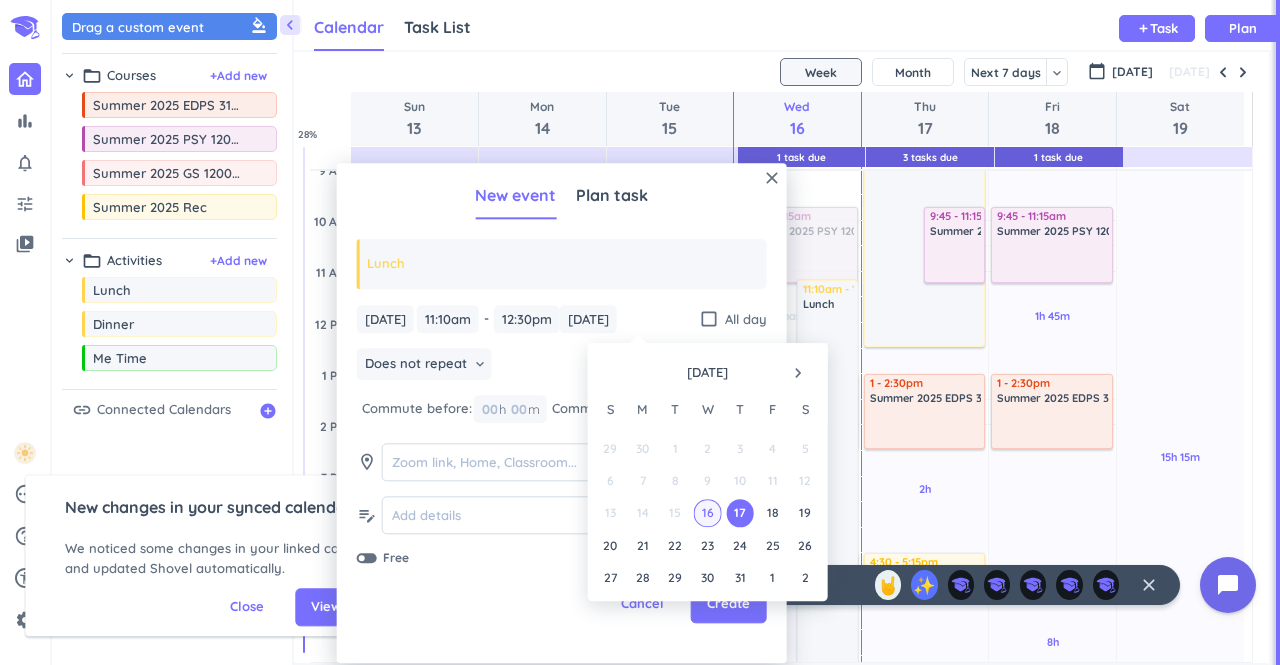click on "16" at bounding box center (707, 513) 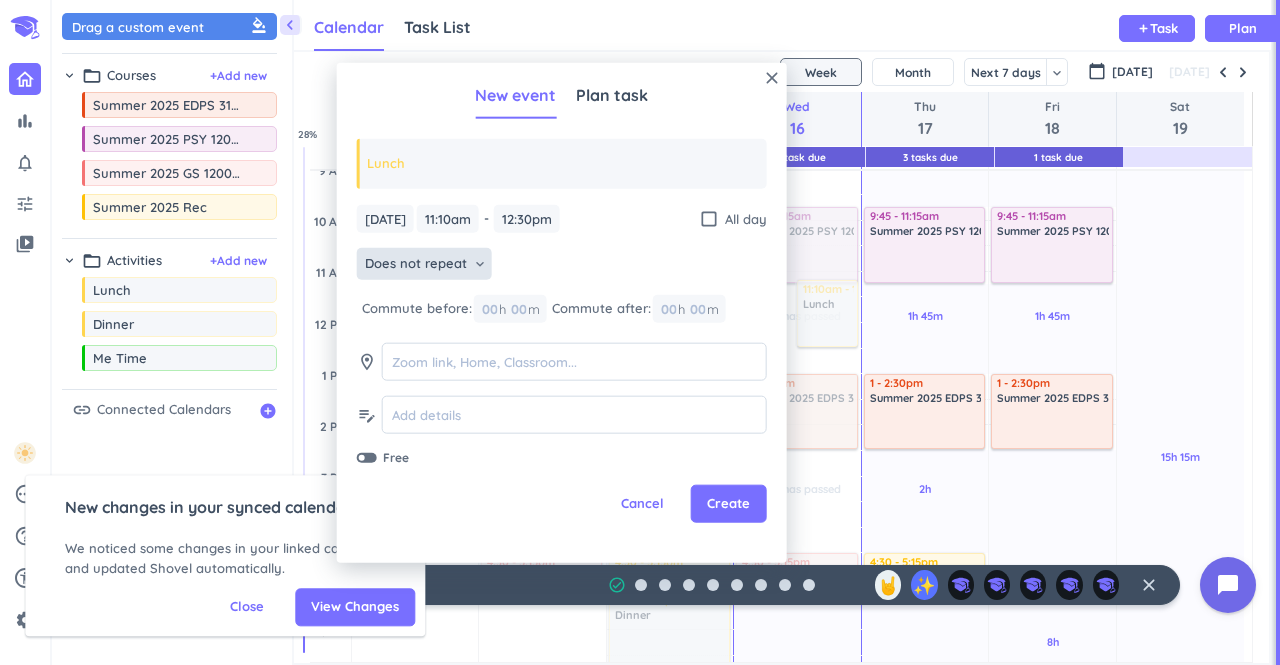 click on "Does not repeat" at bounding box center (416, 263) 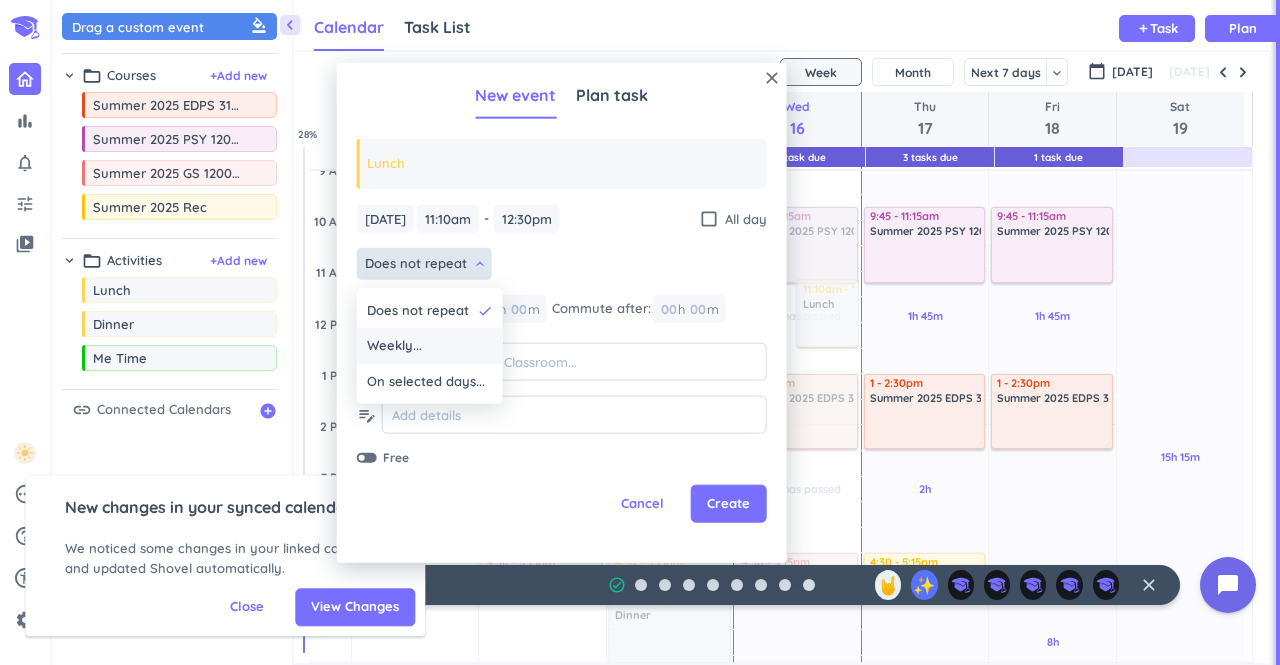 click on "Weekly..." at bounding box center (430, 346) 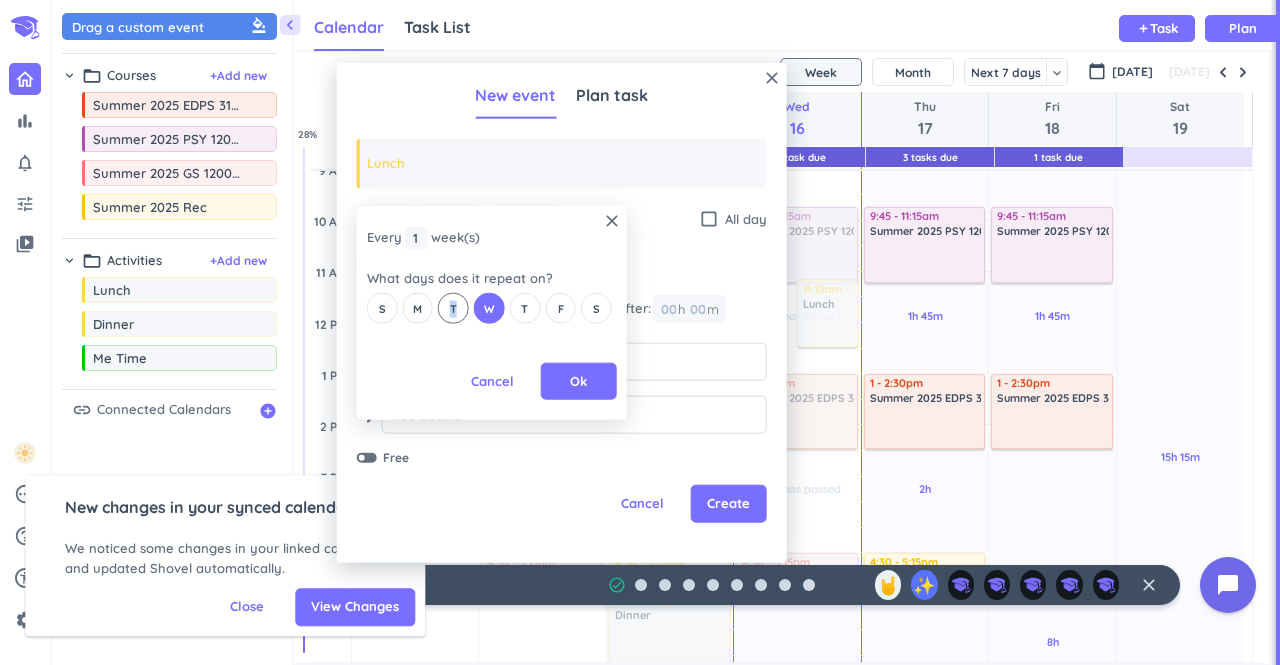 drag, startPoint x: 428, startPoint y: 303, endPoint x: 455, endPoint y: 302, distance: 27.018513 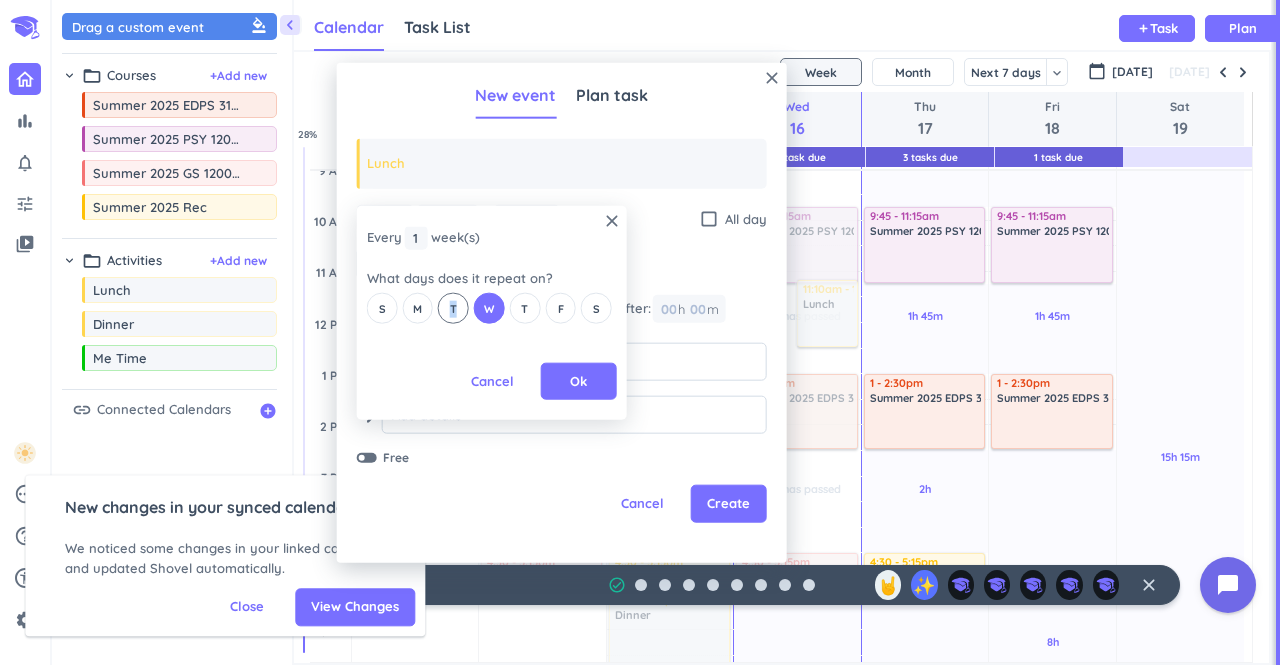 click on "S M T W T F S" at bounding box center [492, 308] 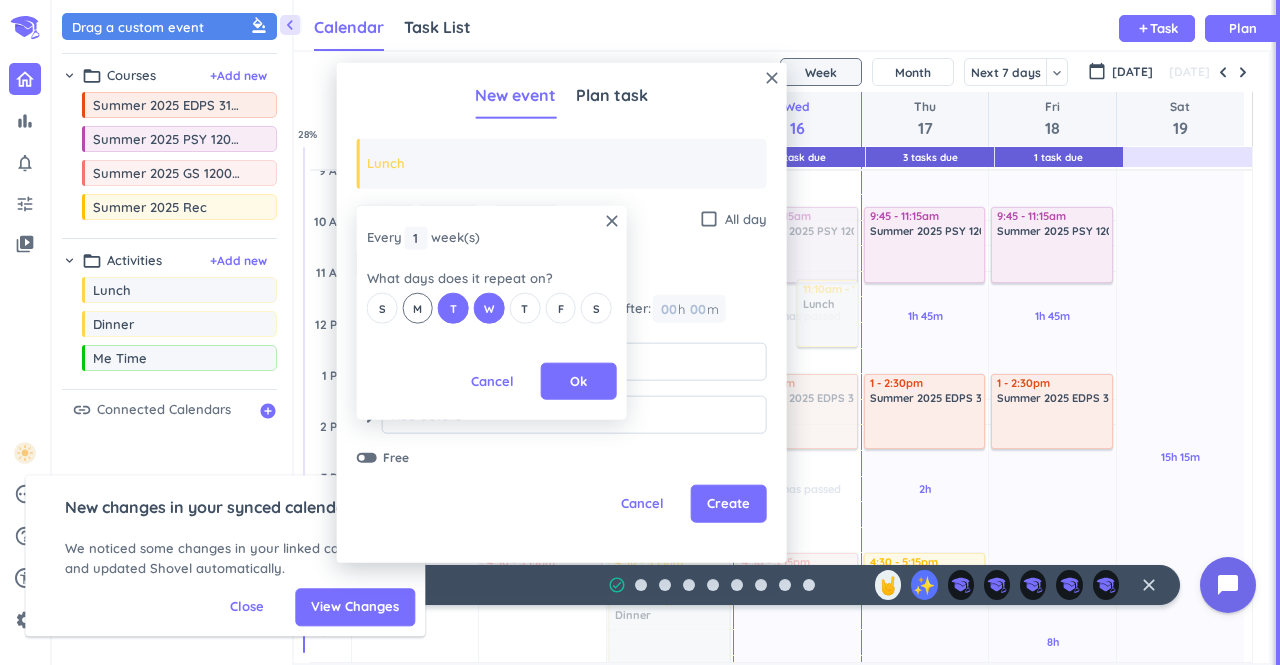 click on "M" at bounding box center (417, 308) 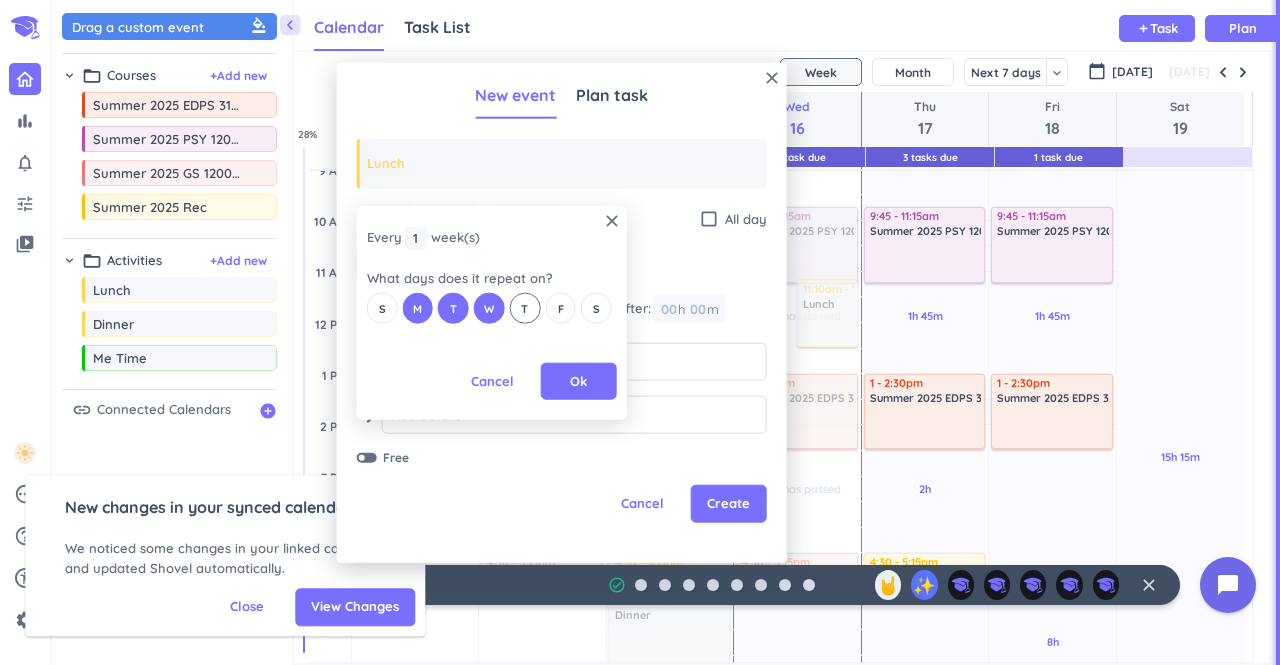 click on "T" at bounding box center (524, 308) 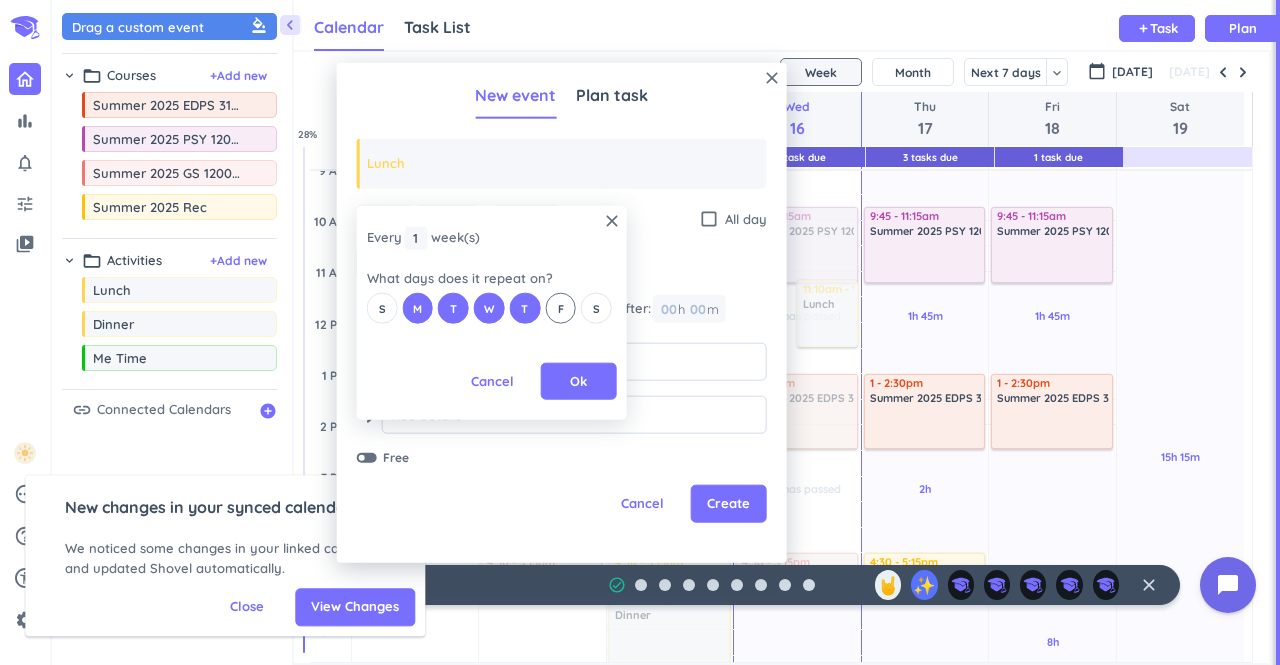 click on "F" at bounding box center (561, 308) 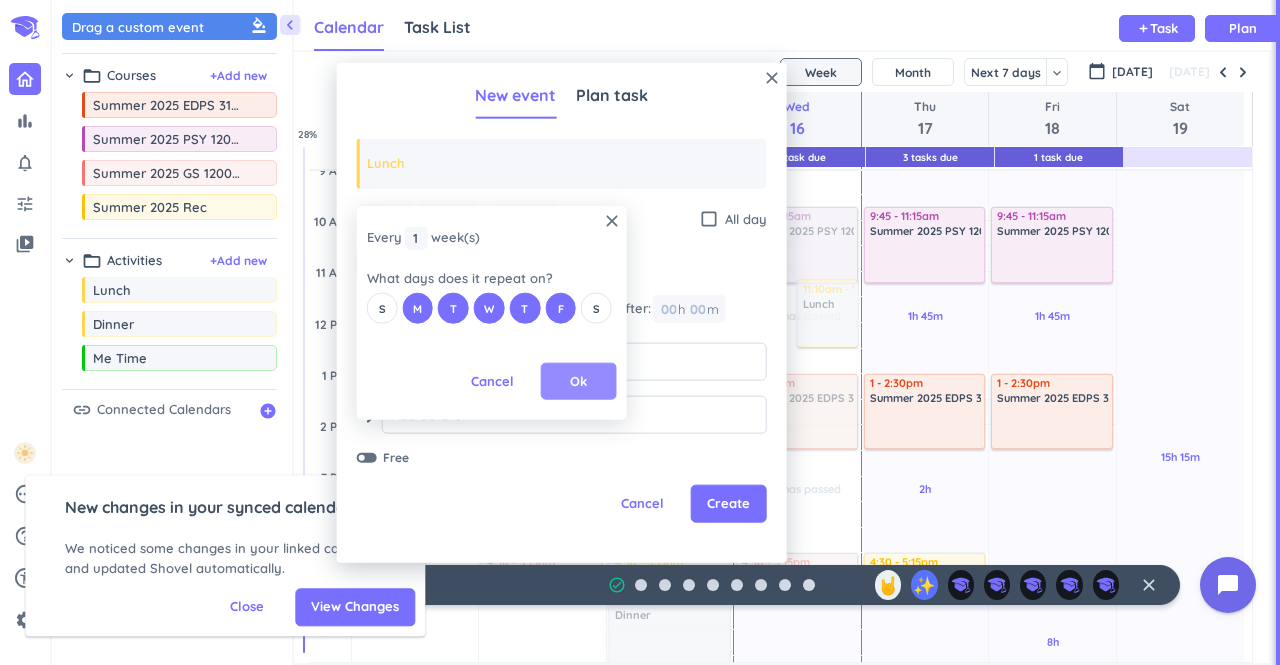 click on "Ok" at bounding box center [578, 381] 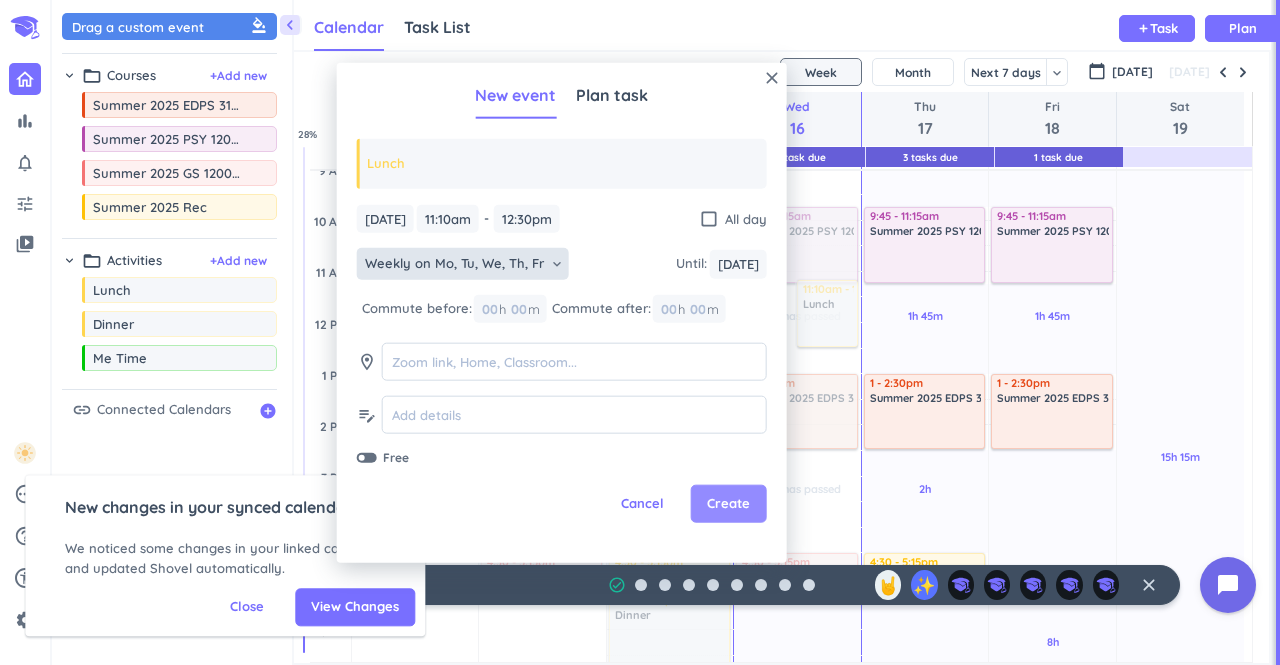 click on "Create" at bounding box center (728, 504) 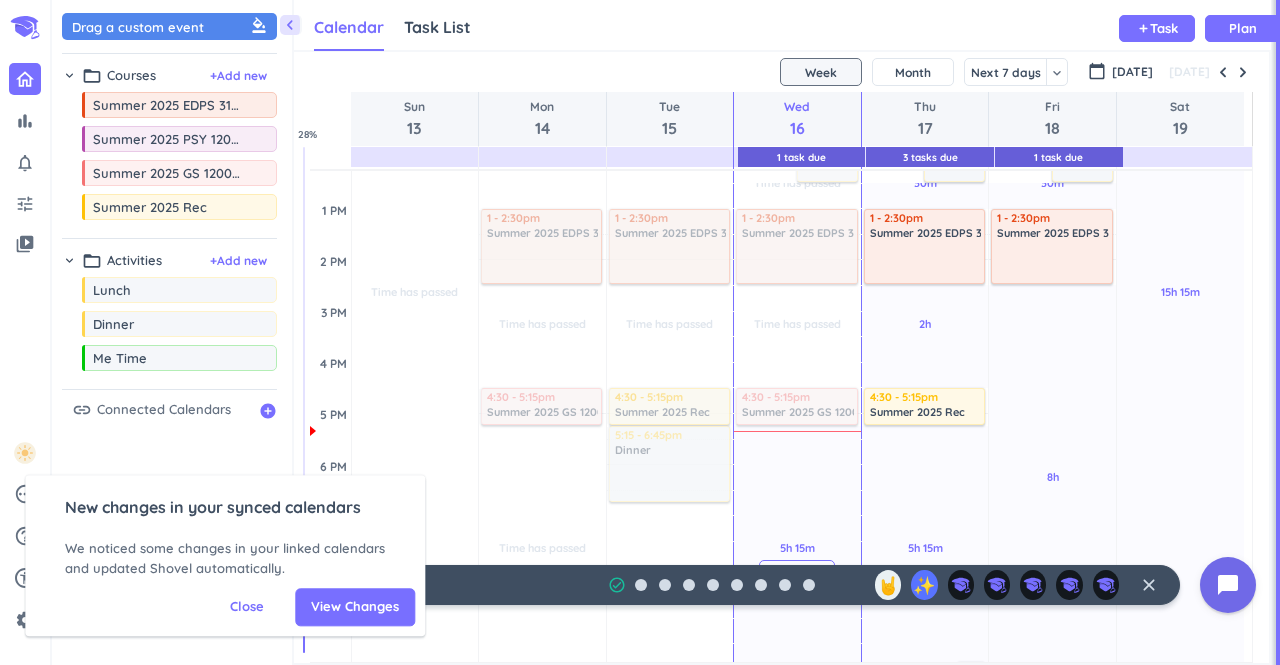 scroll, scrollTop: 429, scrollLeft: 0, axis: vertical 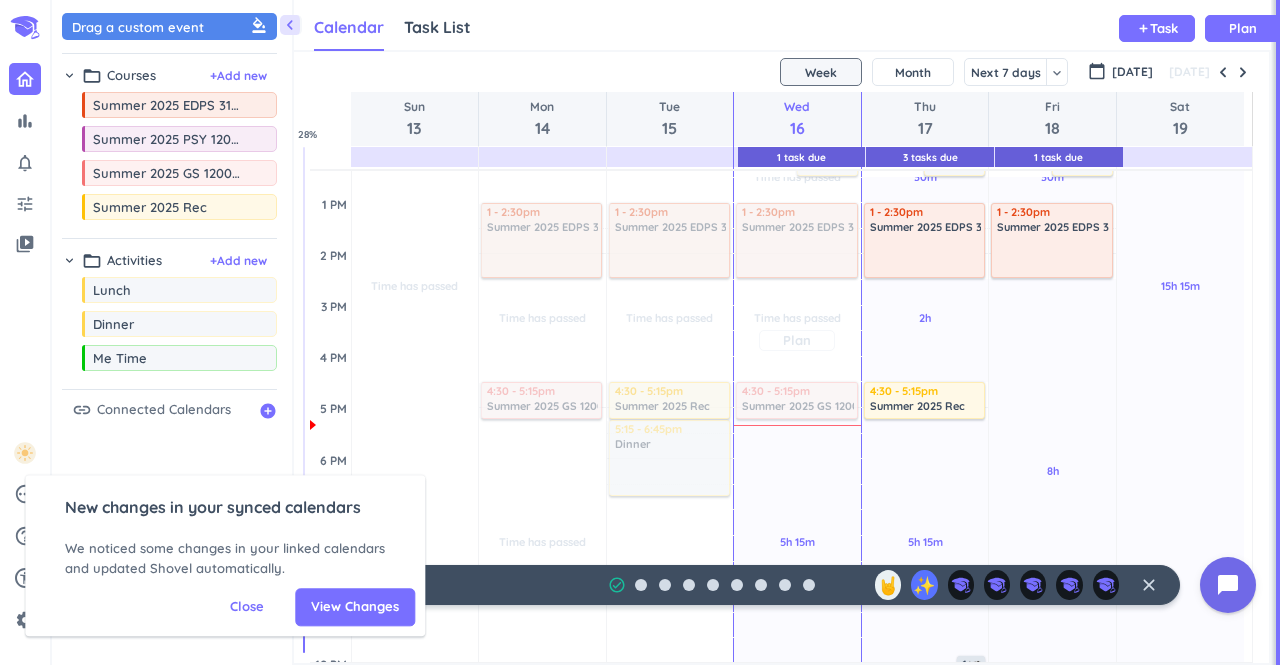click on "Plan" at bounding box center (797, 340) 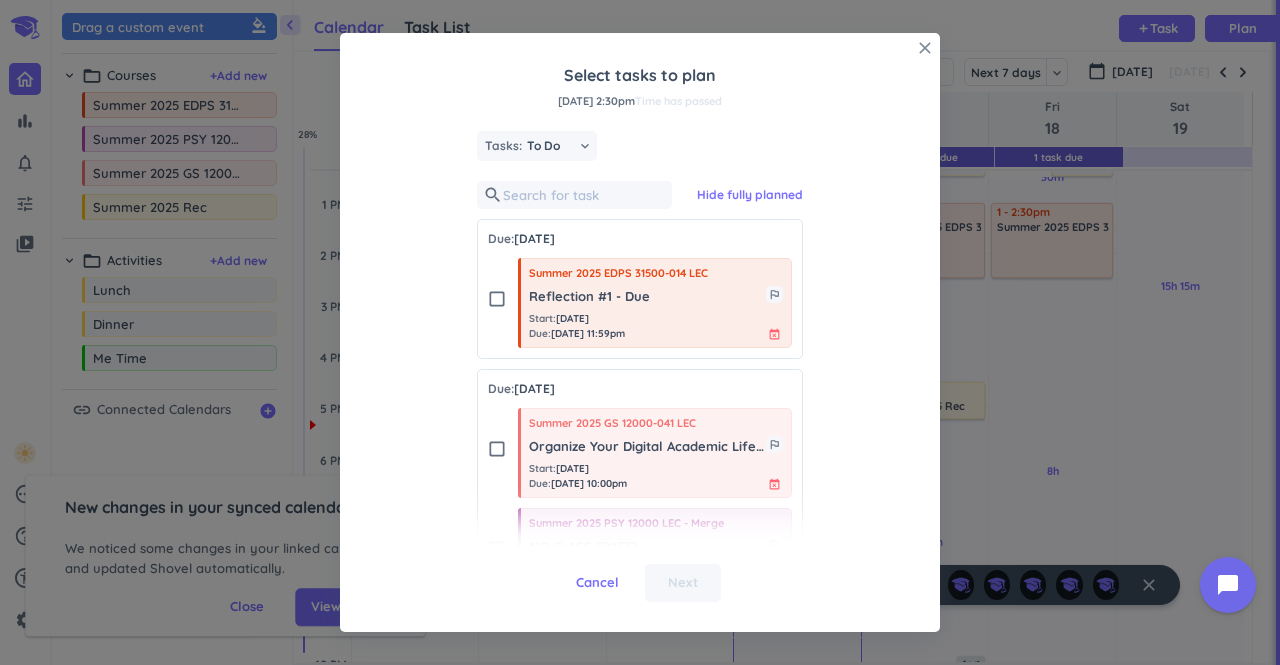 click on "close" at bounding box center [925, 48] 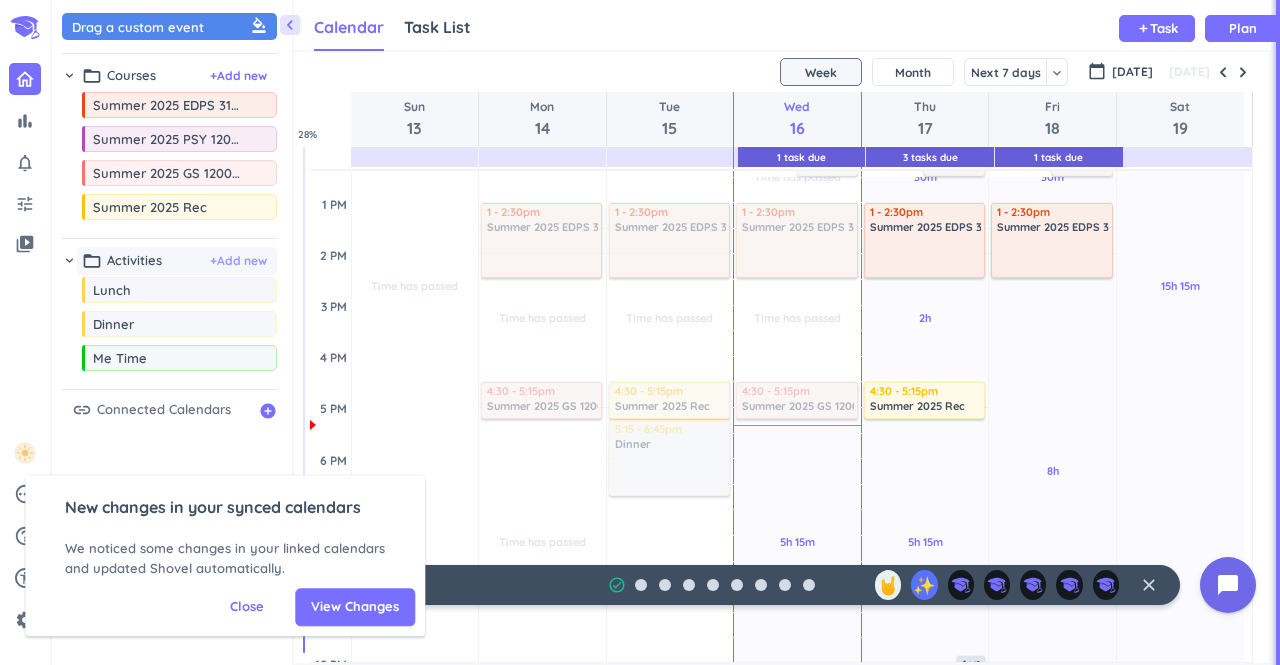 click on "+  Add new" at bounding box center (238, 261) 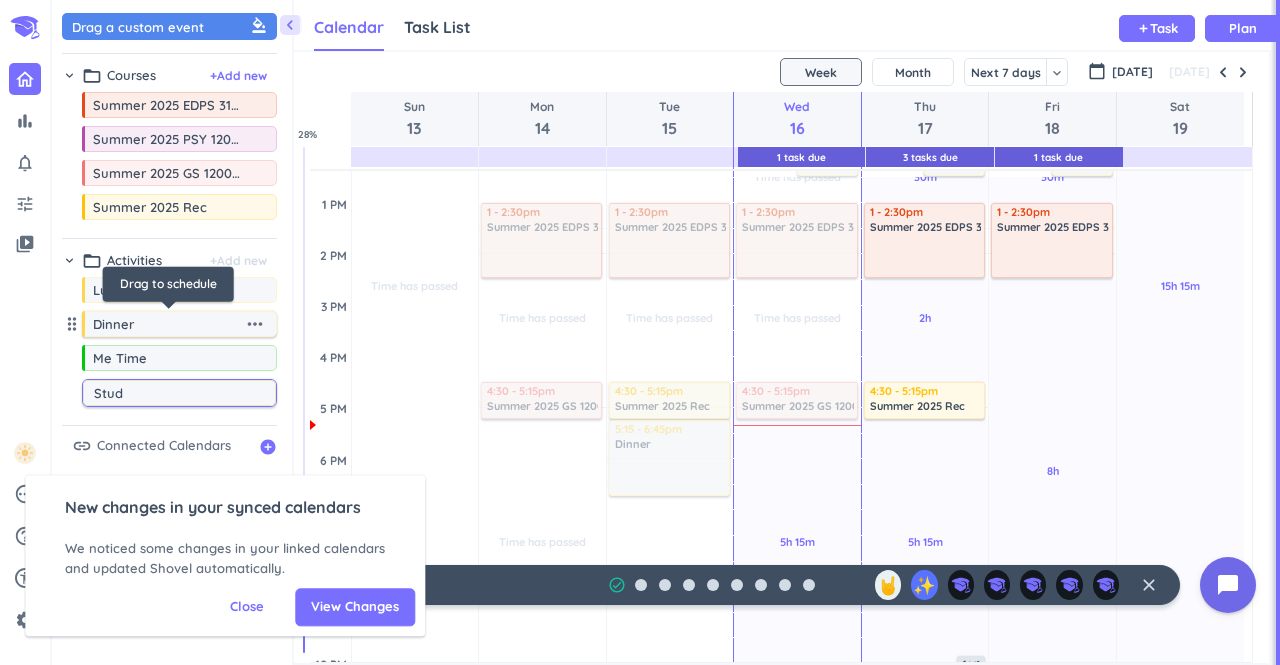 type on "Study" 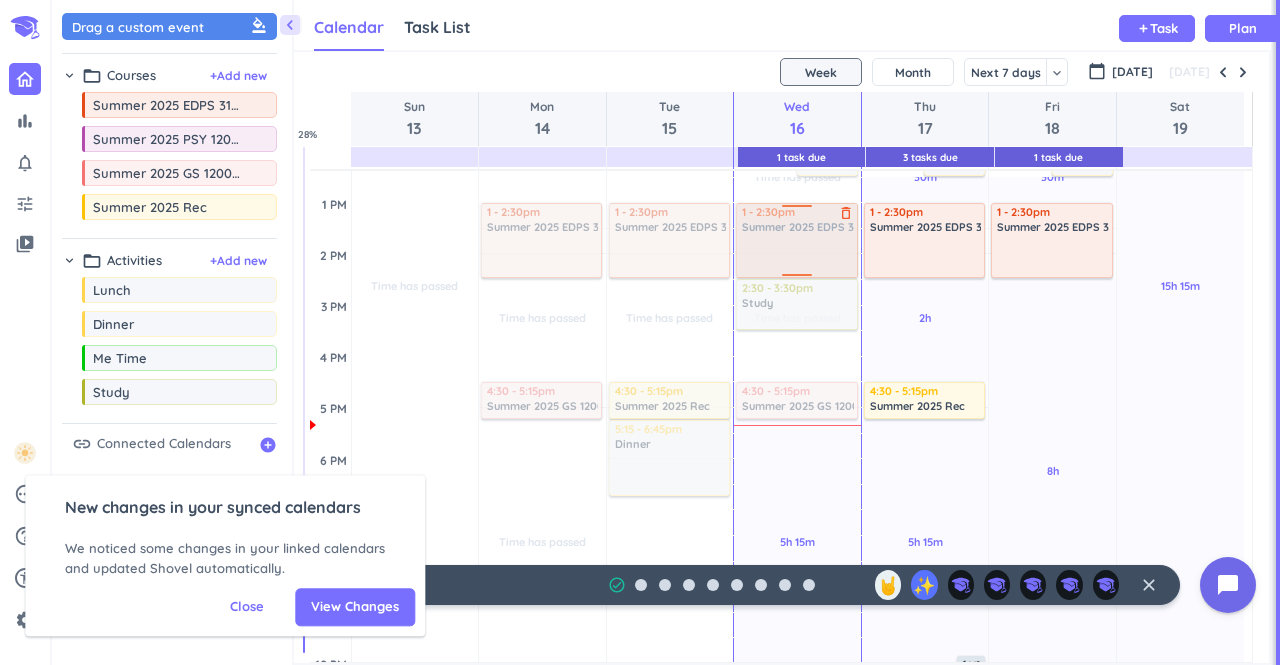 click on "chevron_left Drag a custom event format_color_fill chevron_right folder_open Courses   +  Add new drag_indicator Summer 2025 EDPS 31500-014 LEC more_horiz drag_indicator Summer 2025 PSY 12000 LEC - Merge more_horiz drag_indicator Summer 2025 GS 12000-041 LEC more_horiz drag_indicator Summer 2025 Rec more_horiz chevron_right folder_open Activities   +  Add new drag_indicator Lunch more_horiz drag_indicator Dinner more_horiz drag_indicator Me Time more_horiz drag_indicator Study more_horiz link Connected Calendars add_circle Calendar Task List Calendar keyboard_arrow_down add Task Plan 1   Task   Due 3   Tasks   Due 1   Task   Due SHOVEL [DATE] - [DATE] Week Month Next 7 days keyboard_arrow_down Week keyboard_arrow_down calendar_today [DATE] [DATE] Sun 13 Mon 14 Tue 15 Wed 16 Thu 17 Fri 18 Sat 19 4 AM 5 AM 6 AM 7 AM 8 AM 9 AM 10 AM 11 AM 12 PM 1 PM 2 PM 3 PM 4 PM 5 PM 6 PM 7 PM 8 PM 9 PM 10 PM 11 PM 12 AM 1 AM 2 AM 3 AM Time has passed Past due Plan Adjust Awake Time Adjust Awake Time Time has passed Plan" at bounding box center [666, 332] 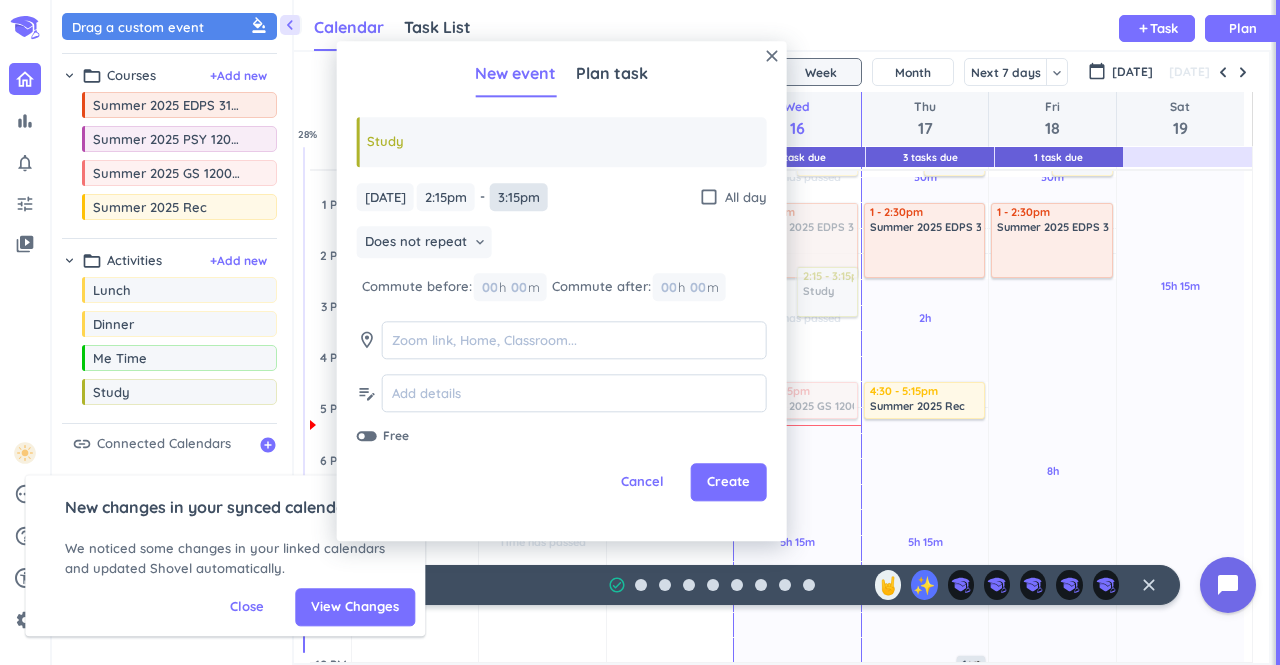 scroll, scrollTop: 46, scrollLeft: 0, axis: vertical 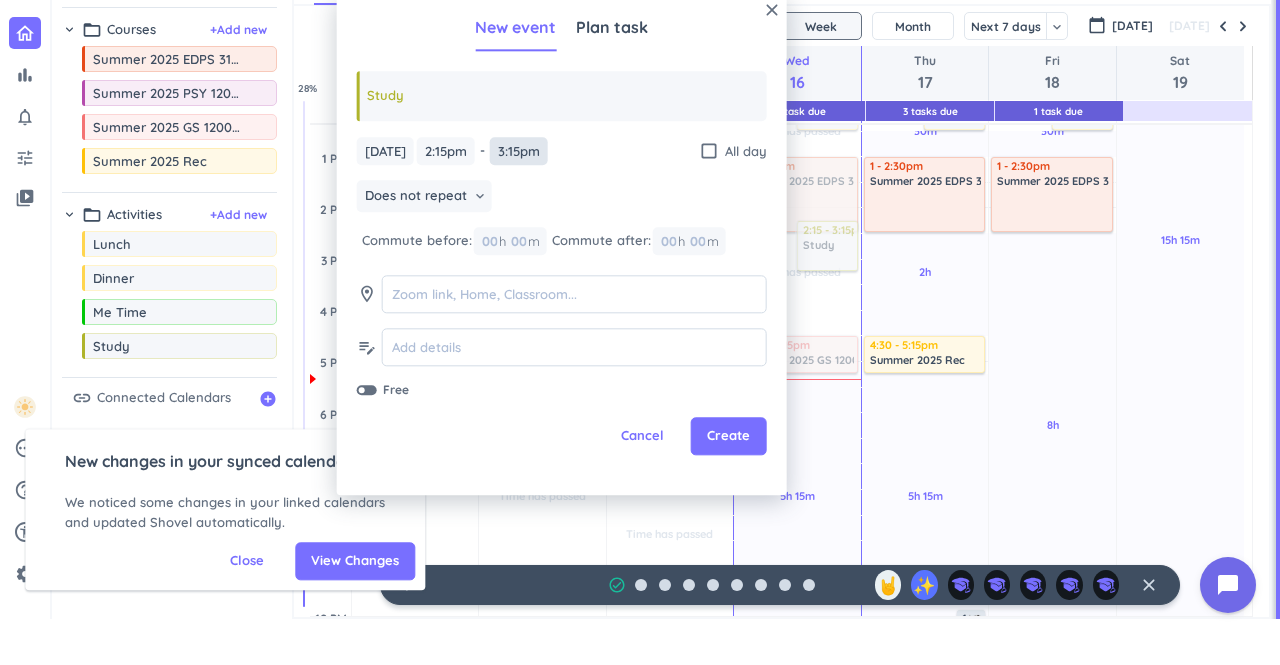 click on "close New event Plan task Study [DATE] [DATE]   2:15pm 2:15pm - 3:15pm 3:15pm check_box_outline_blank All day Does not repeat keyboard_arrow_down Commute before: 00 h 00 m Commute after: 00 h 00 m room edit_note Free Cancel Create" at bounding box center [562, 245] 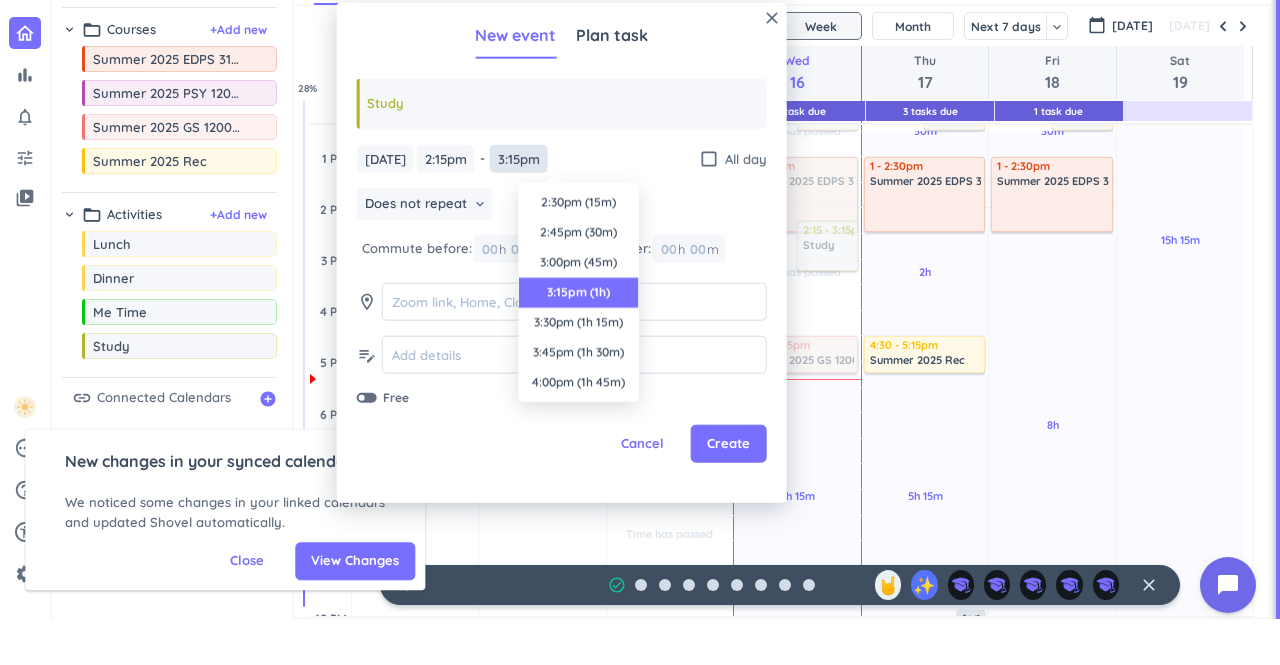scroll, scrollTop: 90, scrollLeft: 0, axis: vertical 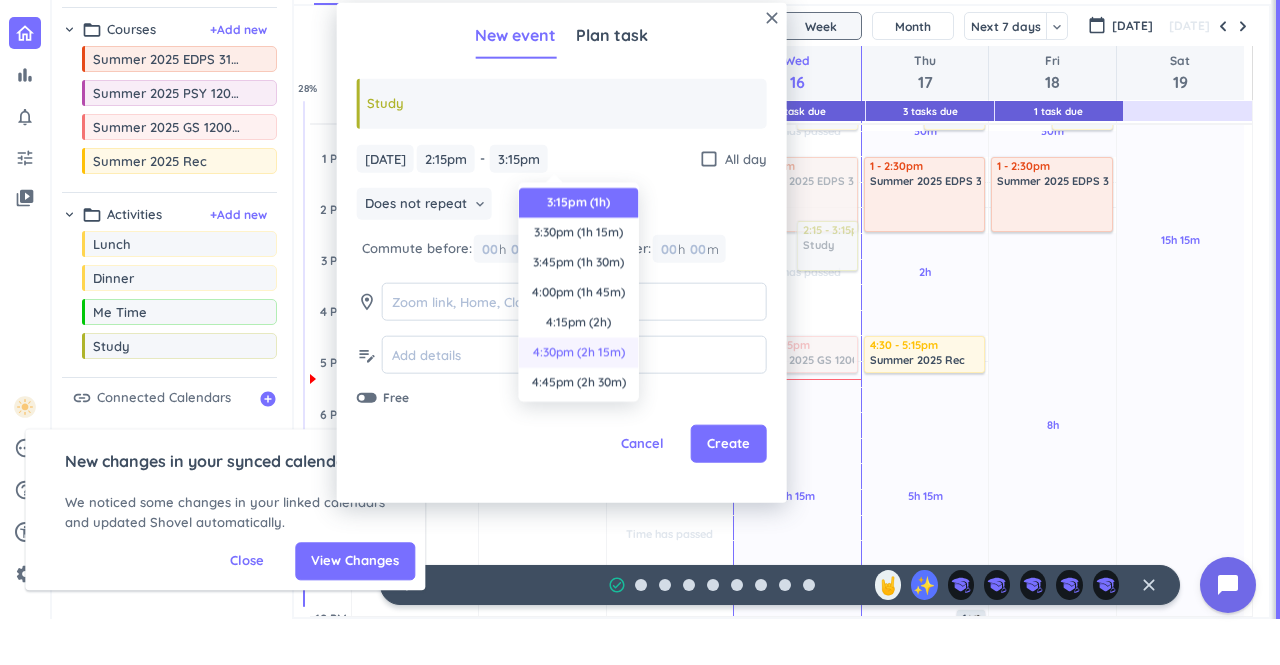 click on "4:30pm (2h 15m)" at bounding box center (579, 353) 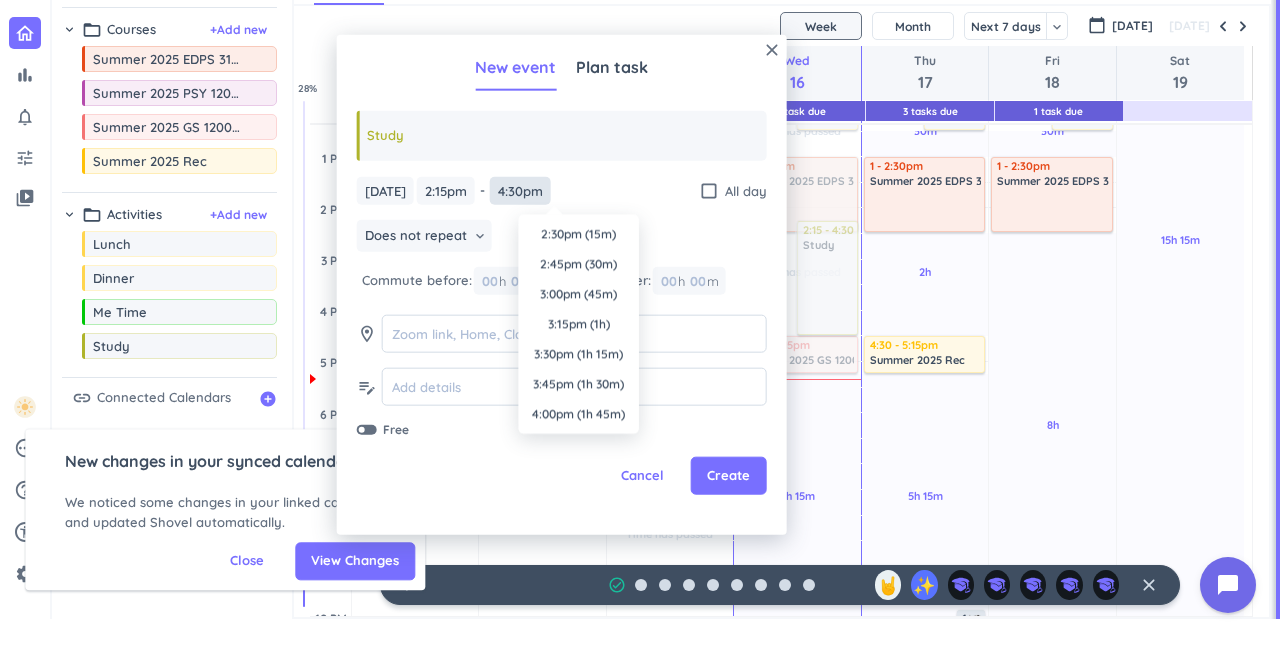 scroll, scrollTop: 78, scrollLeft: 0, axis: vertical 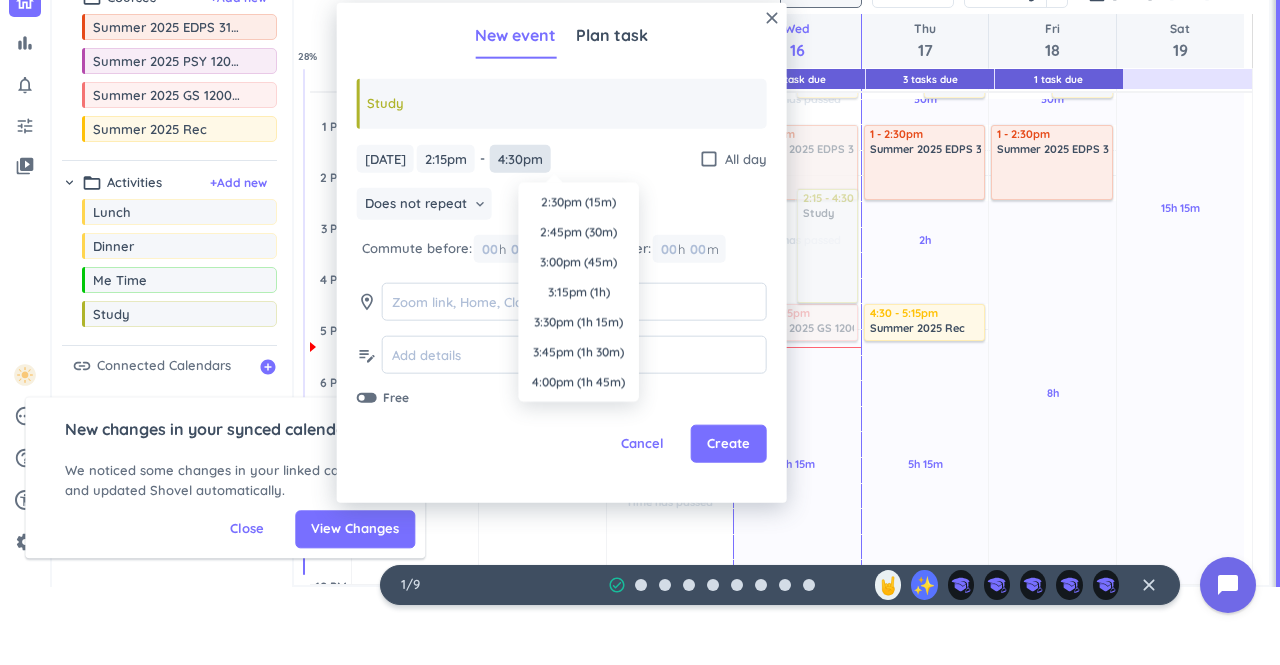 click on "[DATE] [DATE]   2:15pm 2:15pm - 4:30pm 4:30pm check_box_outline_blank All day Does not repeat keyboard_arrow_down Commute before: 00 h 00 m Commute after: 00 h 00 m room edit_note Free" at bounding box center [562, 275] 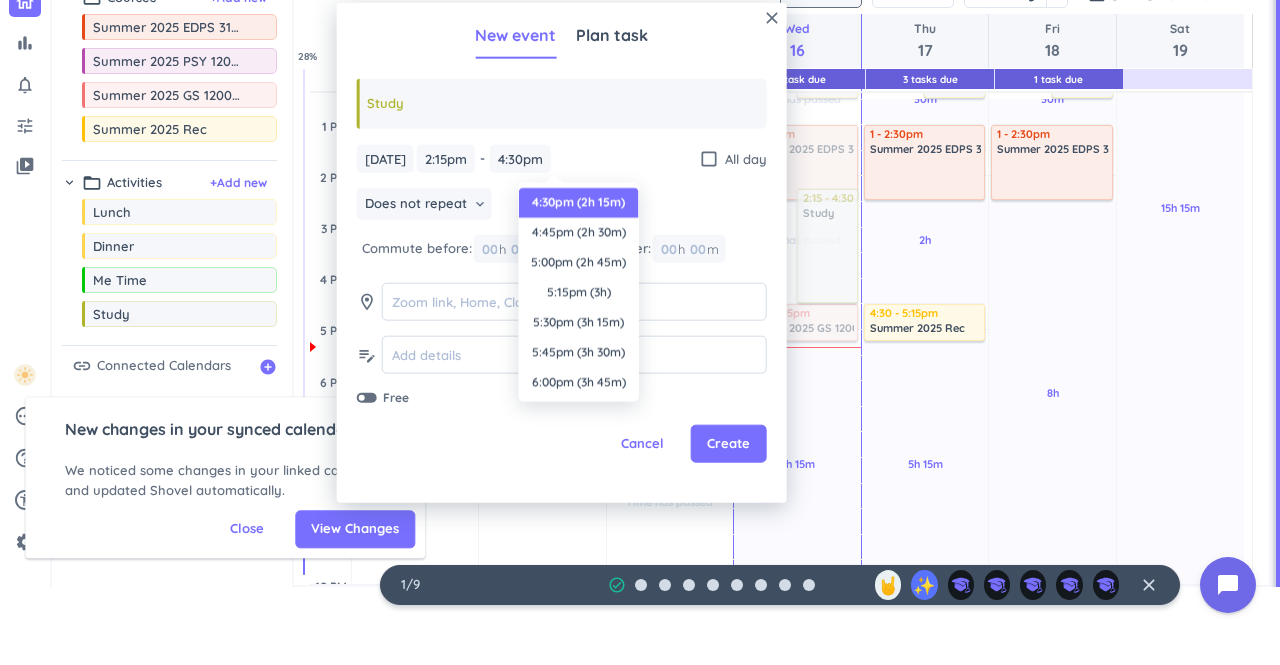 click on "4:30pm (2h 15m)" at bounding box center [579, 203] 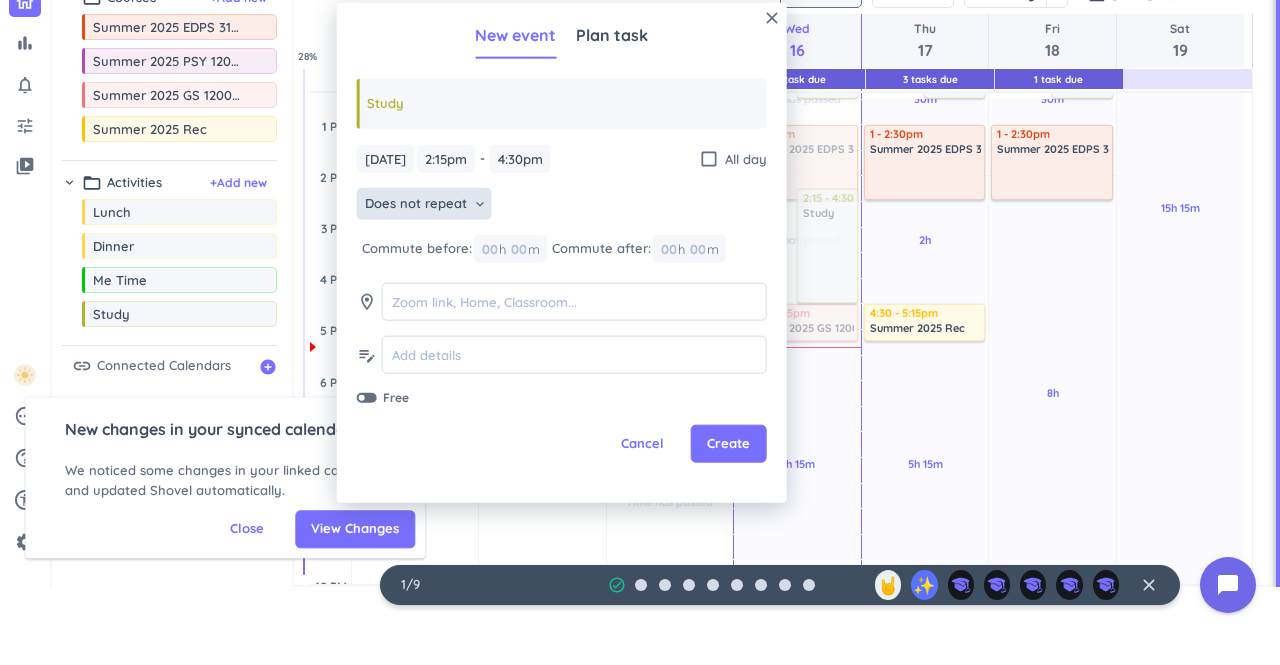 click on "Does not repeat" at bounding box center [416, 204] 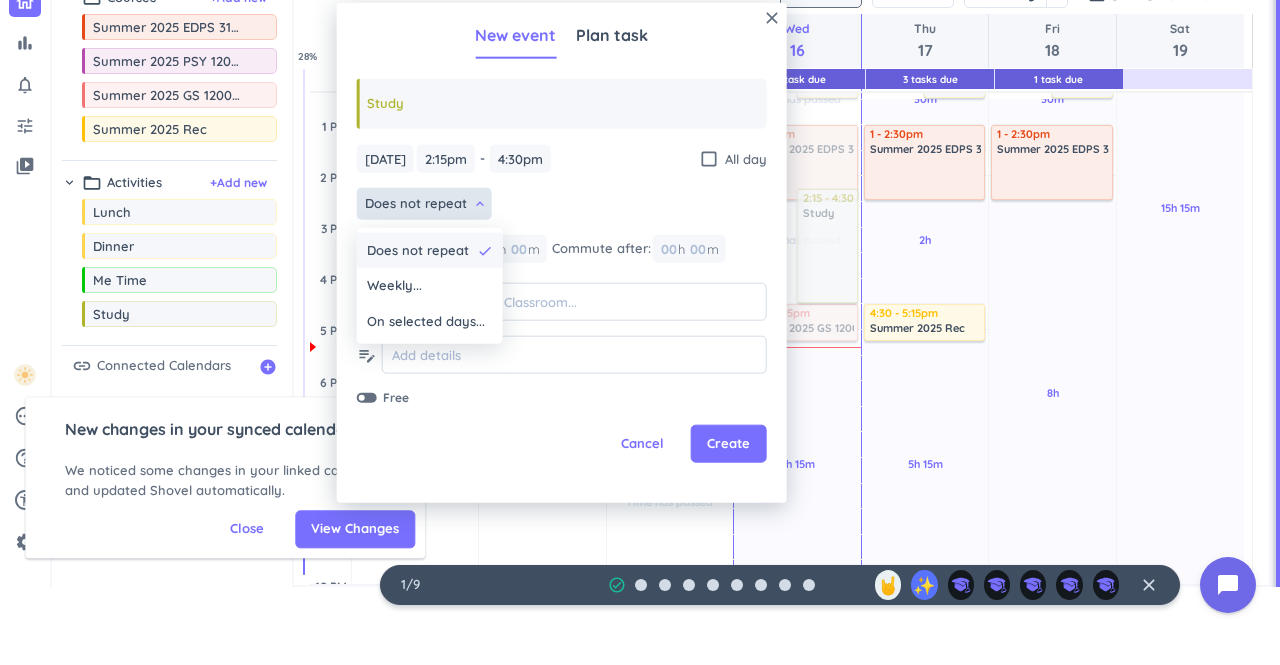 click on "Does not repeat done" at bounding box center (430, 250) 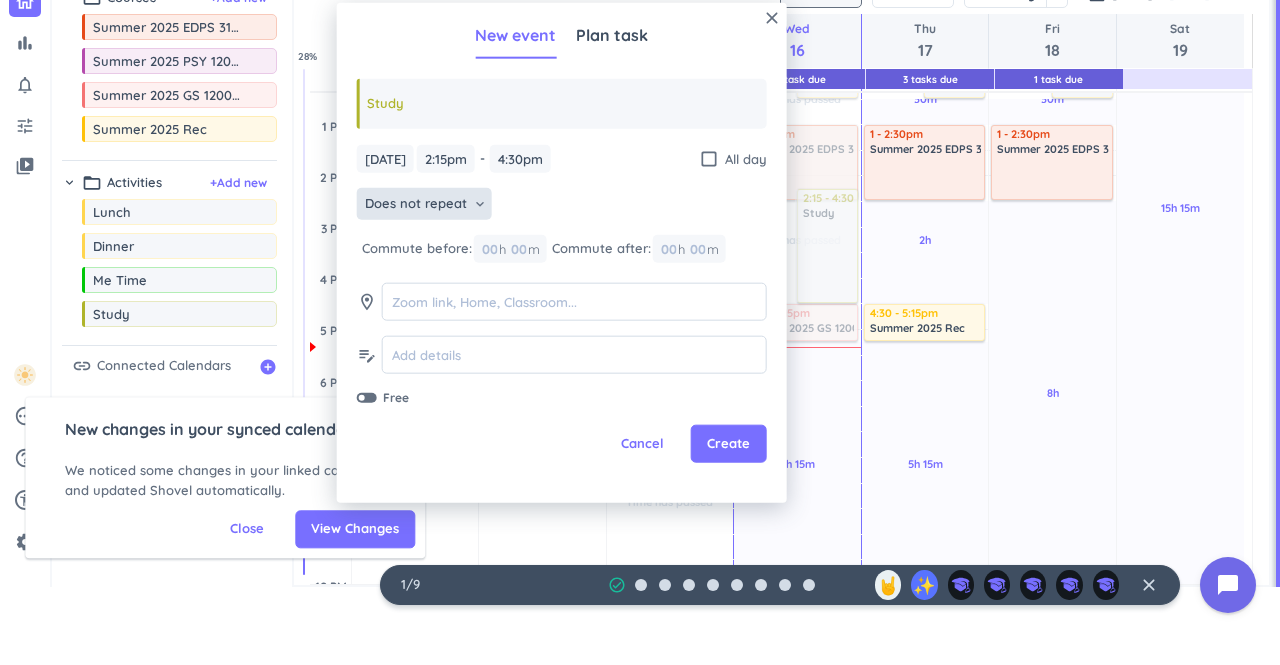 click on "Does not repeat" at bounding box center (416, 204) 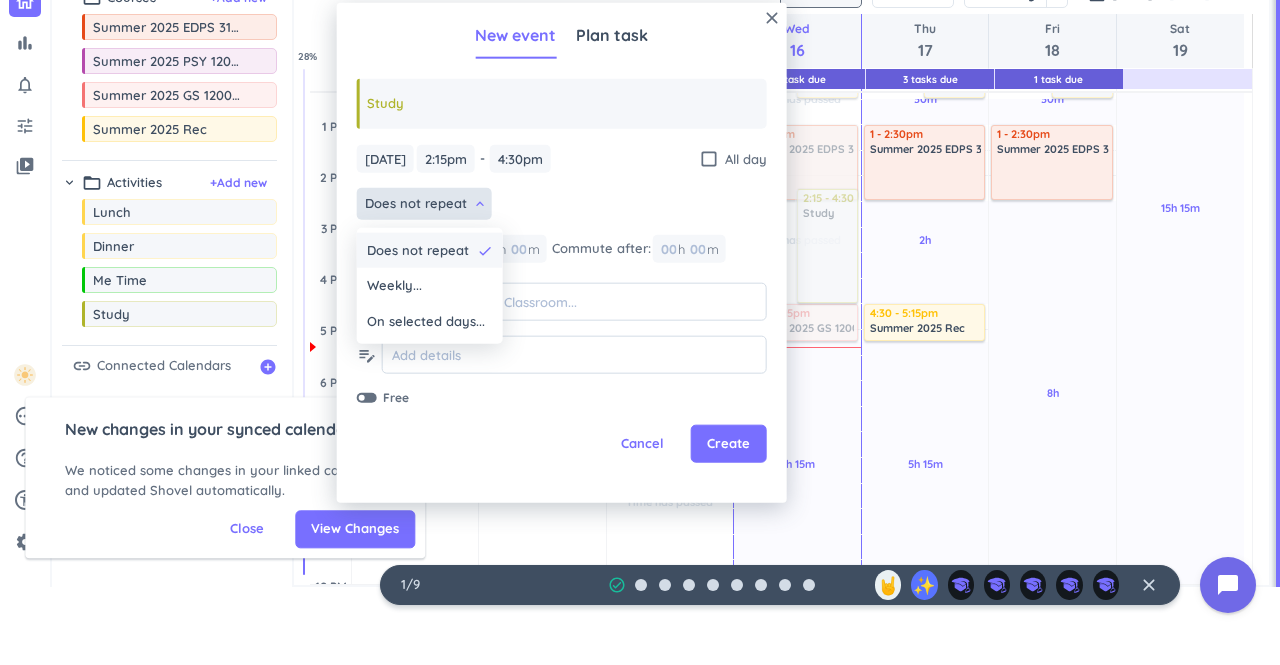 click on "Does not repeat done" at bounding box center (430, 250) 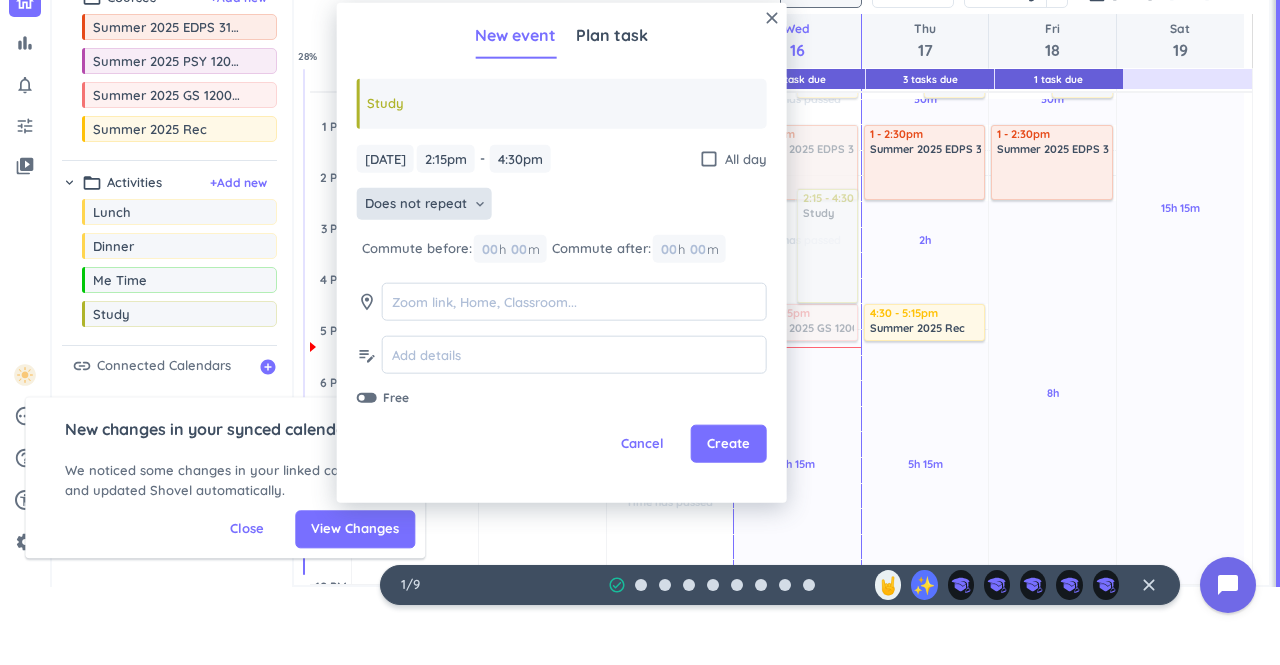 click on "Does not repeat" at bounding box center [416, 204] 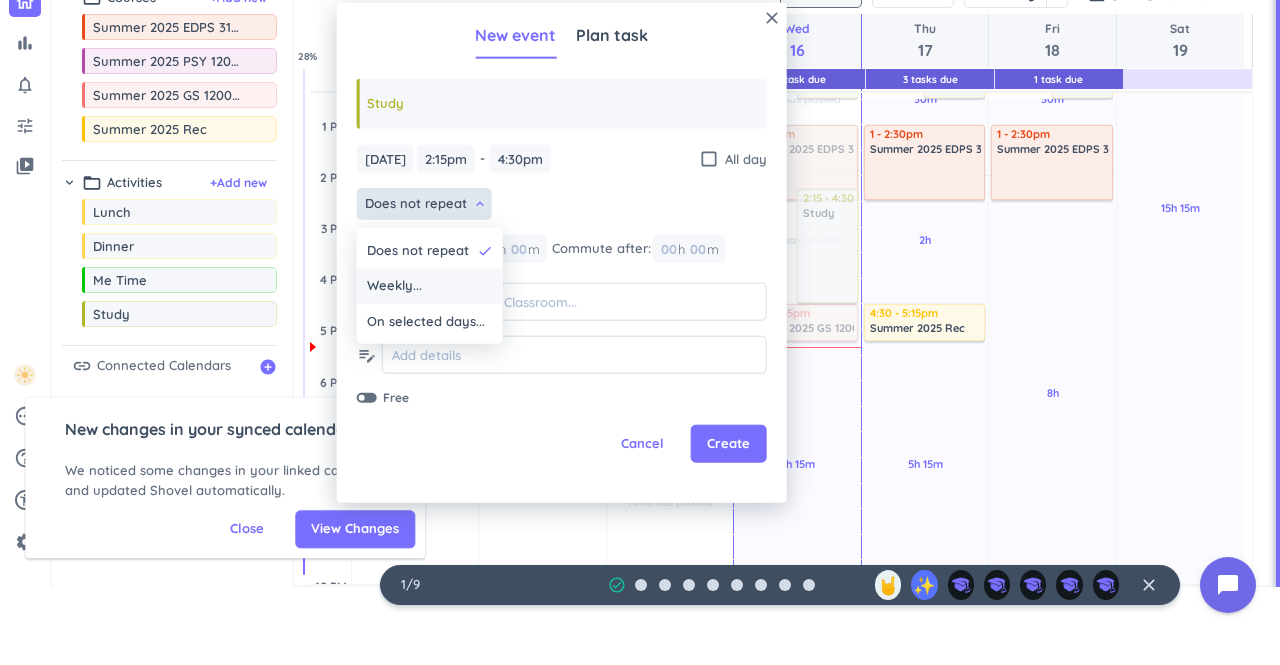 click on "Weekly..." at bounding box center [394, 286] 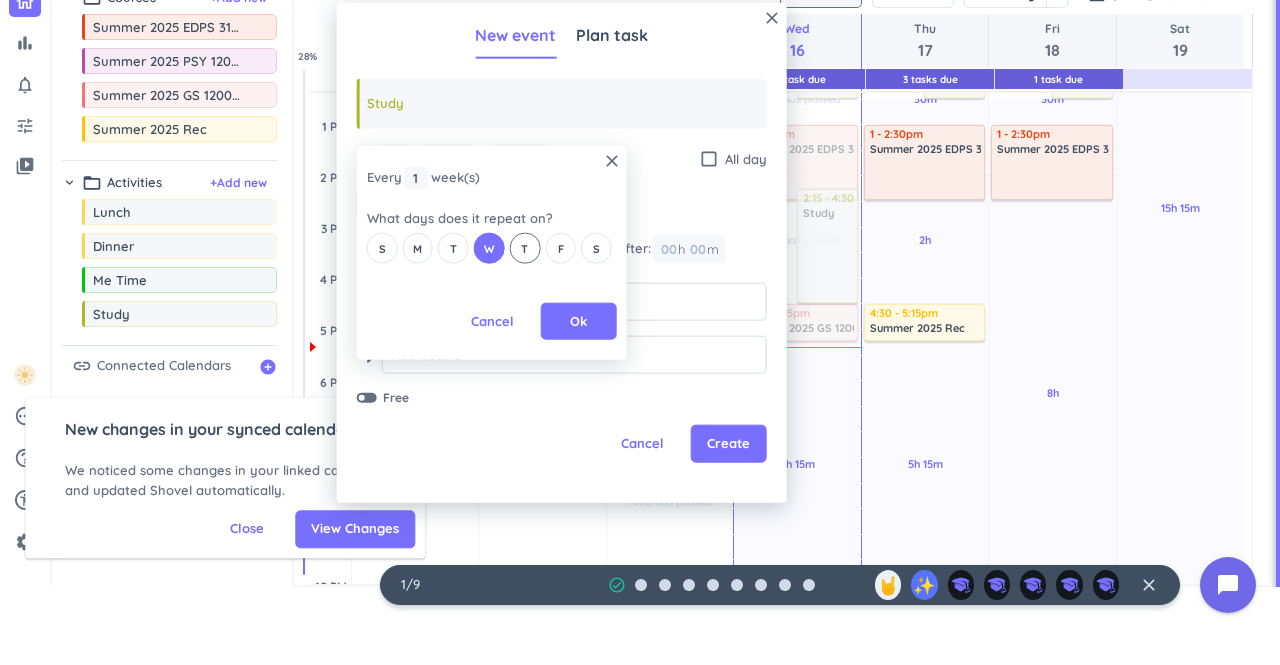 click on "T" at bounding box center [524, 248] 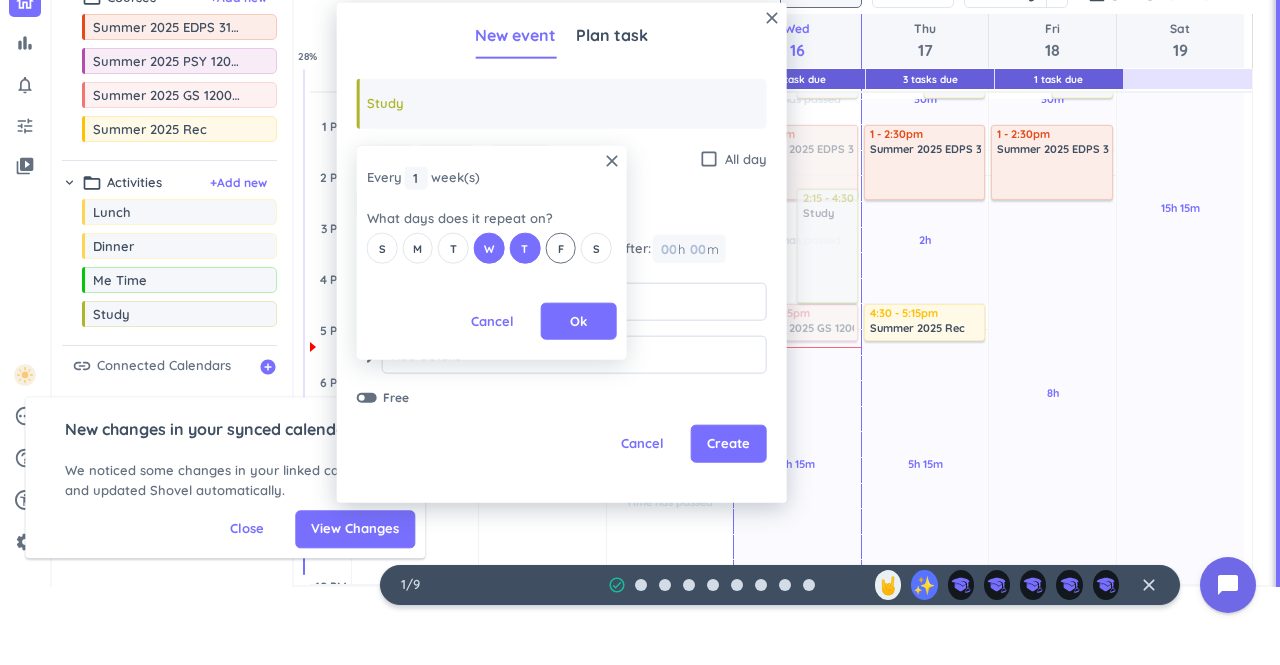 click on "F" at bounding box center (561, 248) 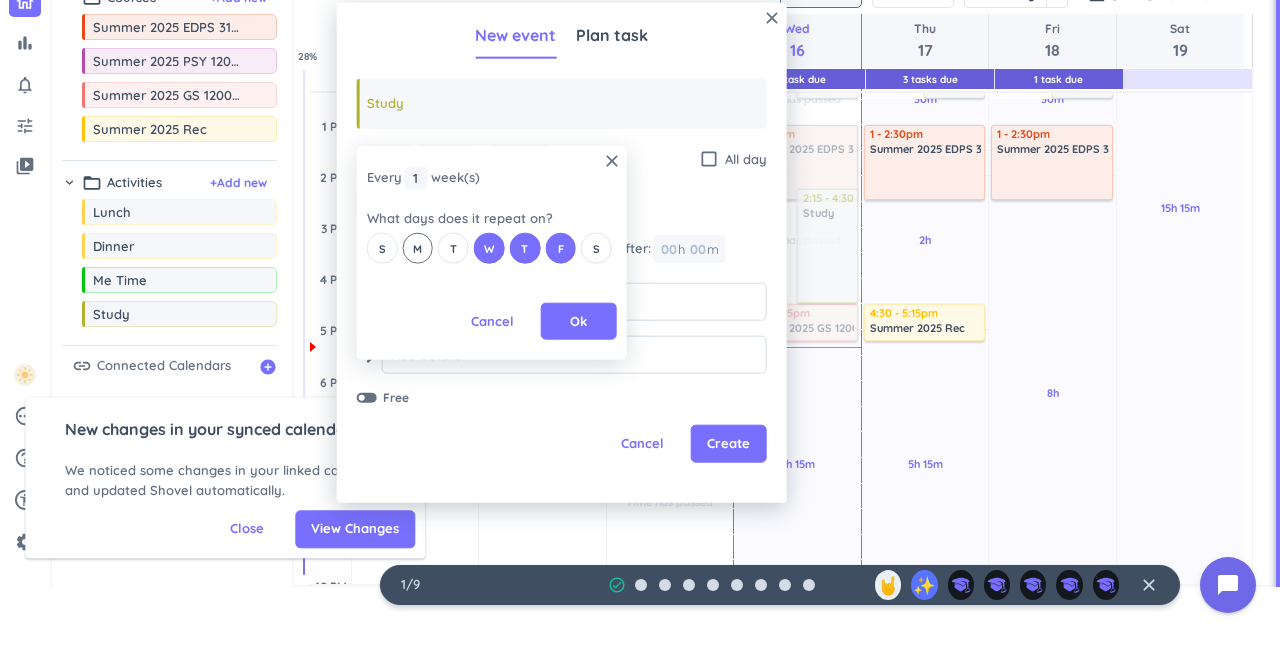 click on "M" at bounding box center [417, 248] 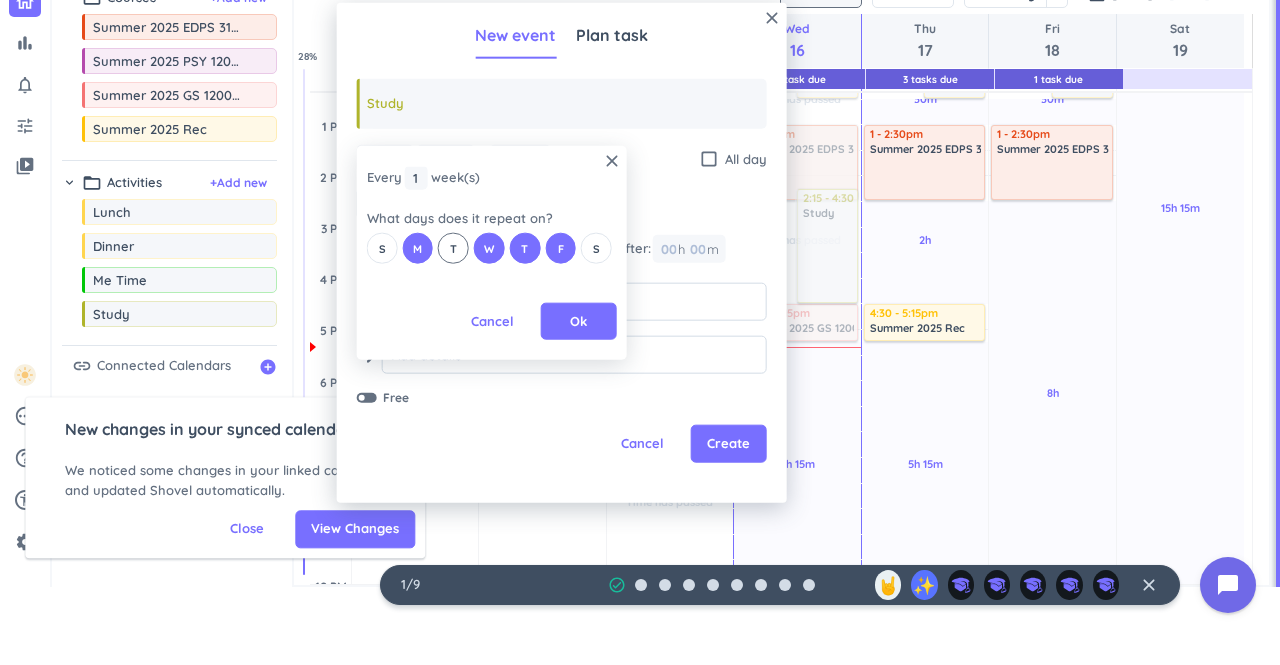 click on "T" at bounding box center (453, 248) 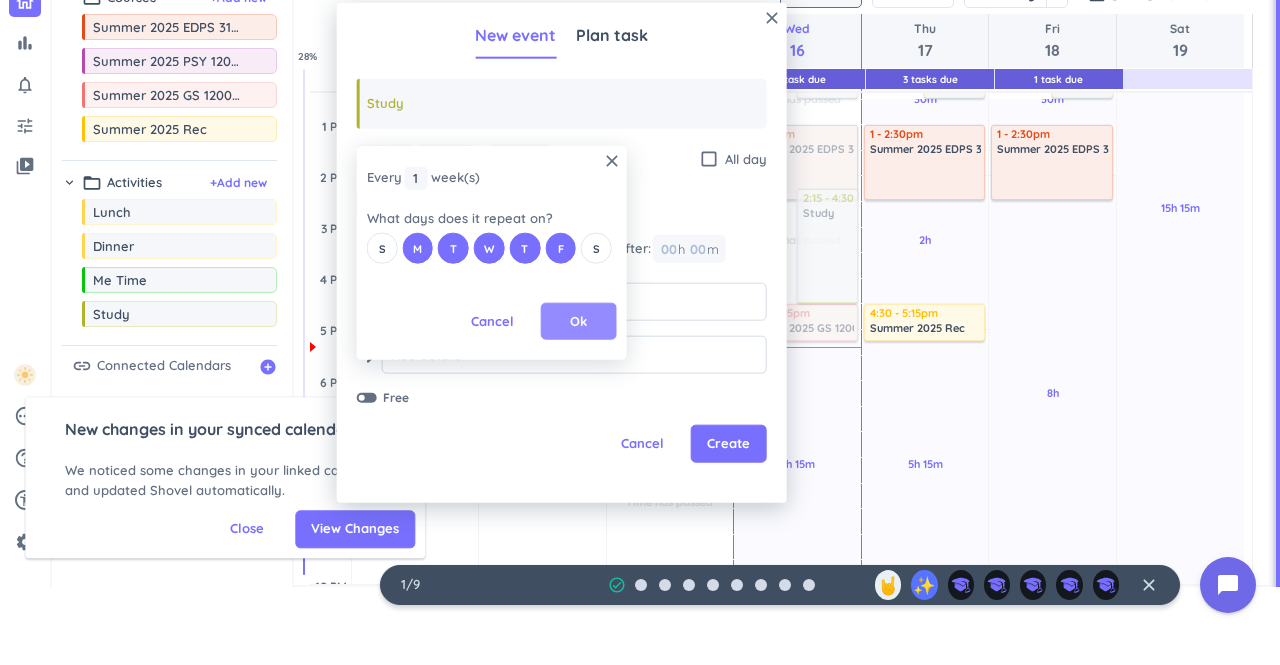 click on "Ok" at bounding box center (579, 321) 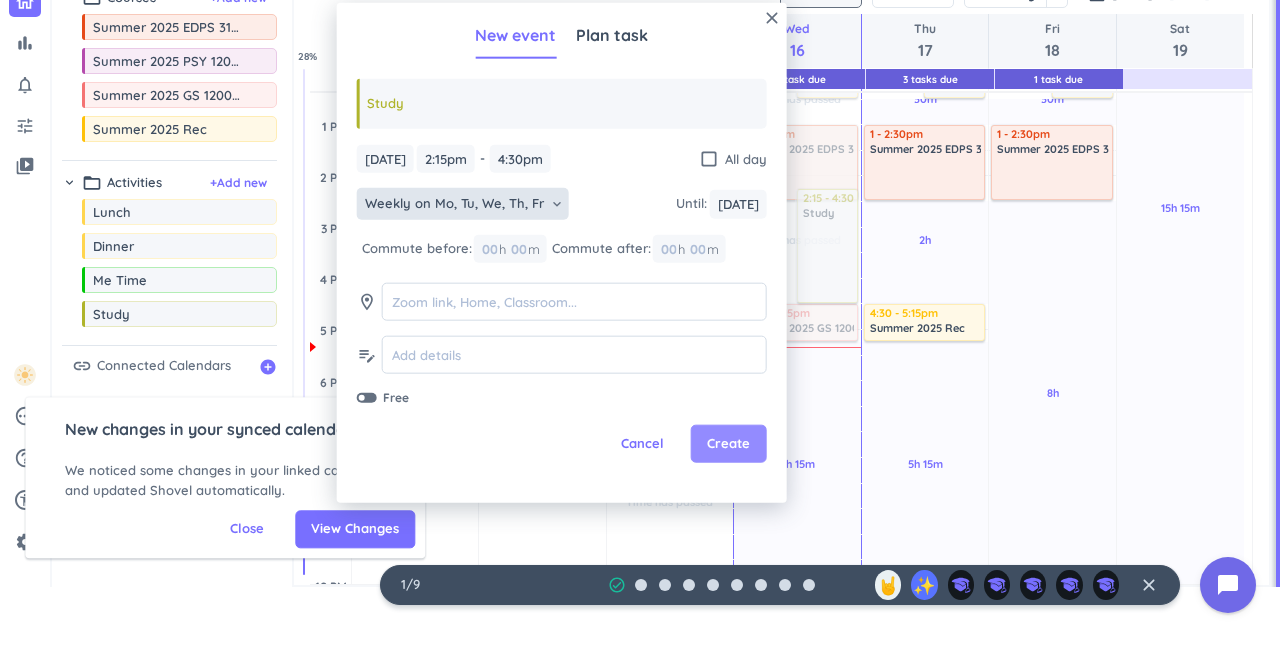 click on "Create" at bounding box center (728, 444) 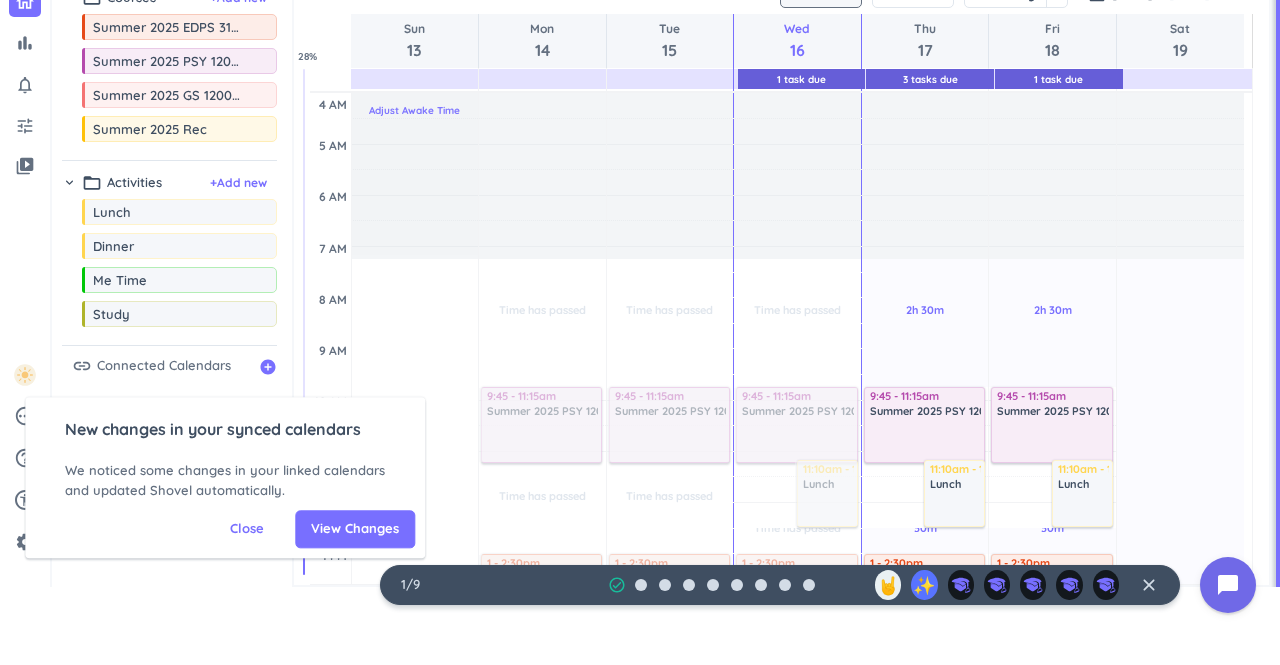 scroll, scrollTop: 1, scrollLeft: 0, axis: vertical 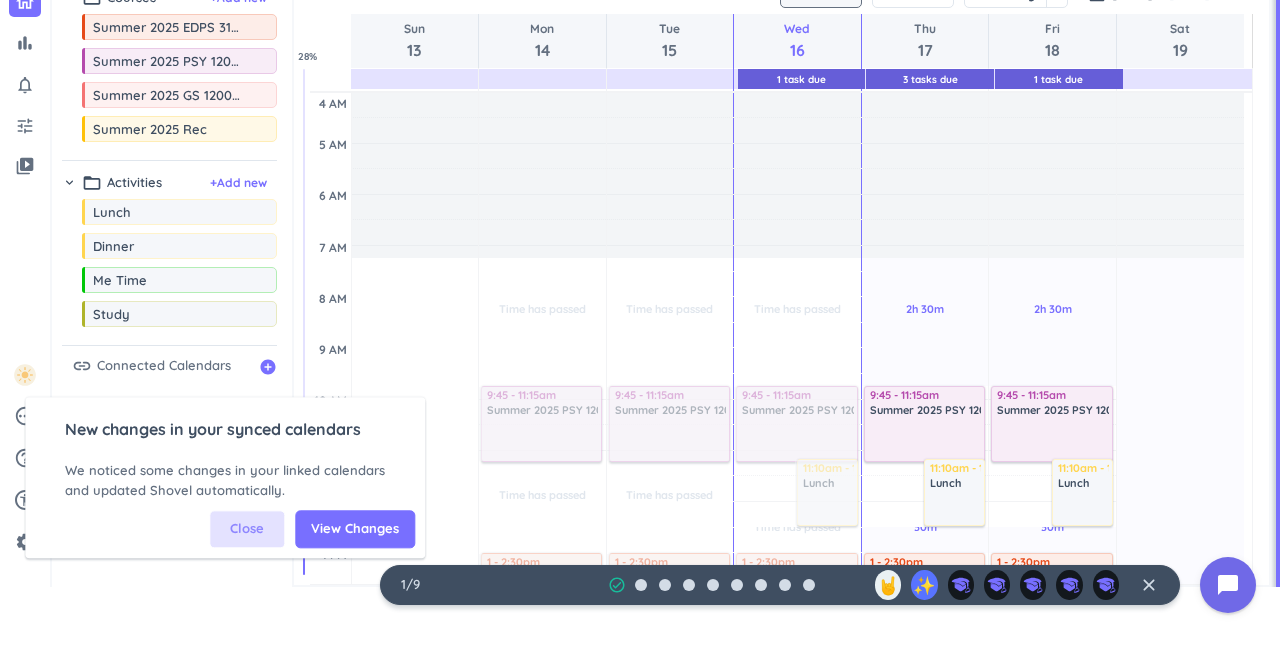 click on "Close" at bounding box center (247, 529) 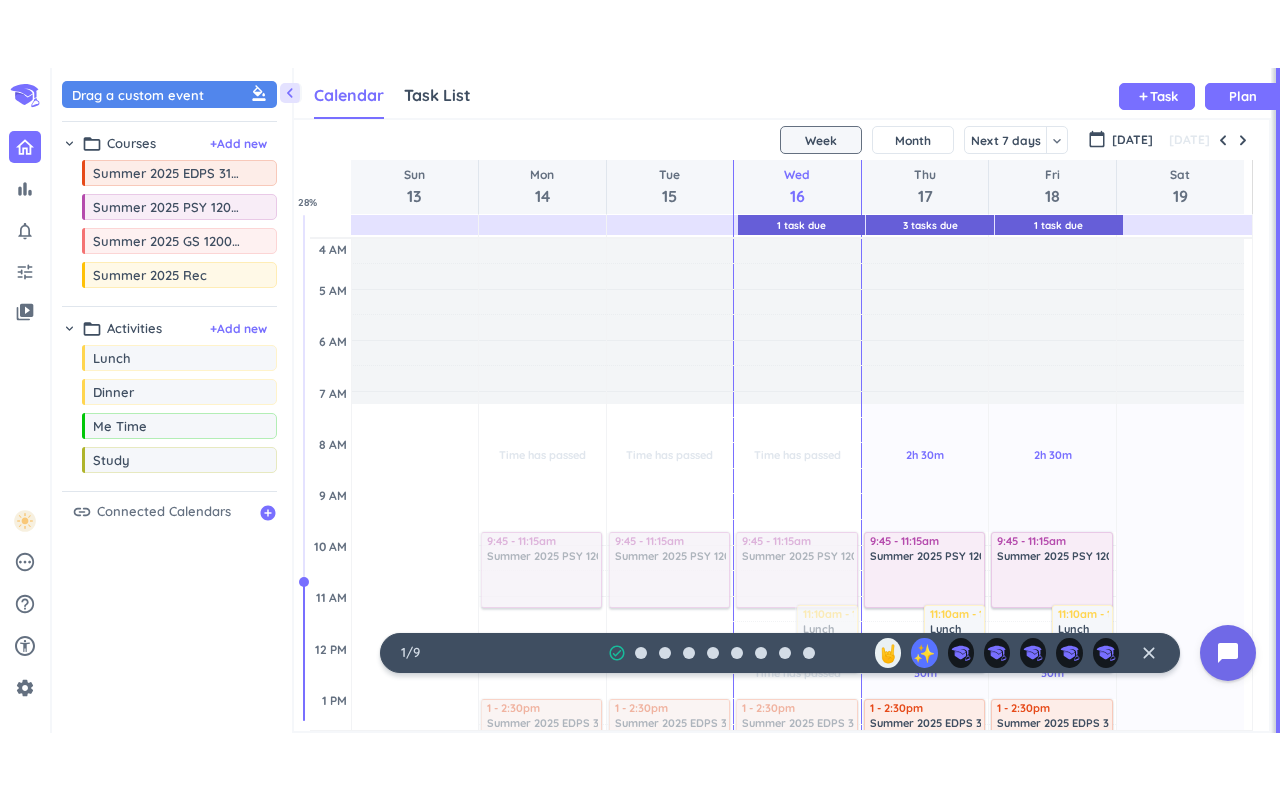 scroll, scrollTop: 0, scrollLeft: 0, axis: both 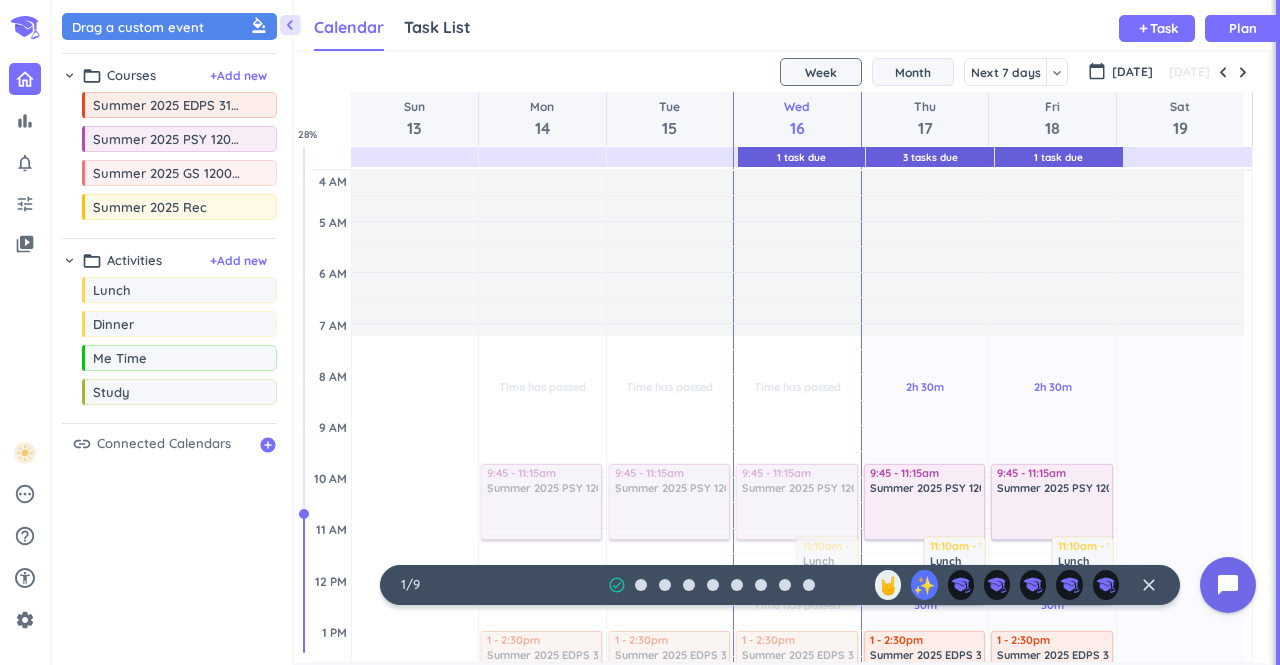 click on "Month" at bounding box center [913, 72] 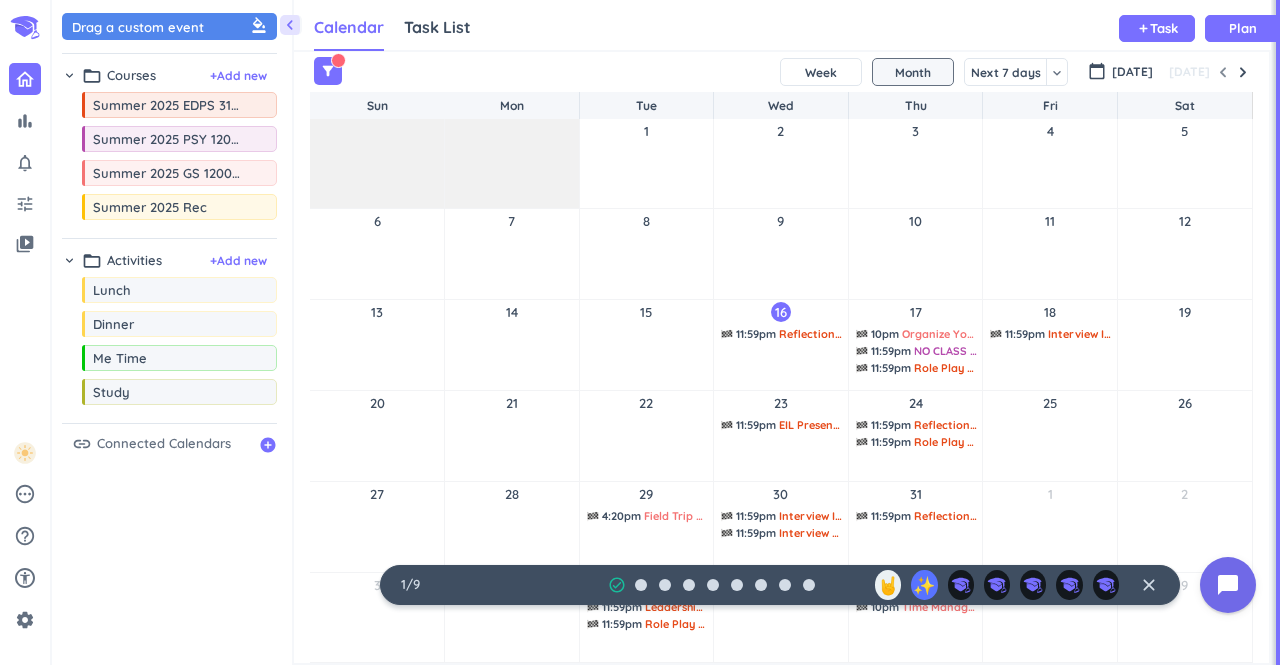 click on "close" at bounding box center [1149, 585] 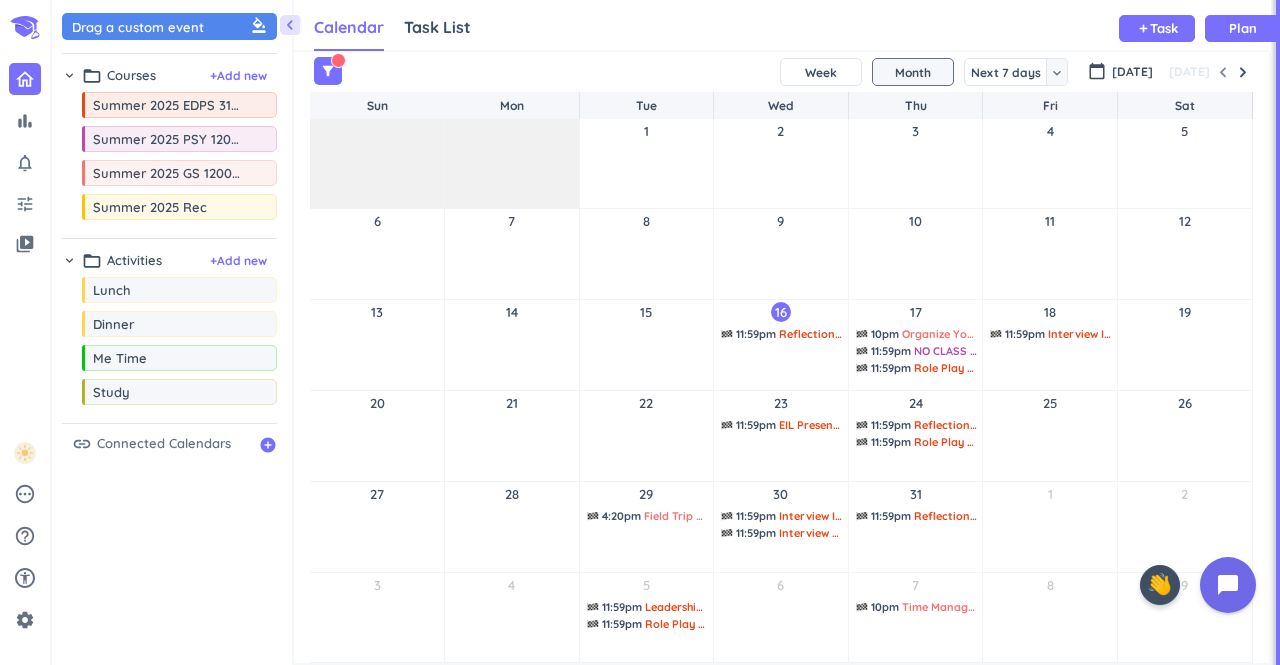 click on "keyboard_arrow_down" at bounding box center [1057, 73] 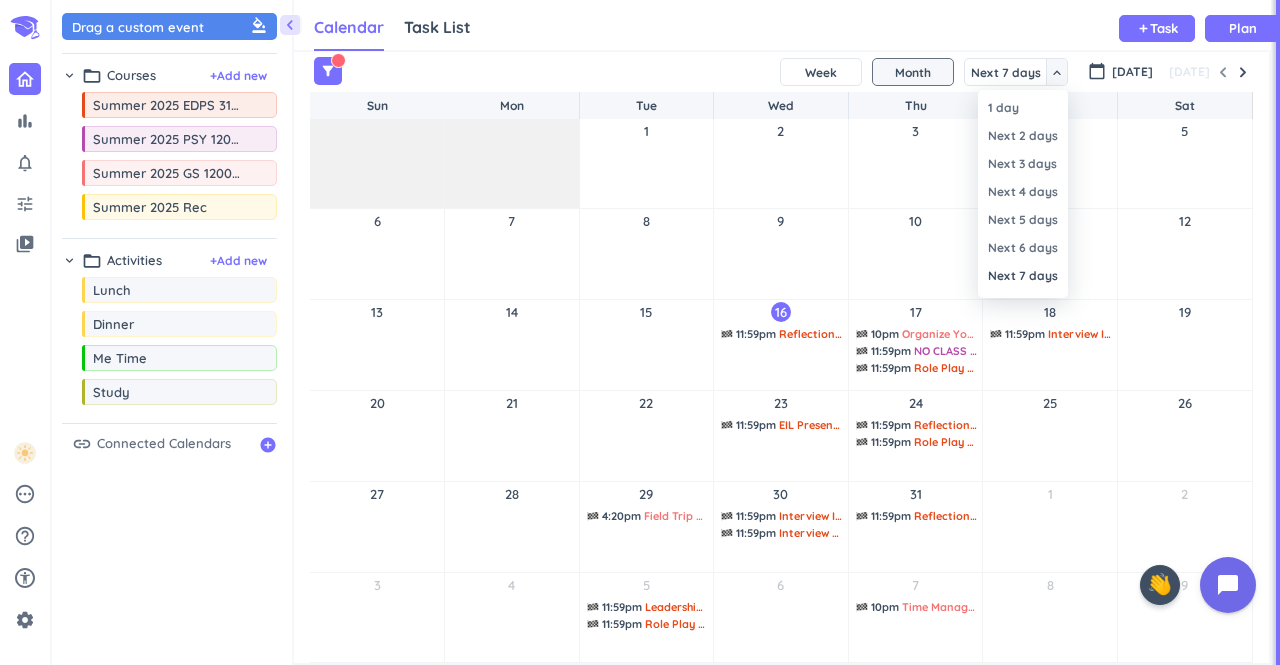 click at bounding box center [640, 332] 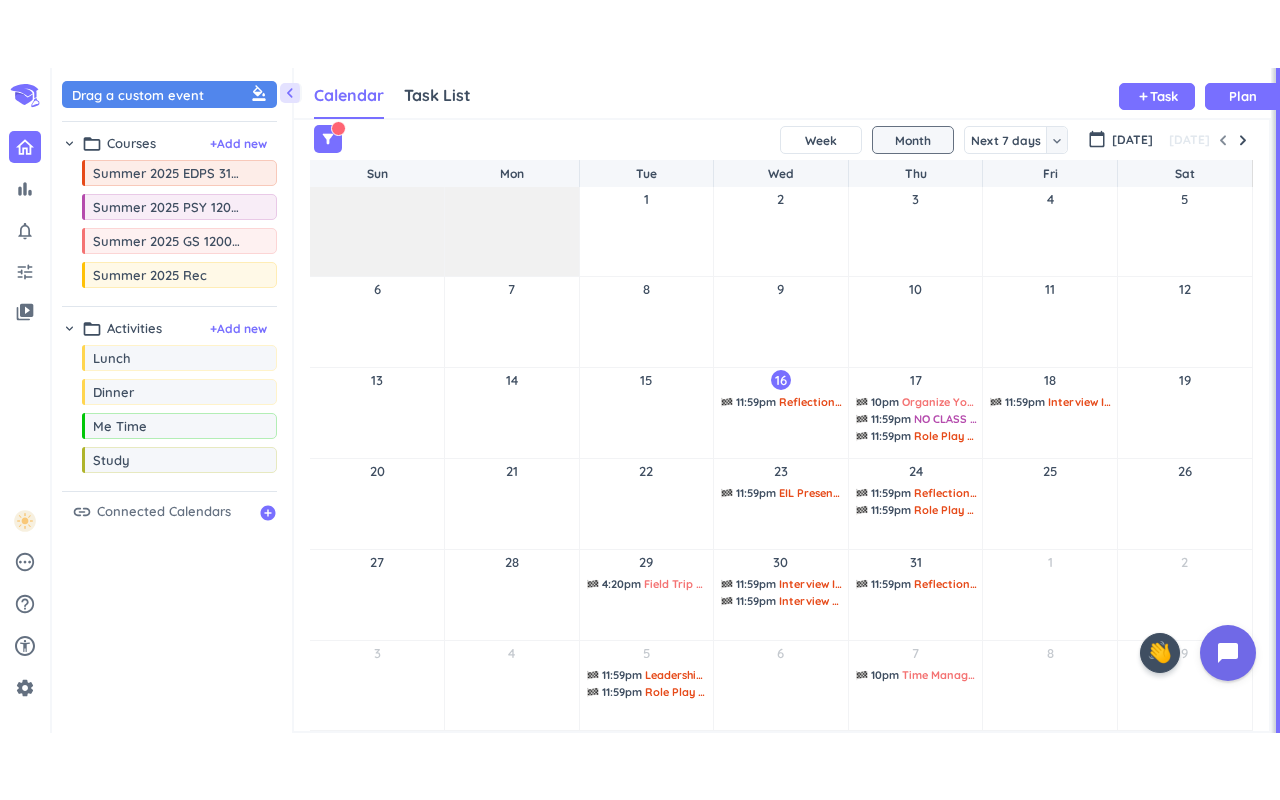 scroll, scrollTop: 9, scrollLeft: 8, axis: both 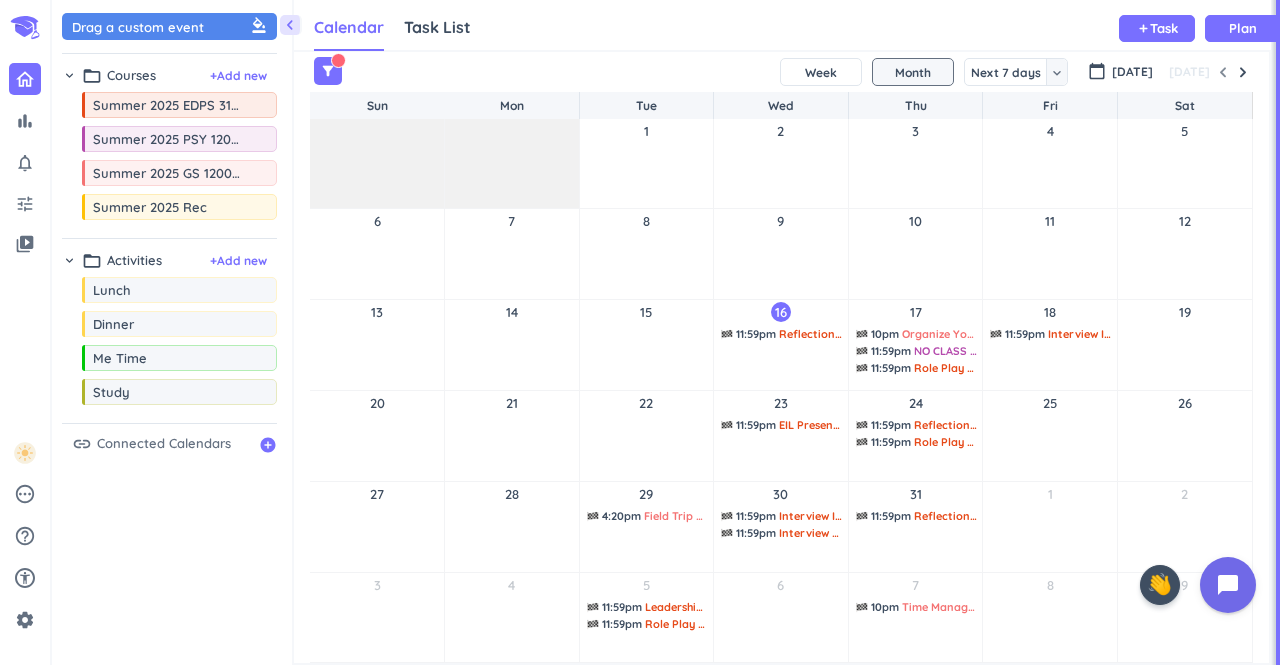 click on "10" at bounding box center (916, 254) 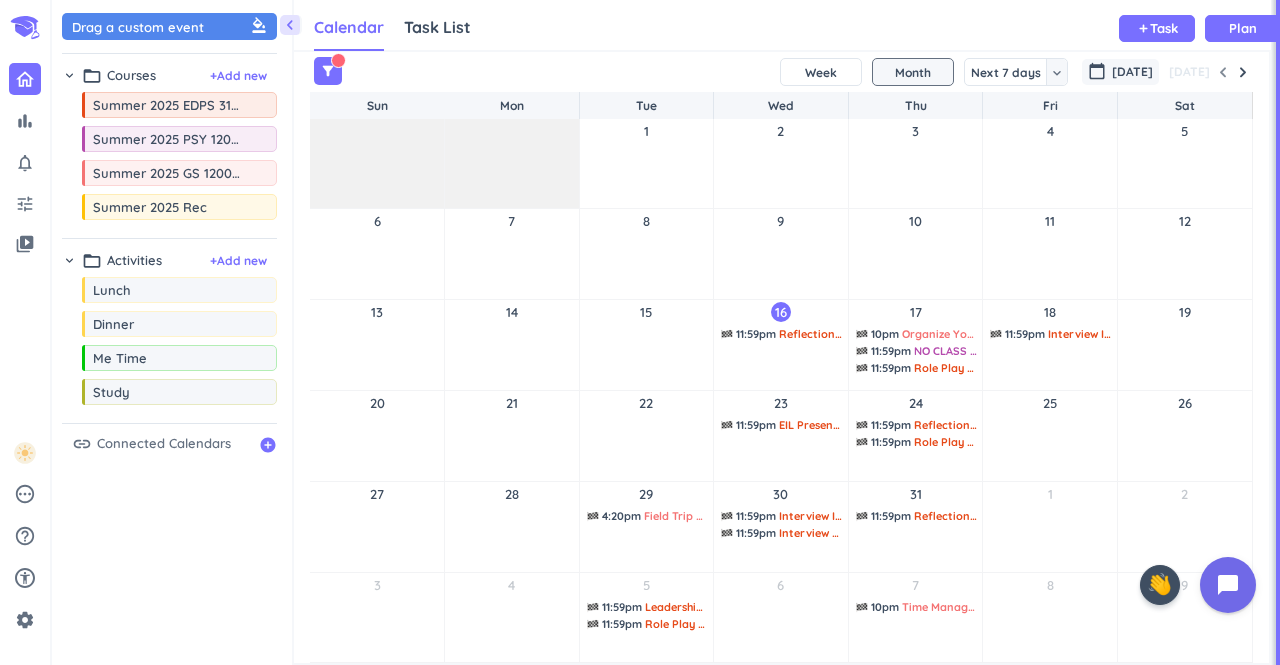 click on "calendar_today" at bounding box center [1097, 71] 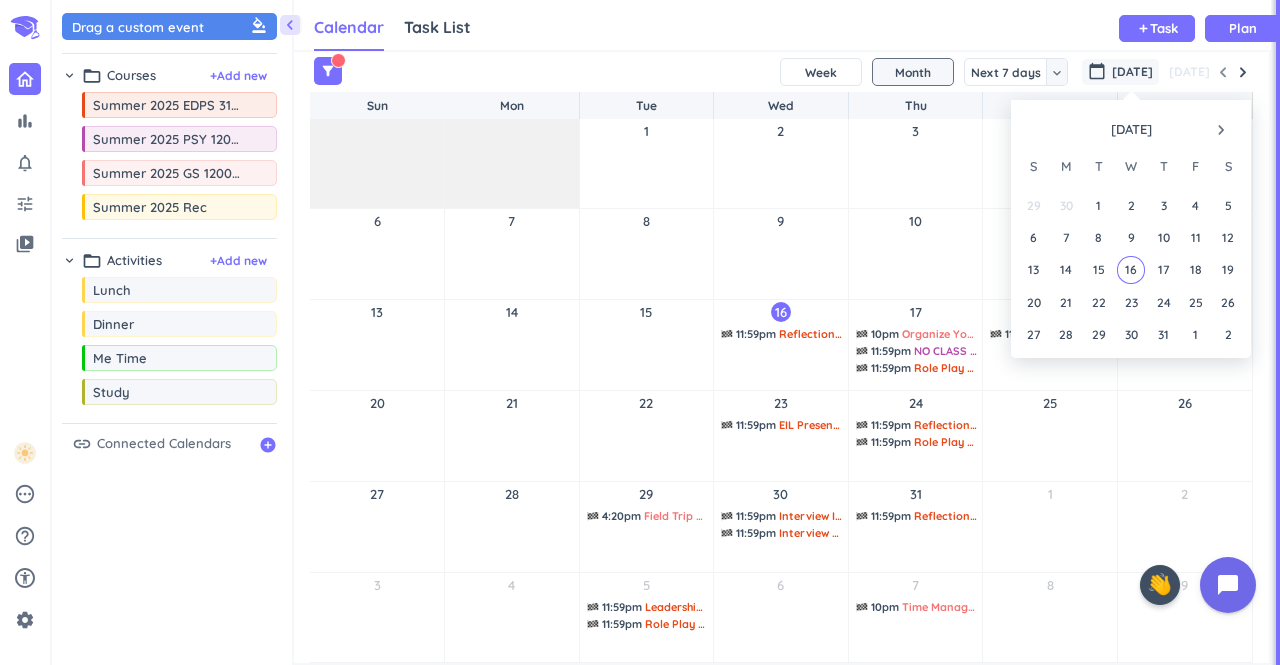 click on "navigate_next" at bounding box center [1221, 130] 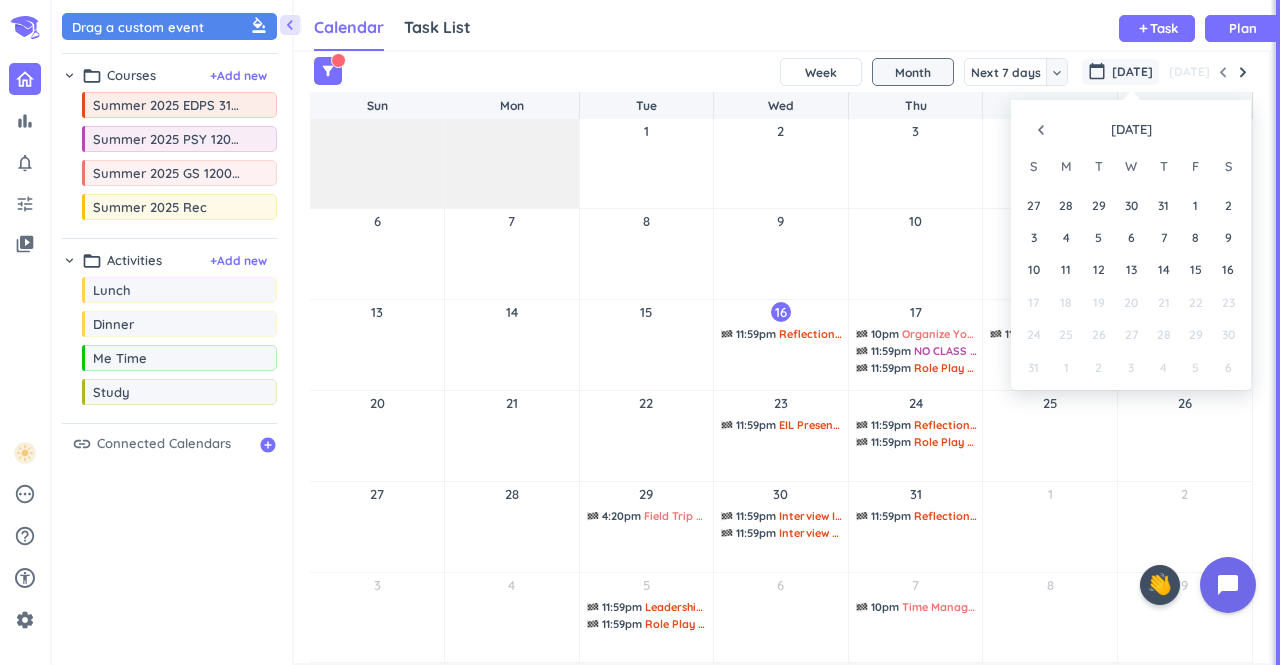 click on "[DATE]" at bounding box center [781, 72] 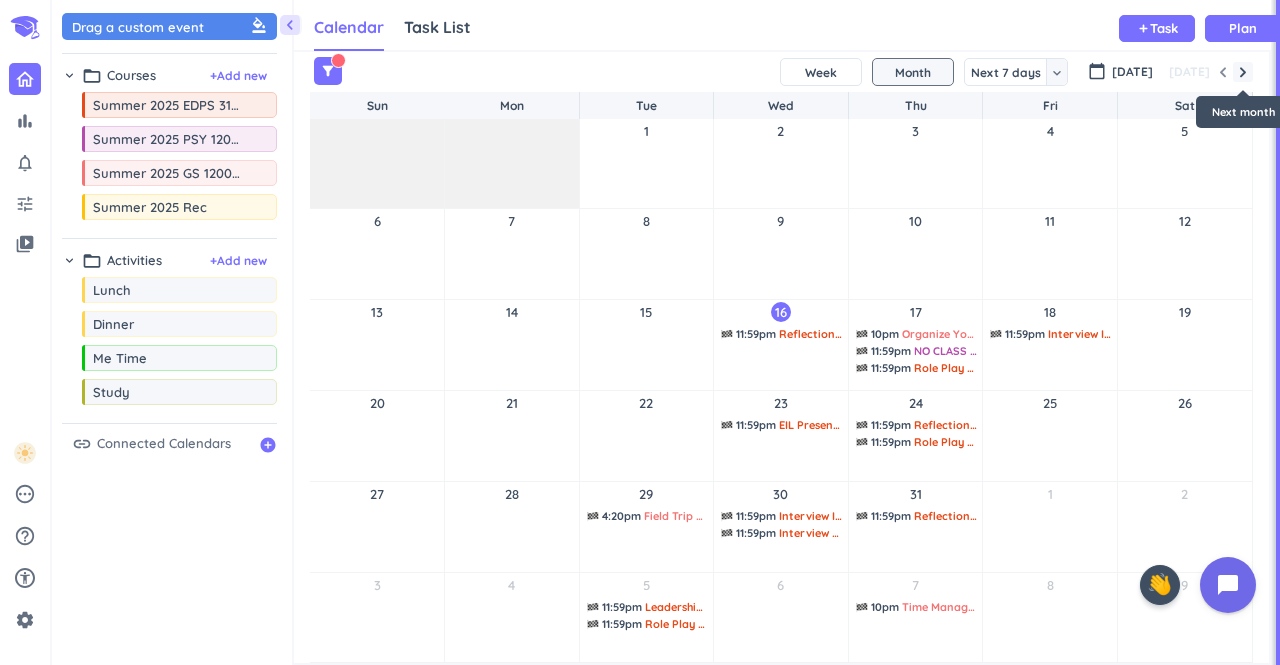 click at bounding box center [1243, 72] 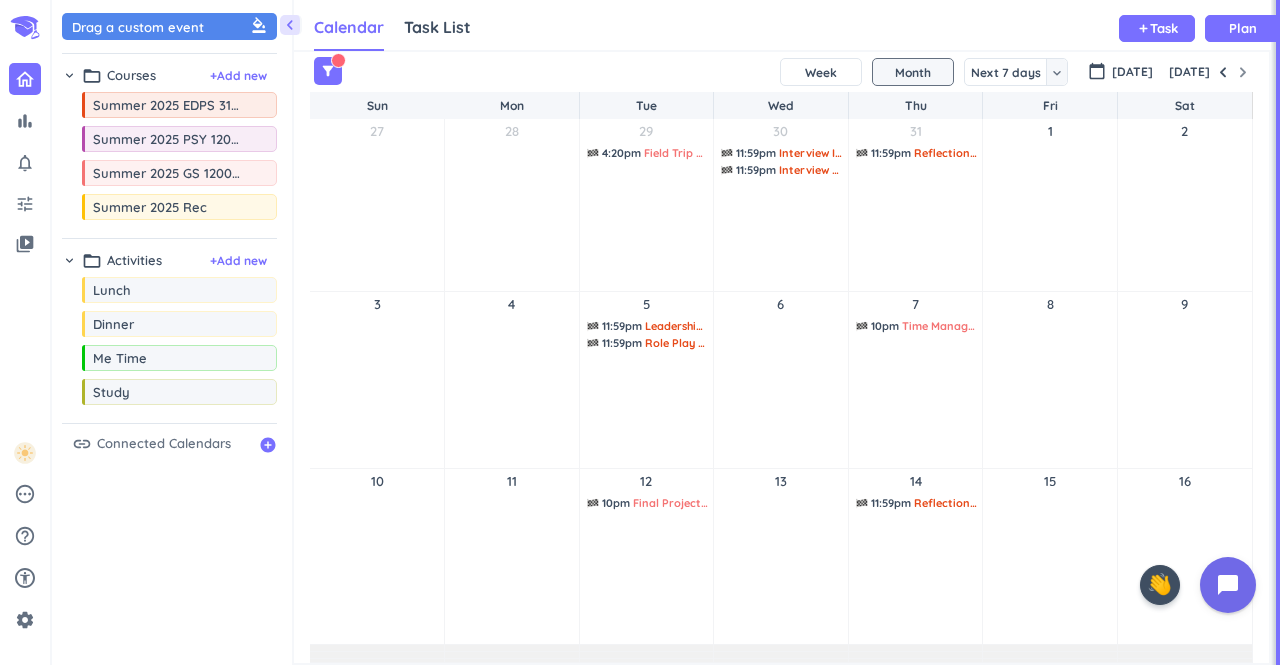 scroll, scrollTop: 0, scrollLeft: 0, axis: both 